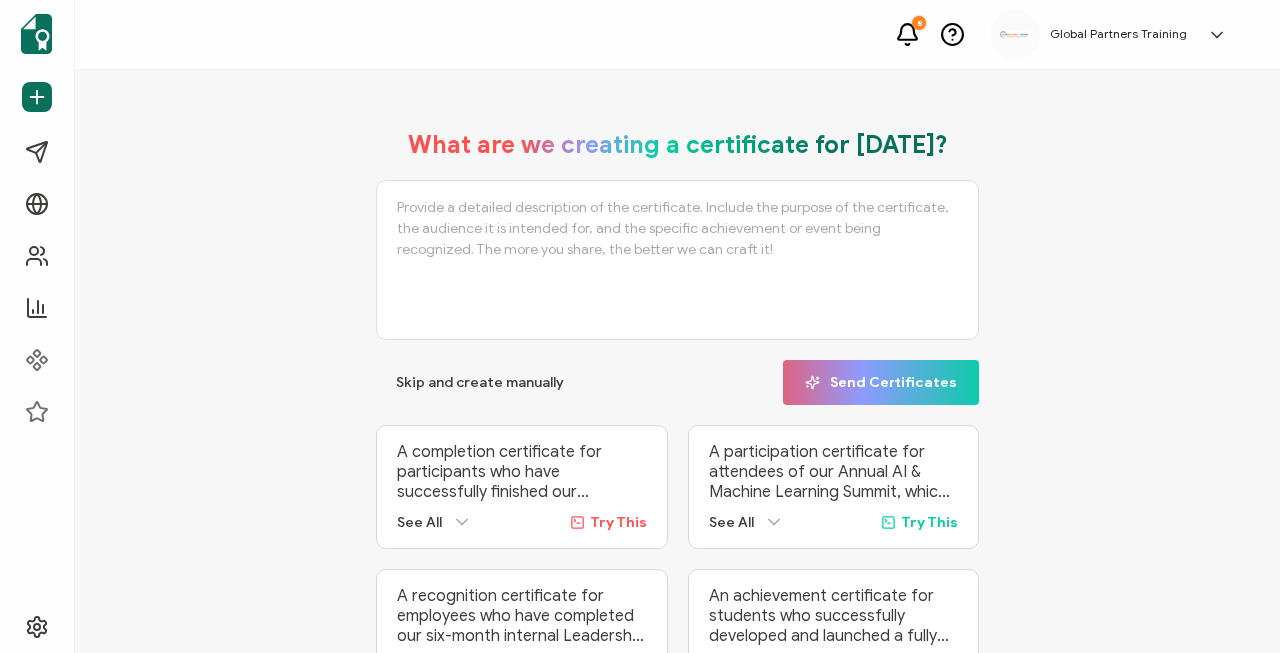 scroll, scrollTop: 0, scrollLeft: 0, axis: both 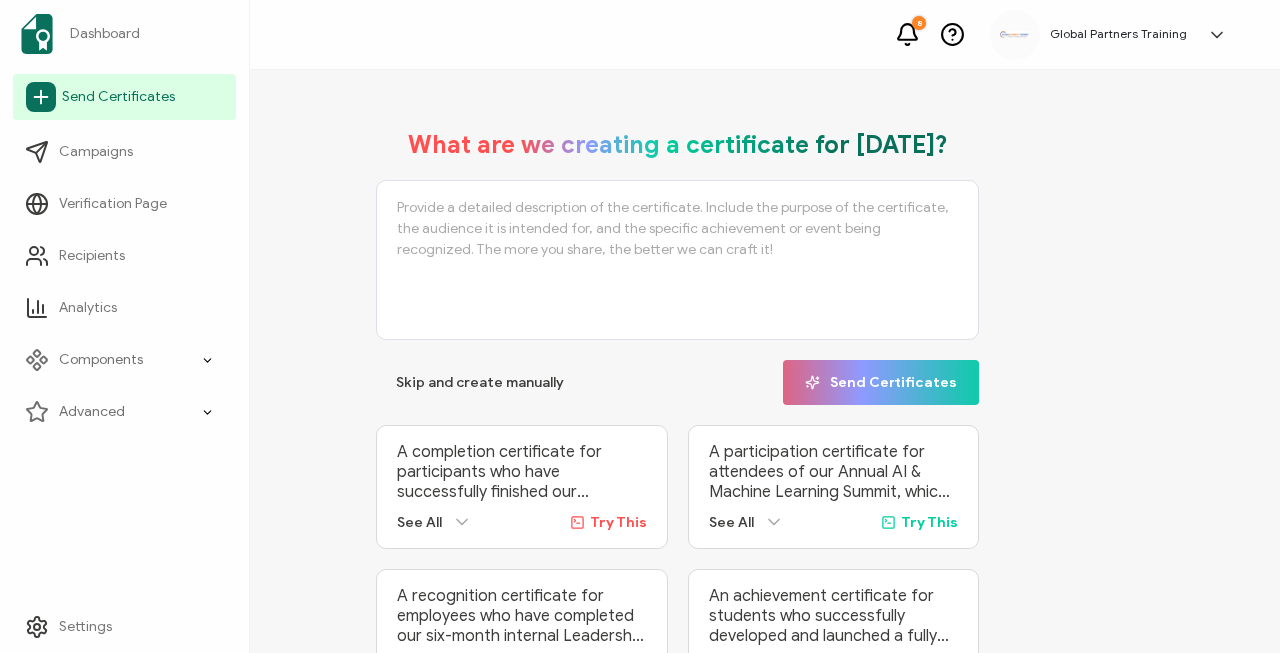 click on "Send Certificates" at bounding box center [118, 97] 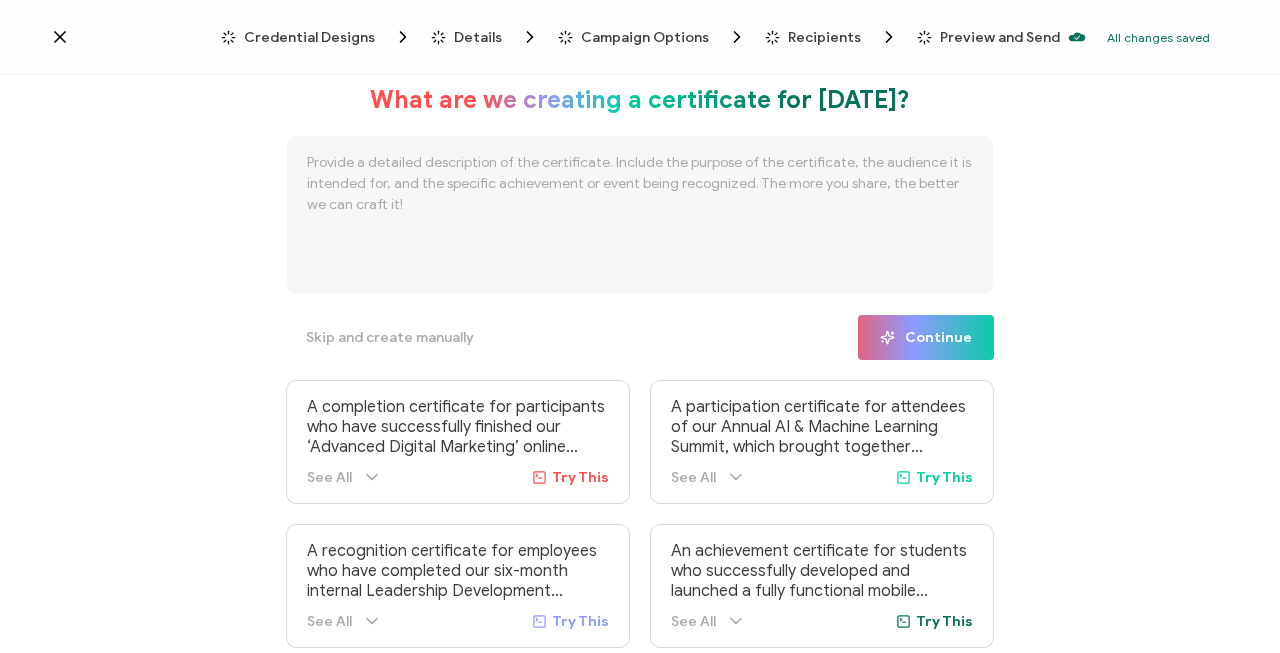 click 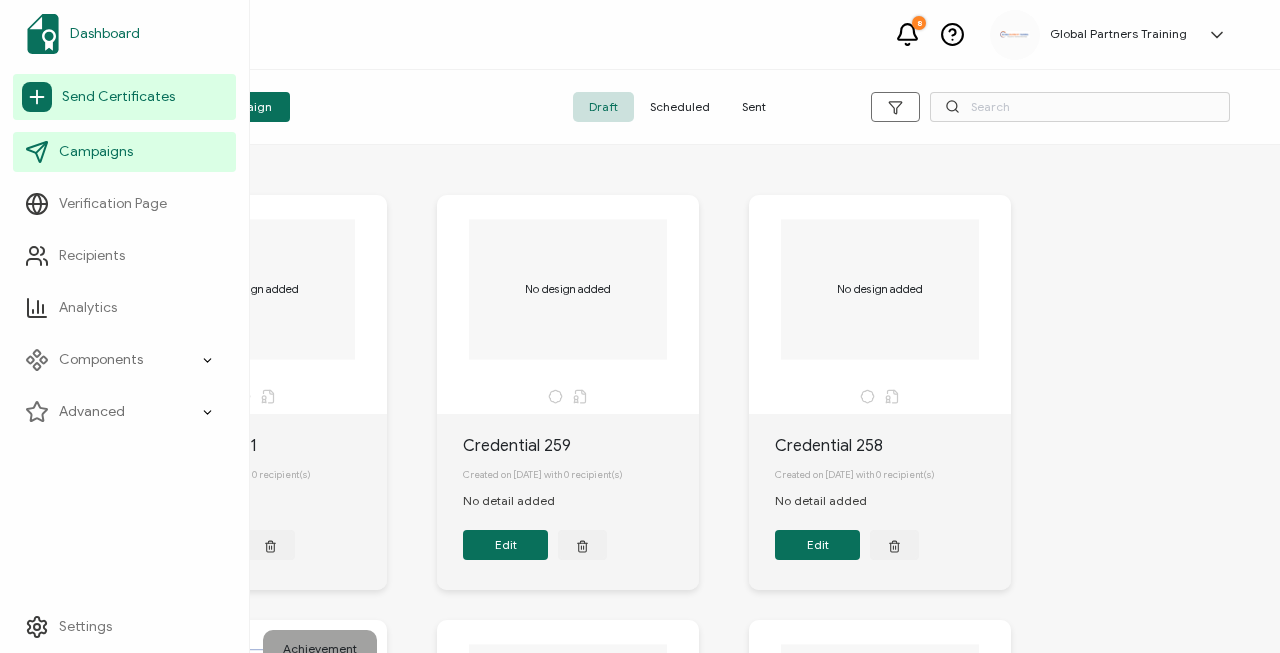 click on "Dashboard" at bounding box center [105, 34] 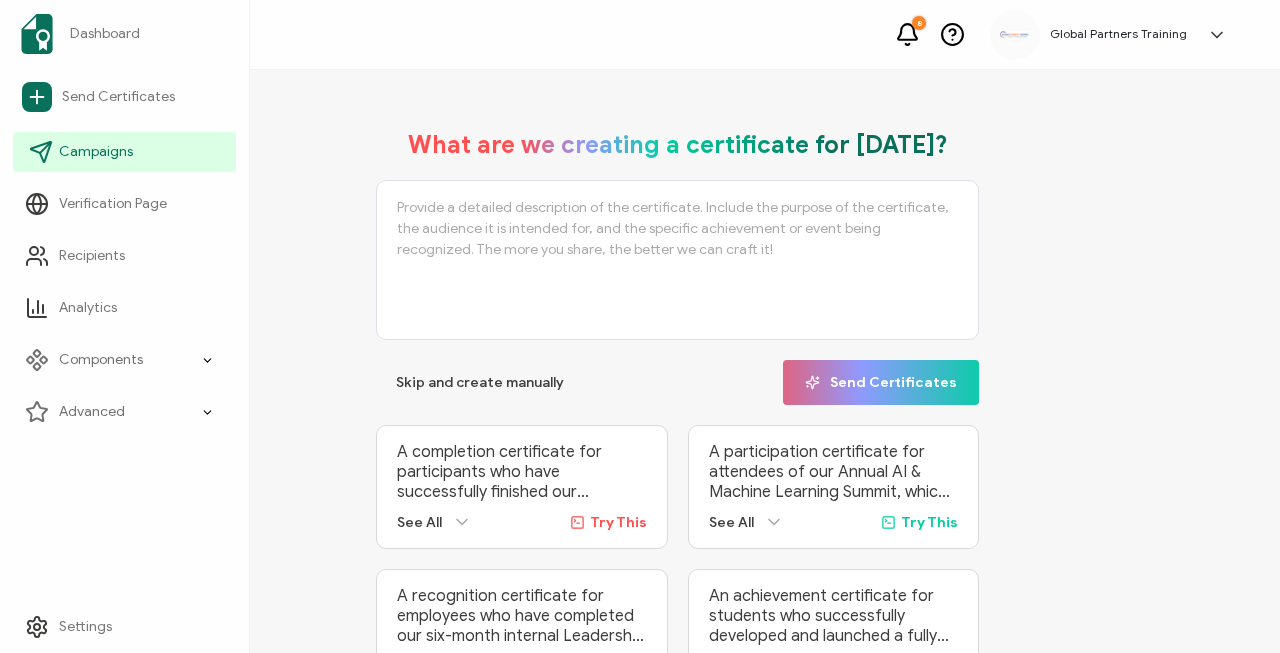 click on "Campaigns" at bounding box center [96, 152] 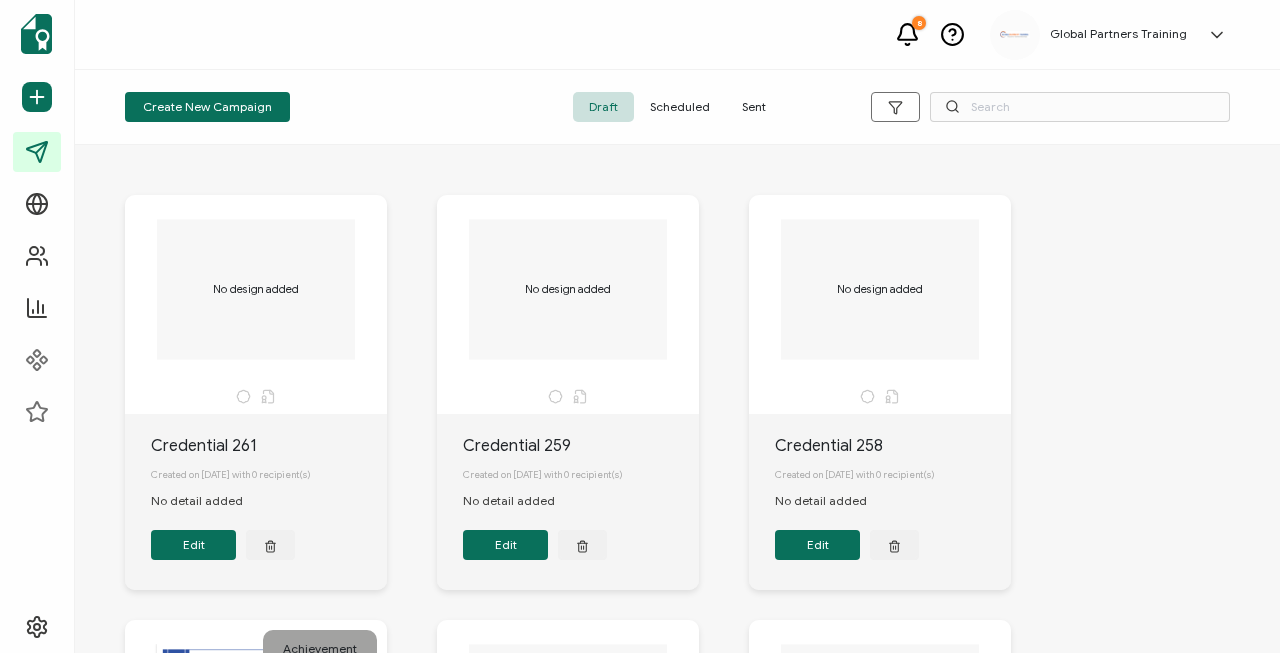 click on "Sent" at bounding box center (754, 107) 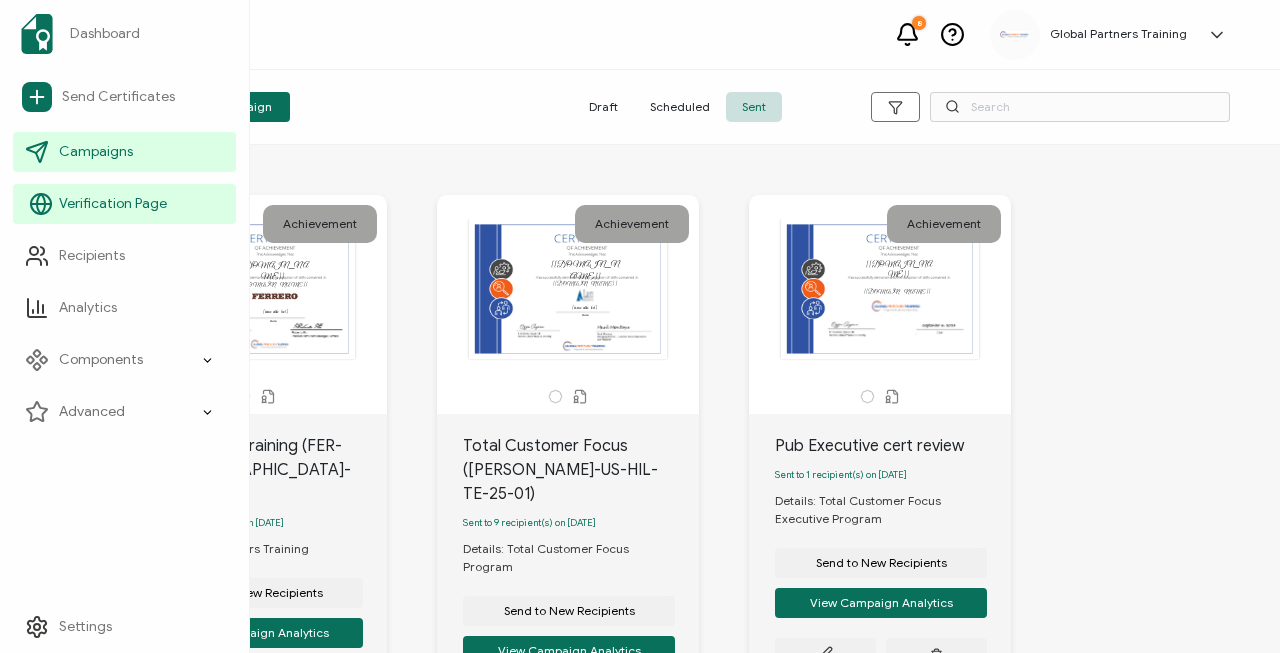 click 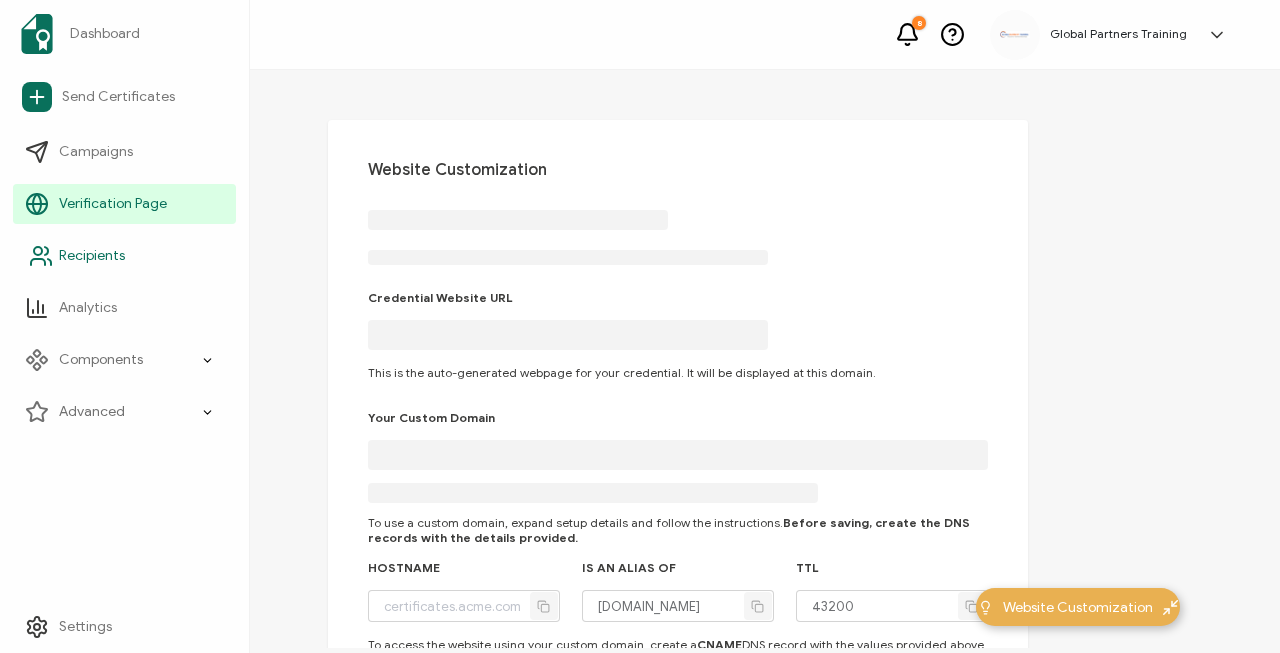 type on "[DOMAIN_NAME]" 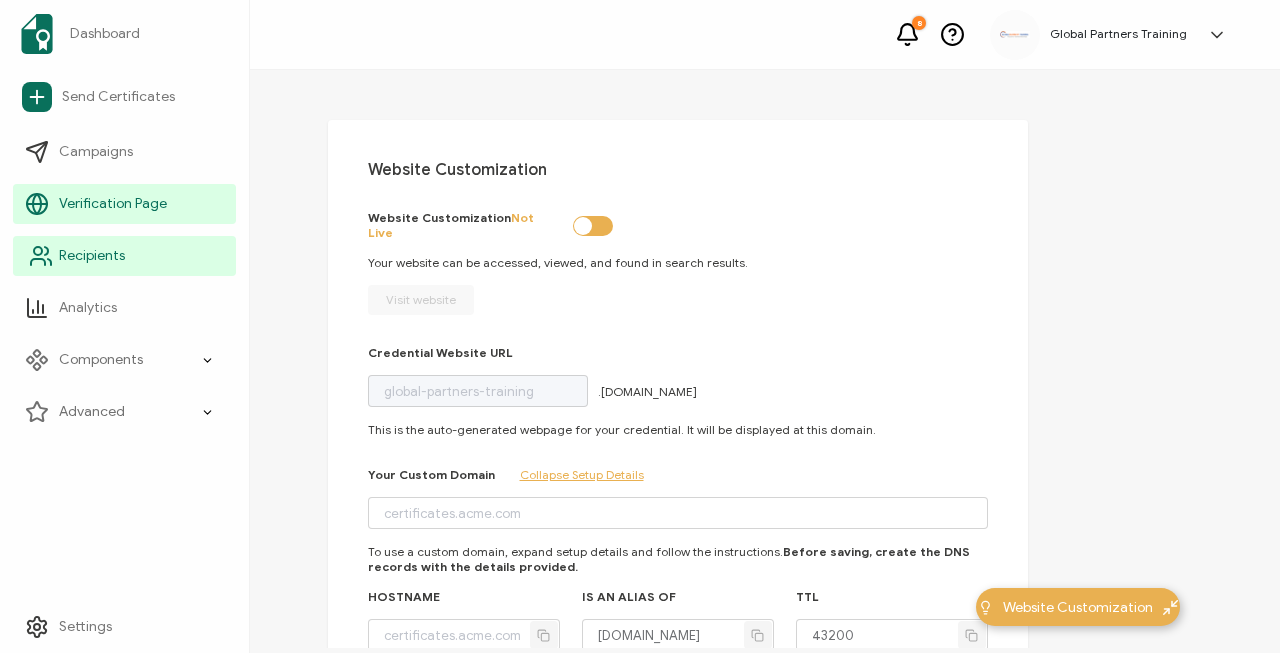 click on "Recipients" at bounding box center (92, 256) 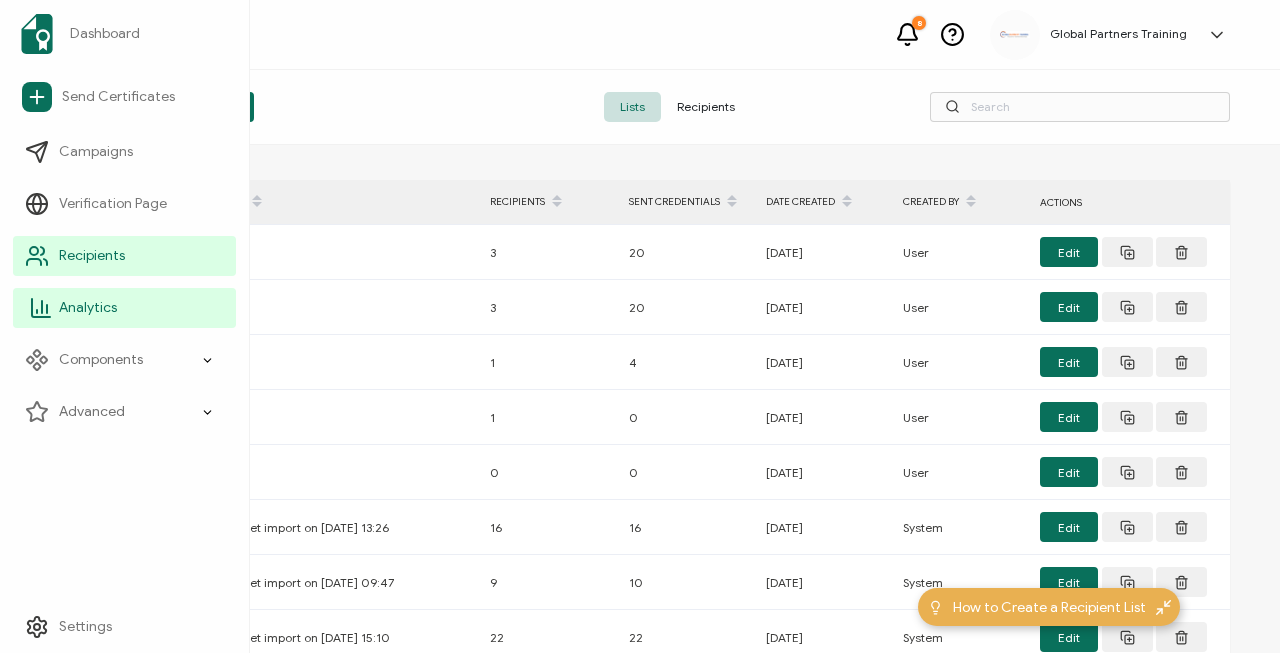 click on "Analytics" at bounding box center [124, 308] 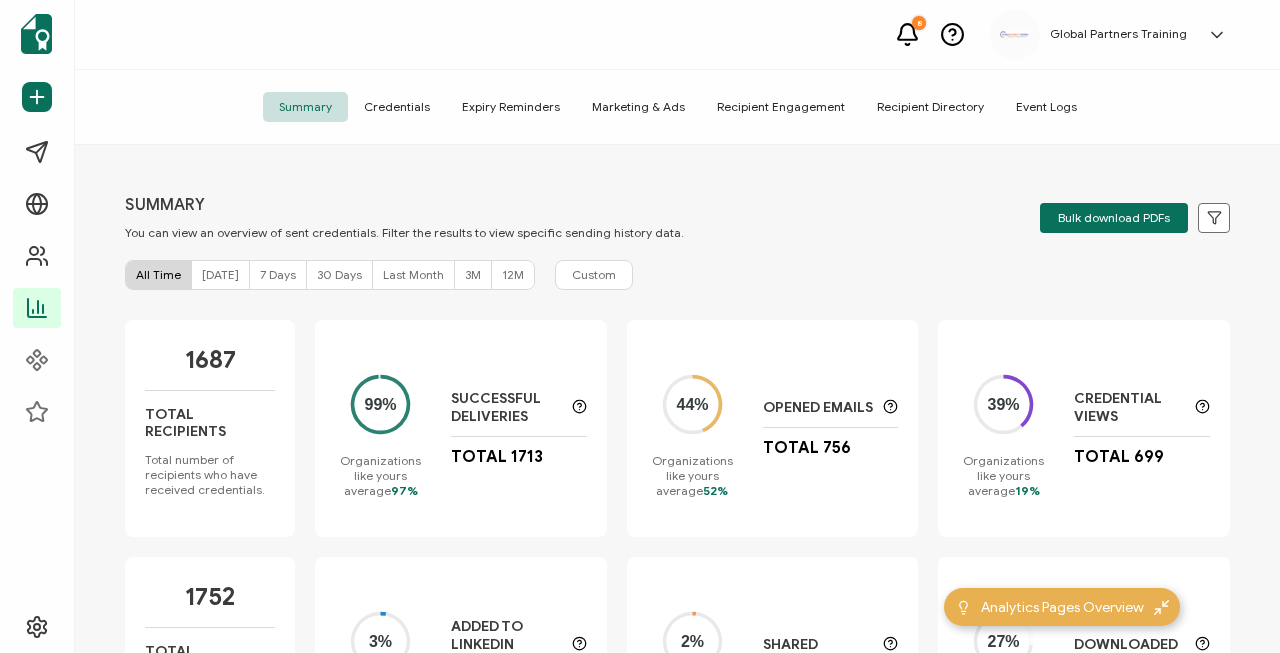 click on "Credentials" at bounding box center (397, 107) 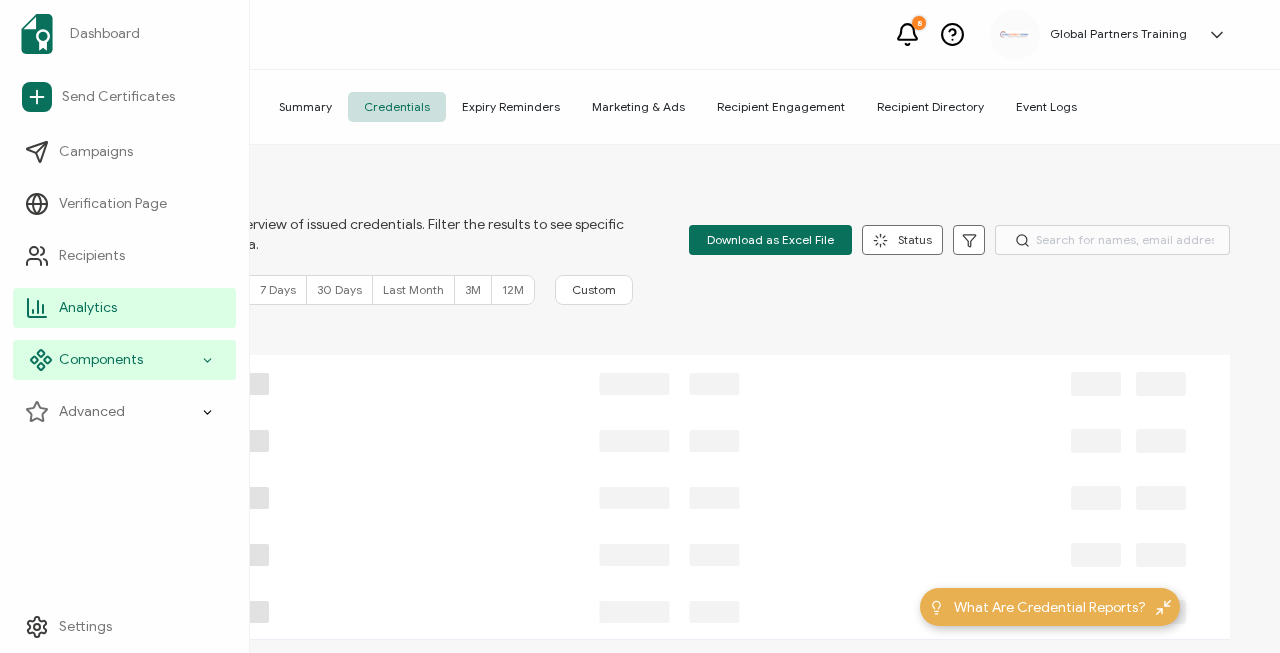 click on "Components" at bounding box center [124, 360] 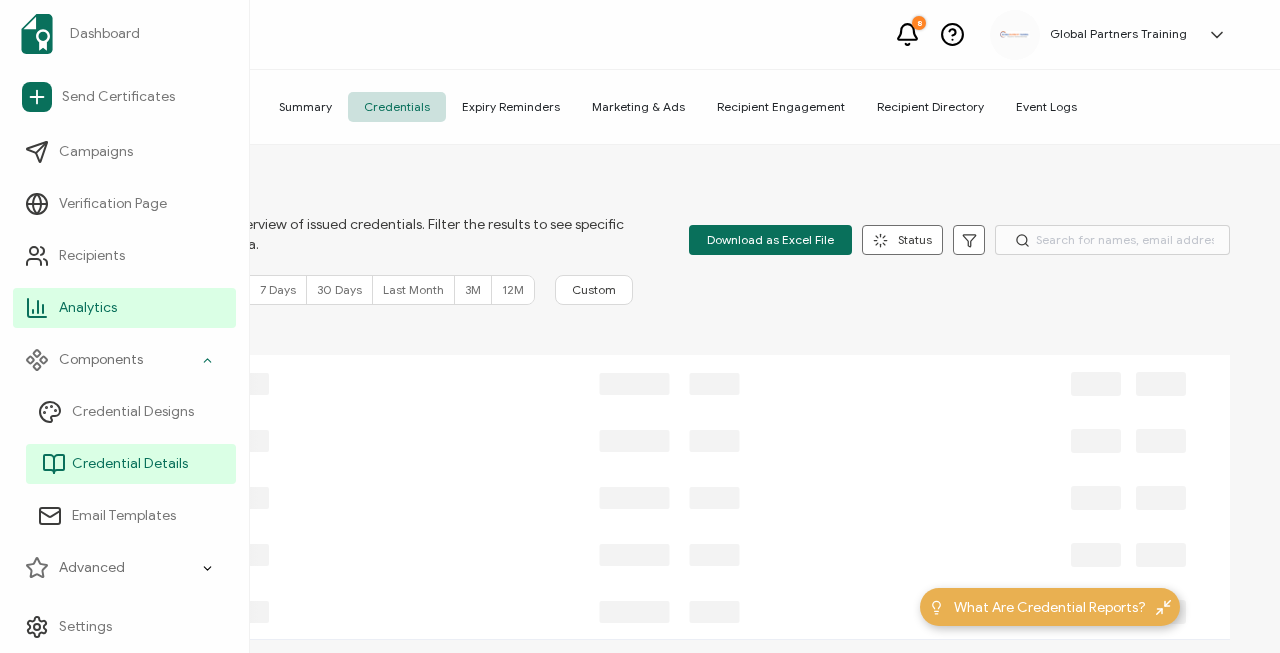 click on "Credential Details" at bounding box center [130, 464] 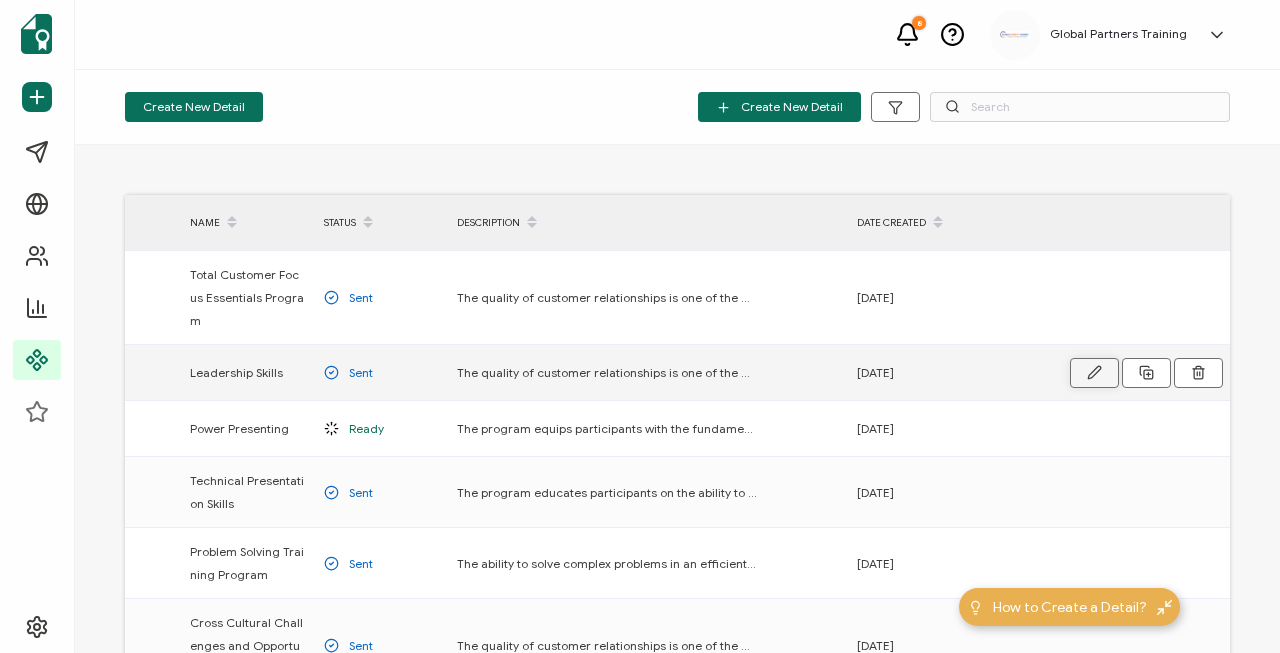 click 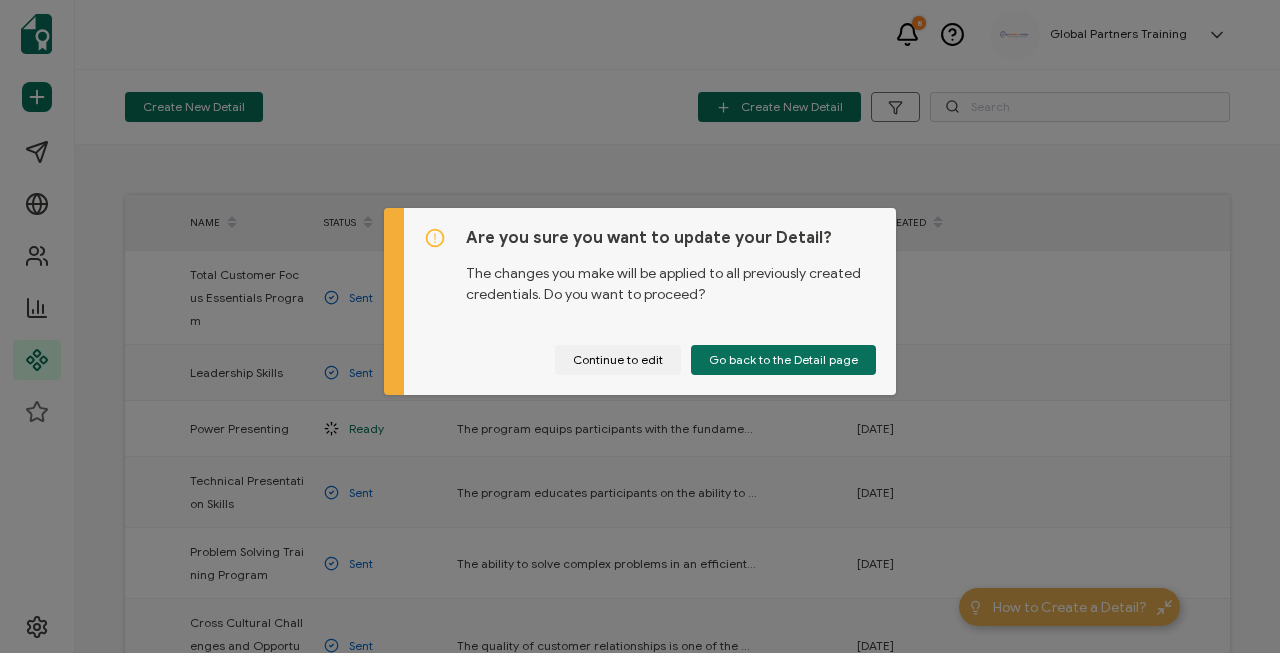 click on "Continue to edit" at bounding box center [618, 360] 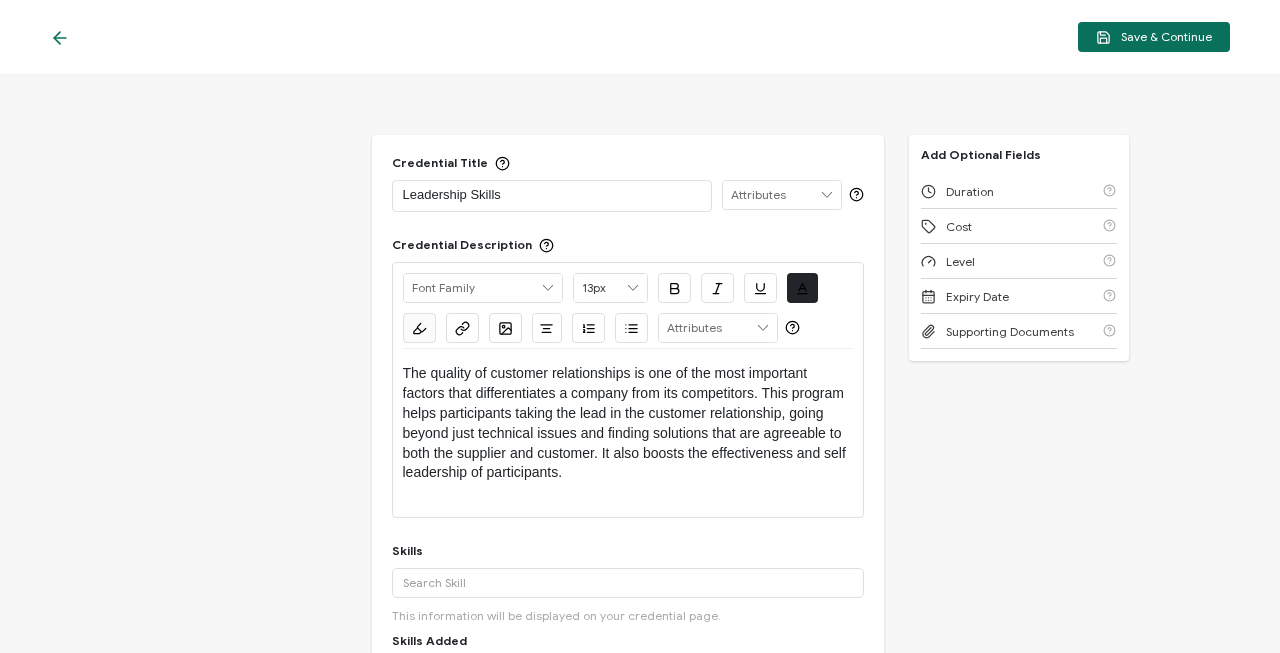 click 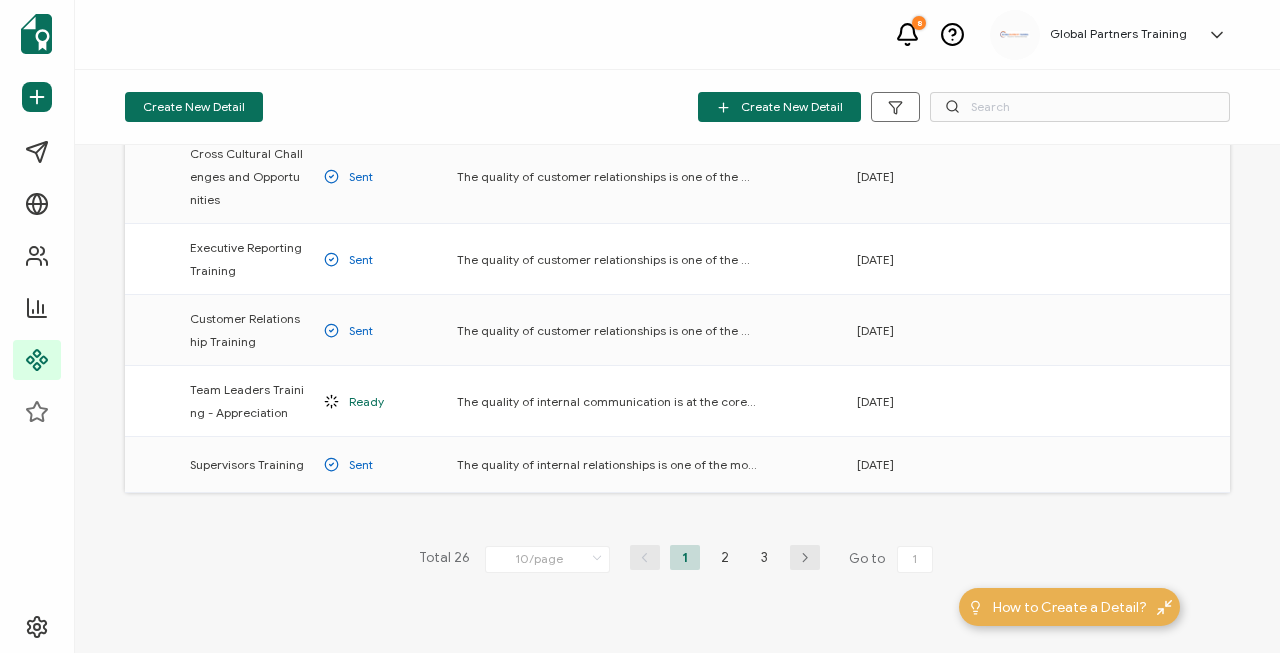 scroll, scrollTop: 474, scrollLeft: 0, axis: vertical 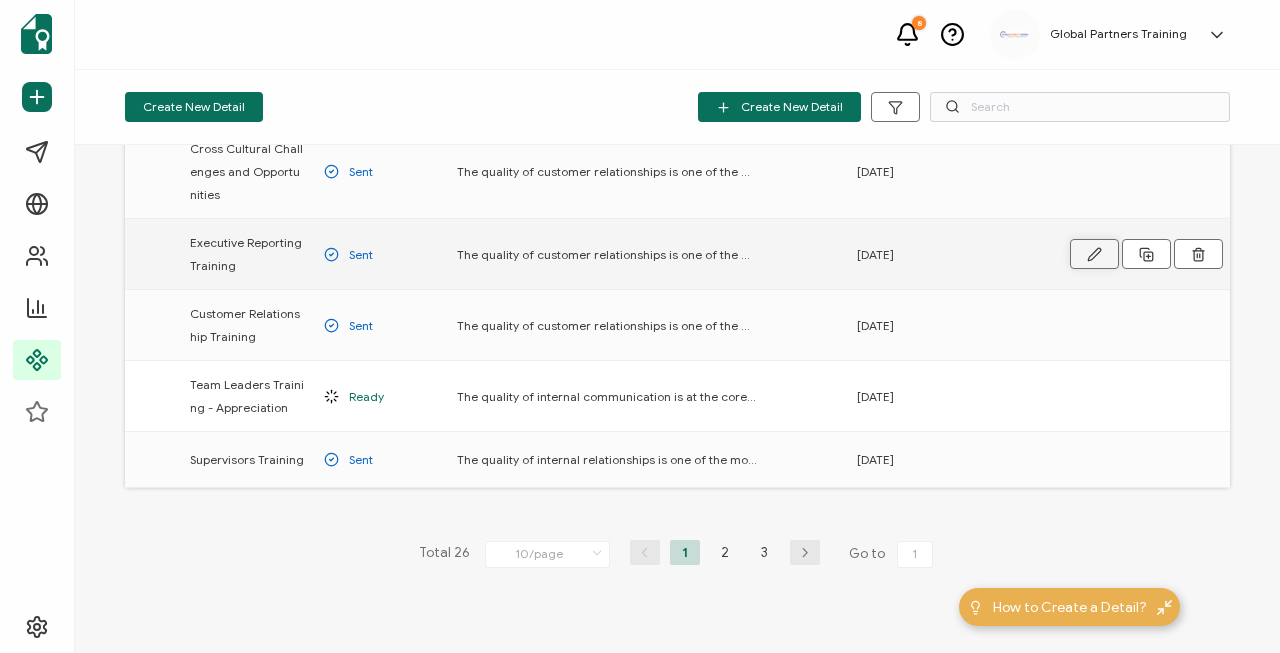 click at bounding box center (0, 0) 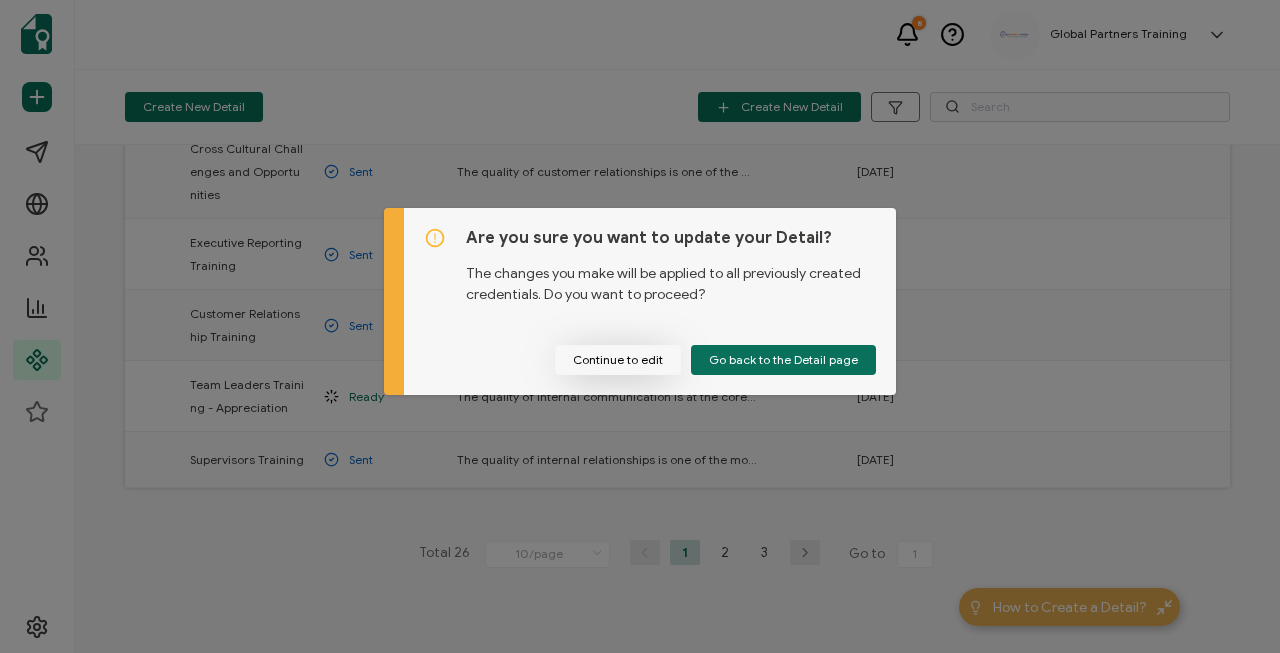 click on "Continue to edit" at bounding box center (618, 360) 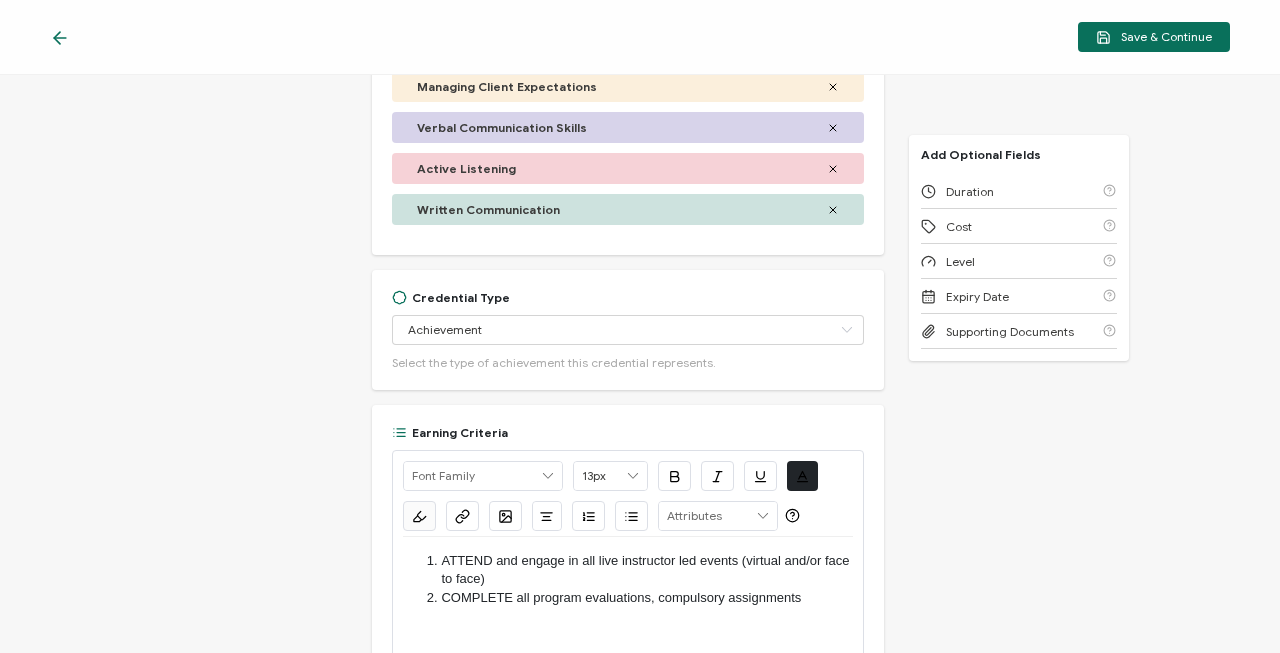 scroll, scrollTop: 0, scrollLeft: 0, axis: both 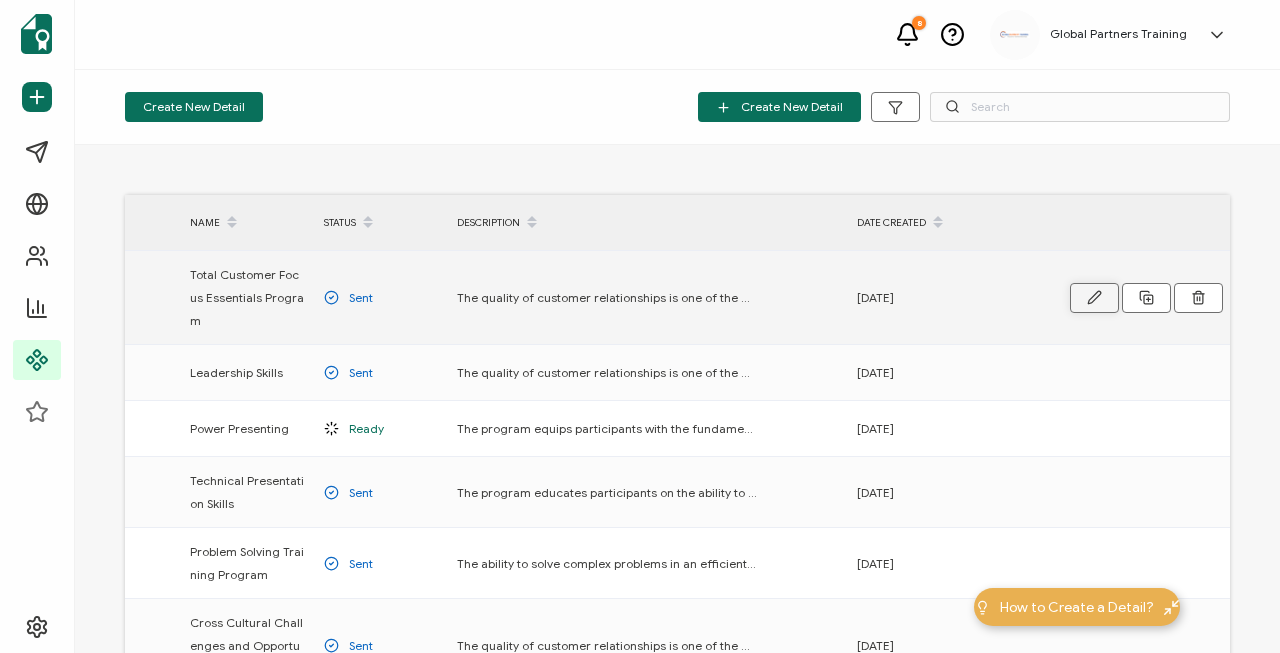click 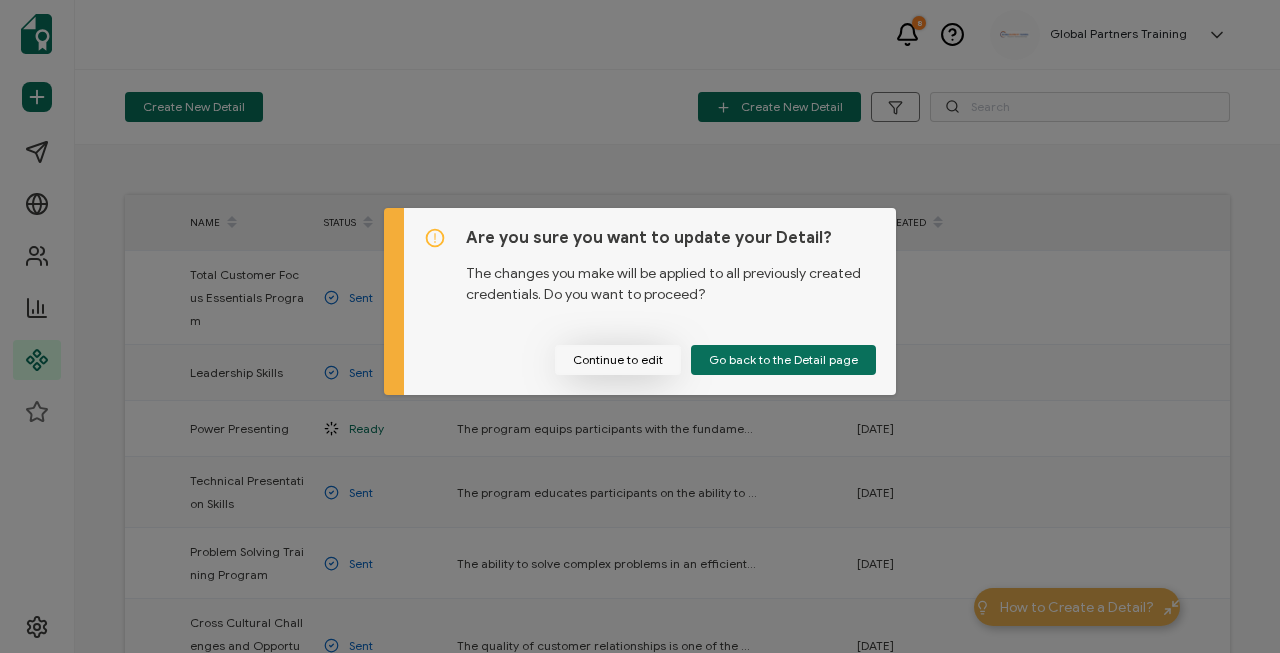 click on "Continue to edit" at bounding box center (618, 360) 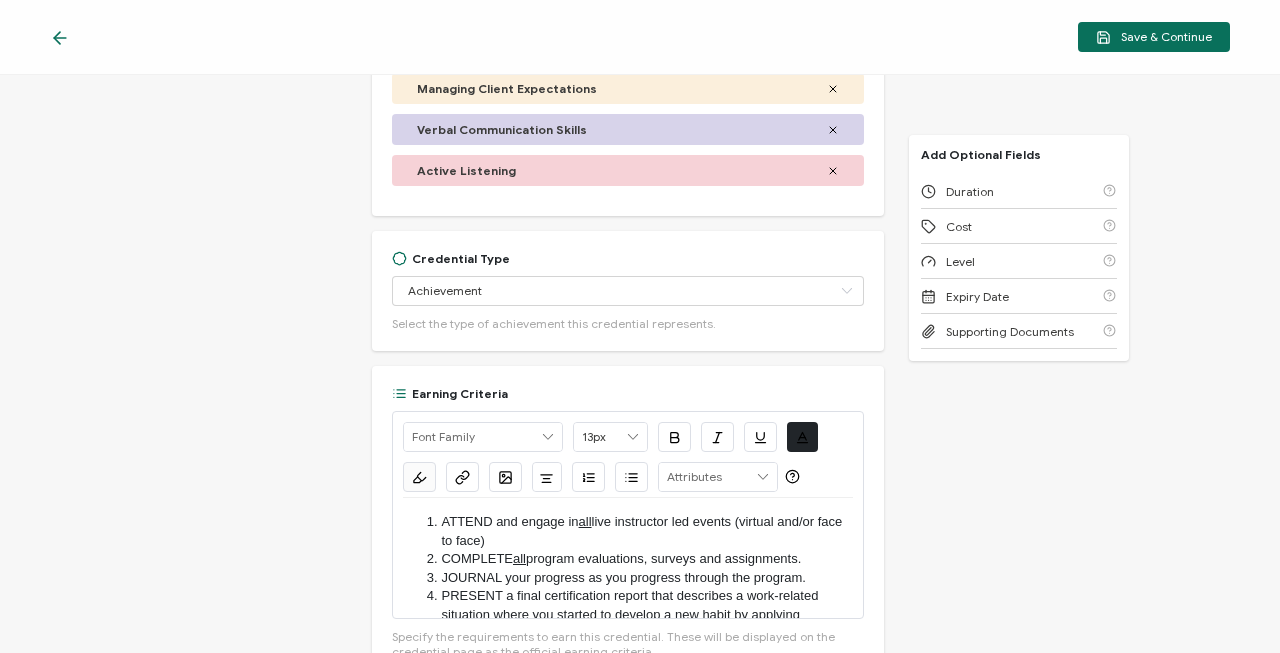 scroll, scrollTop: 803, scrollLeft: 0, axis: vertical 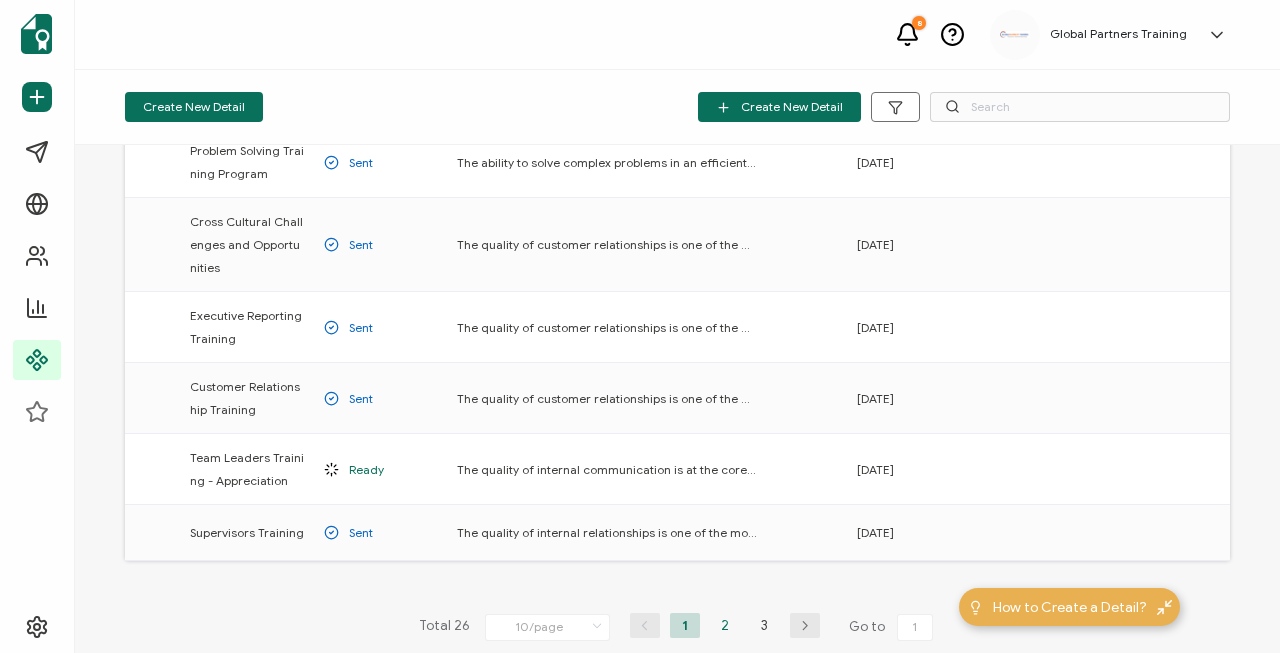 click on "2" at bounding box center (725, 625) 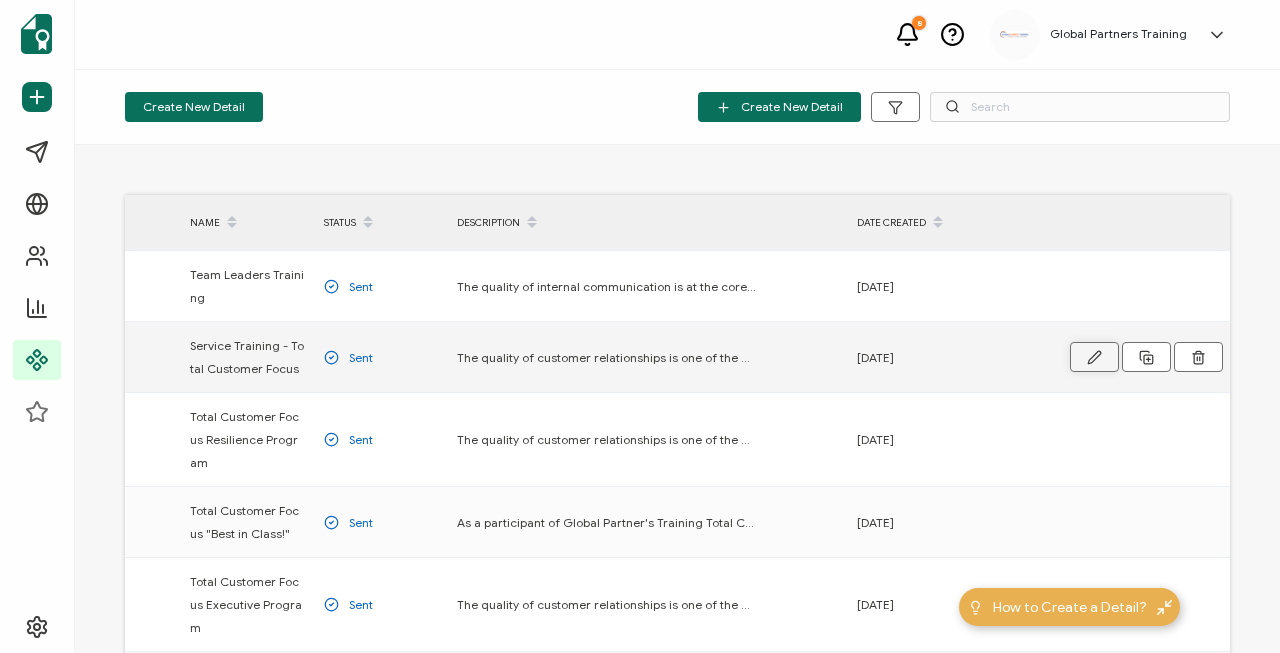 click 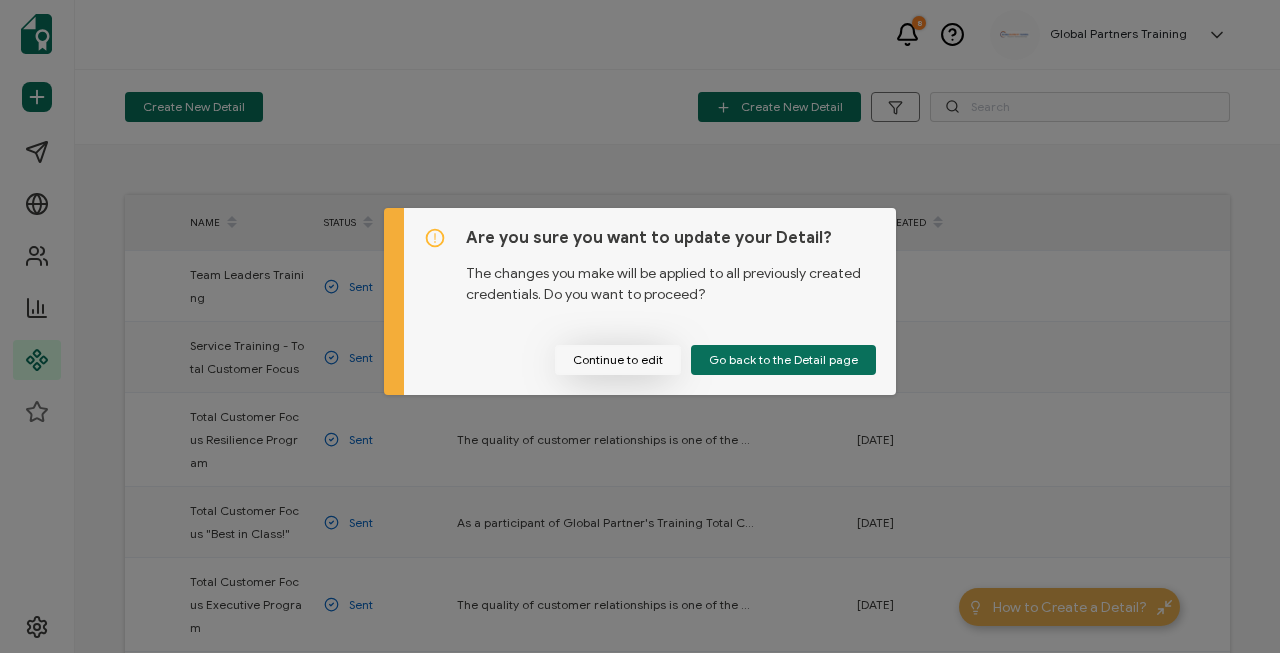 click on "Continue to edit" at bounding box center [618, 360] 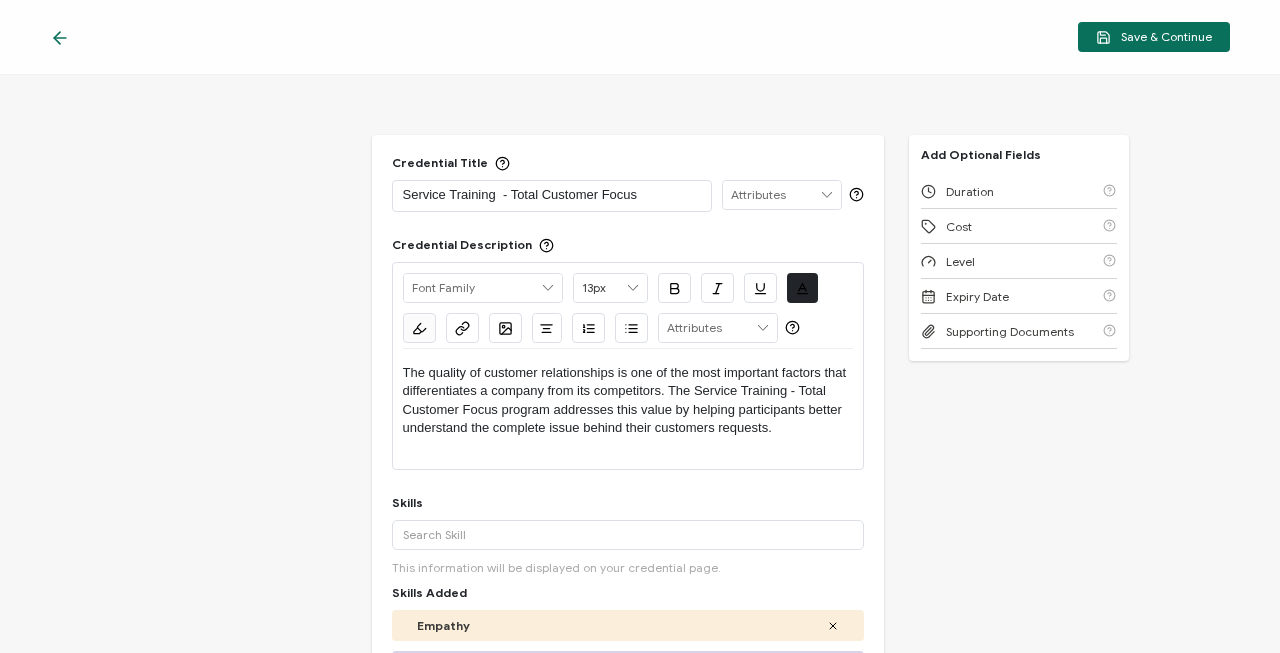 click 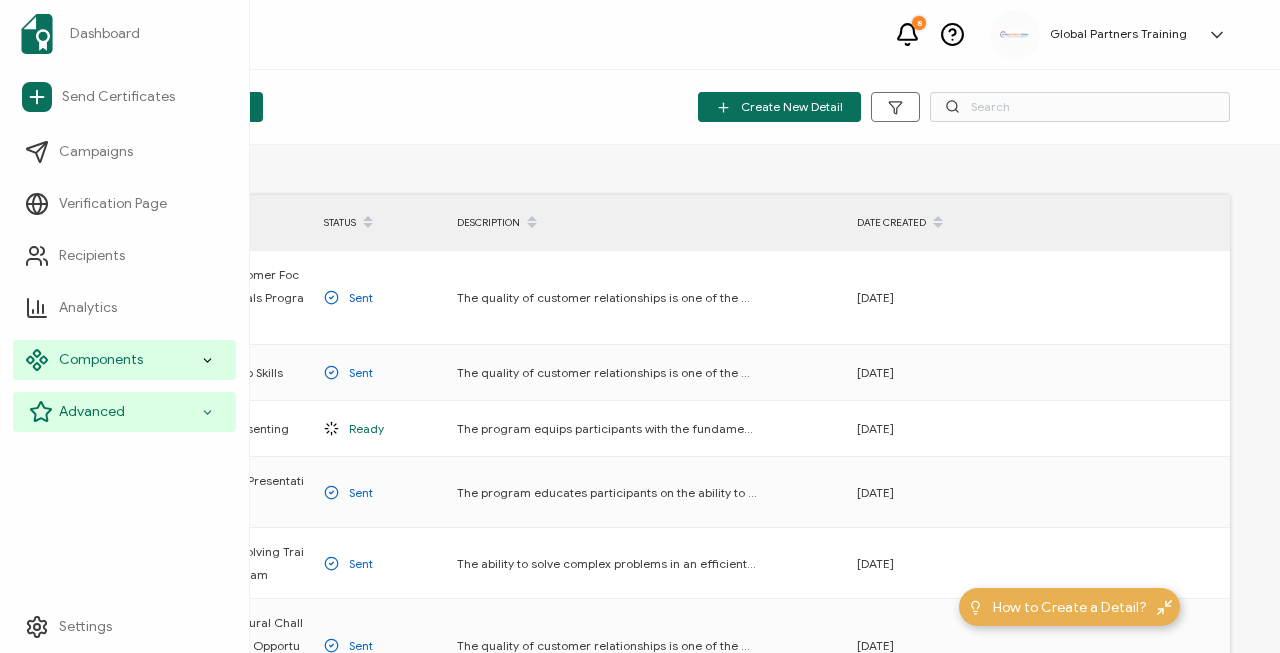 click 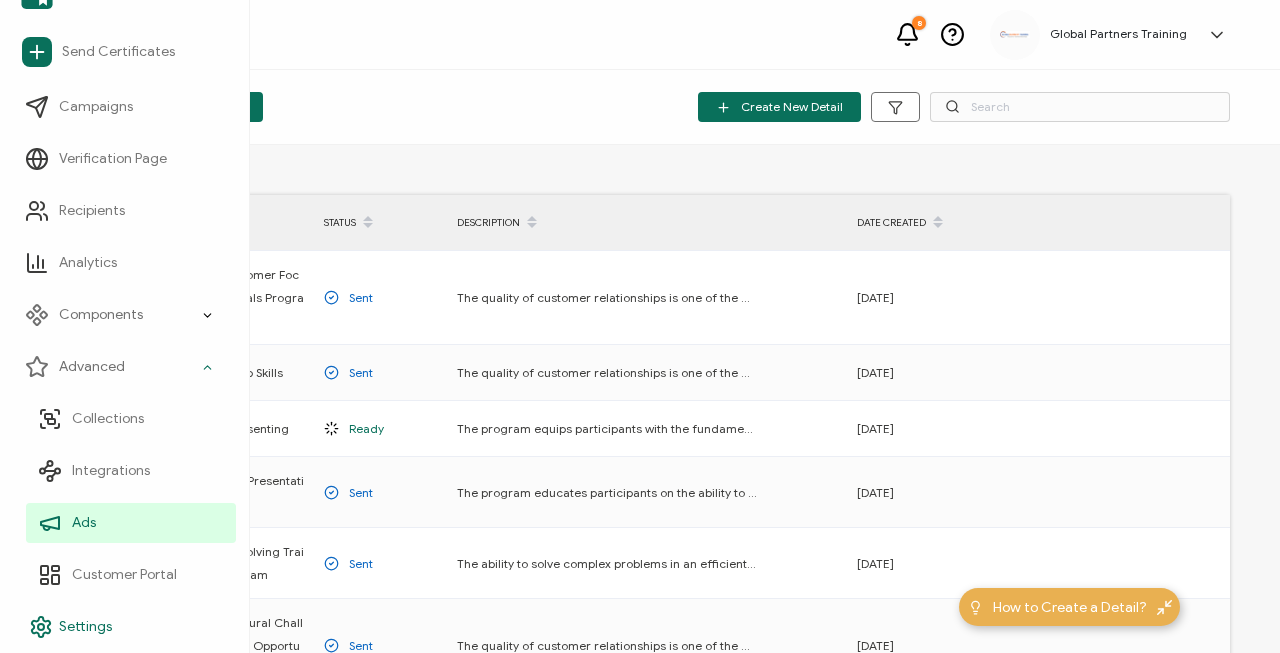 scroll, scrollTop: 0, scrollLeft: 0, axis: both 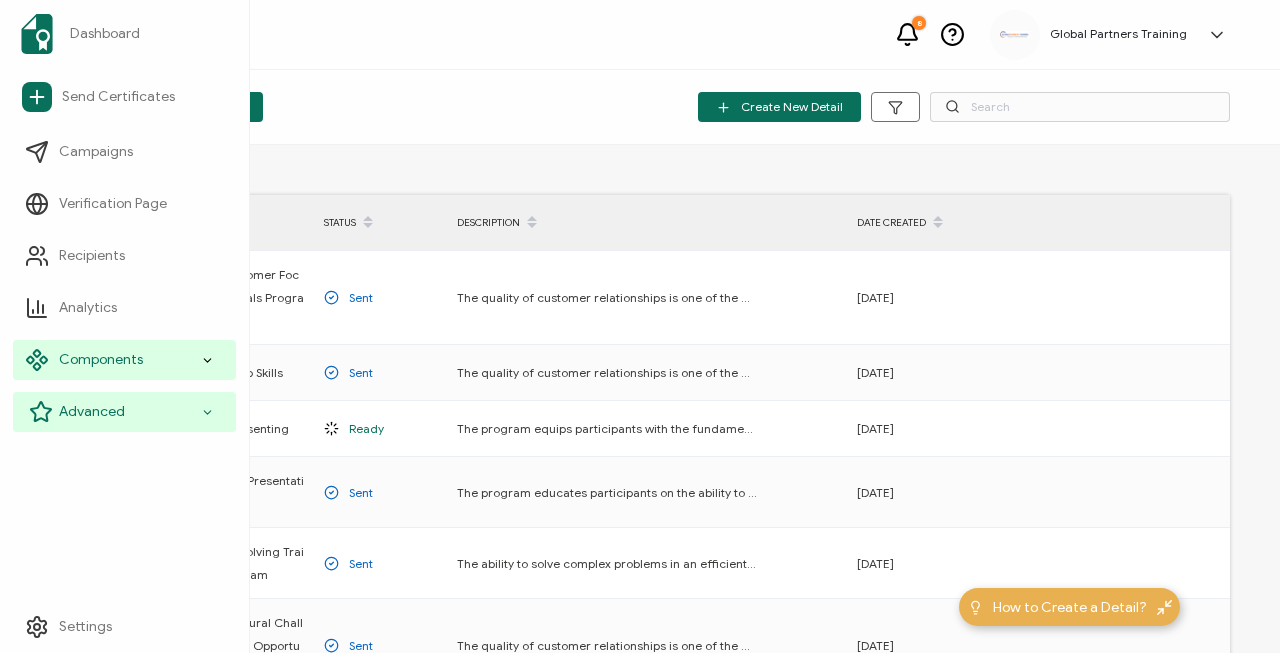 click 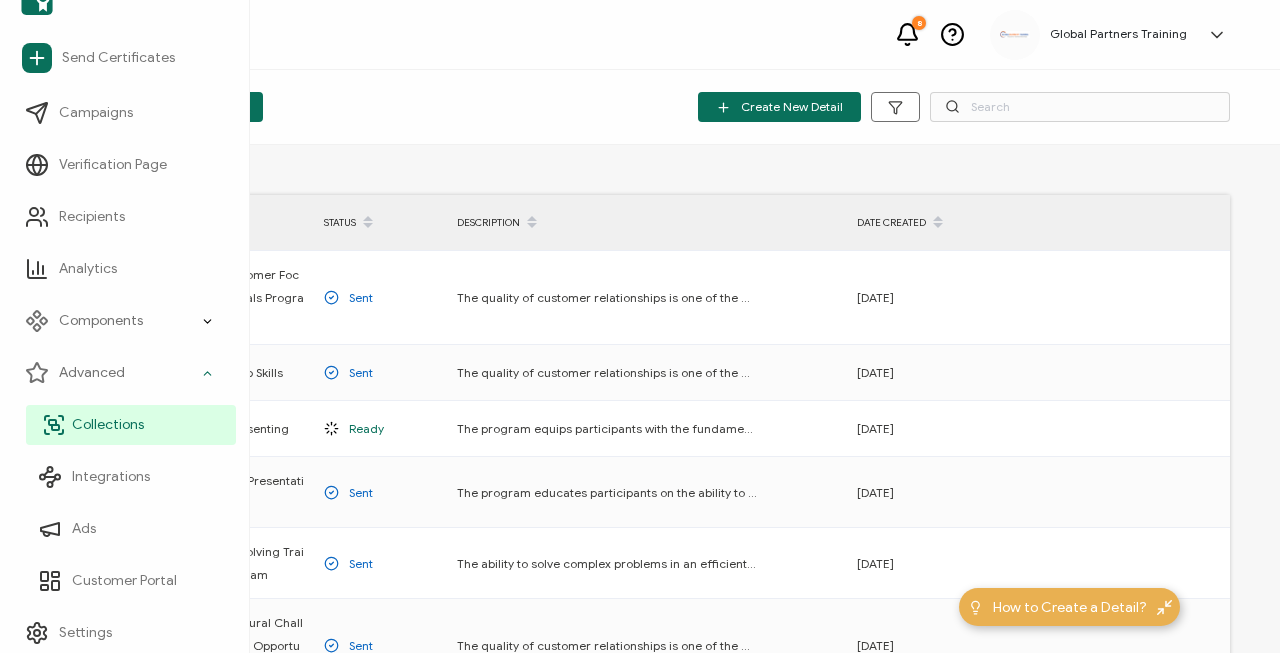 scroll, scrollTop: 45, scrollLeft: 0, axis: vertical 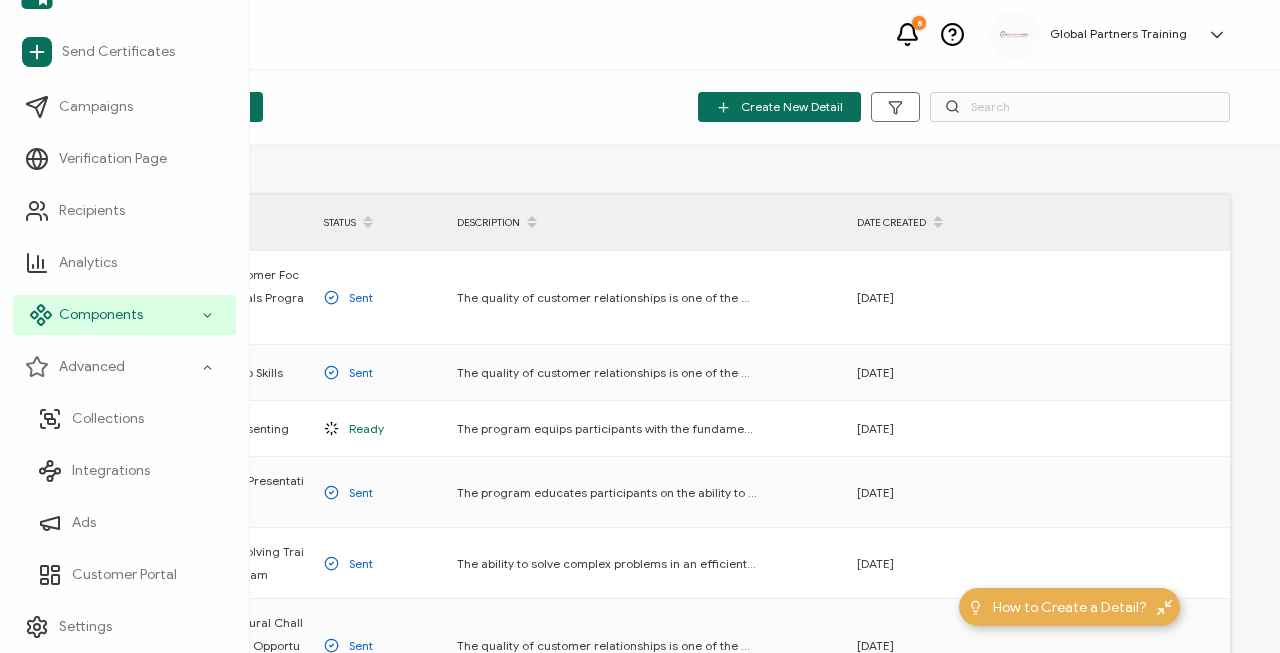 click 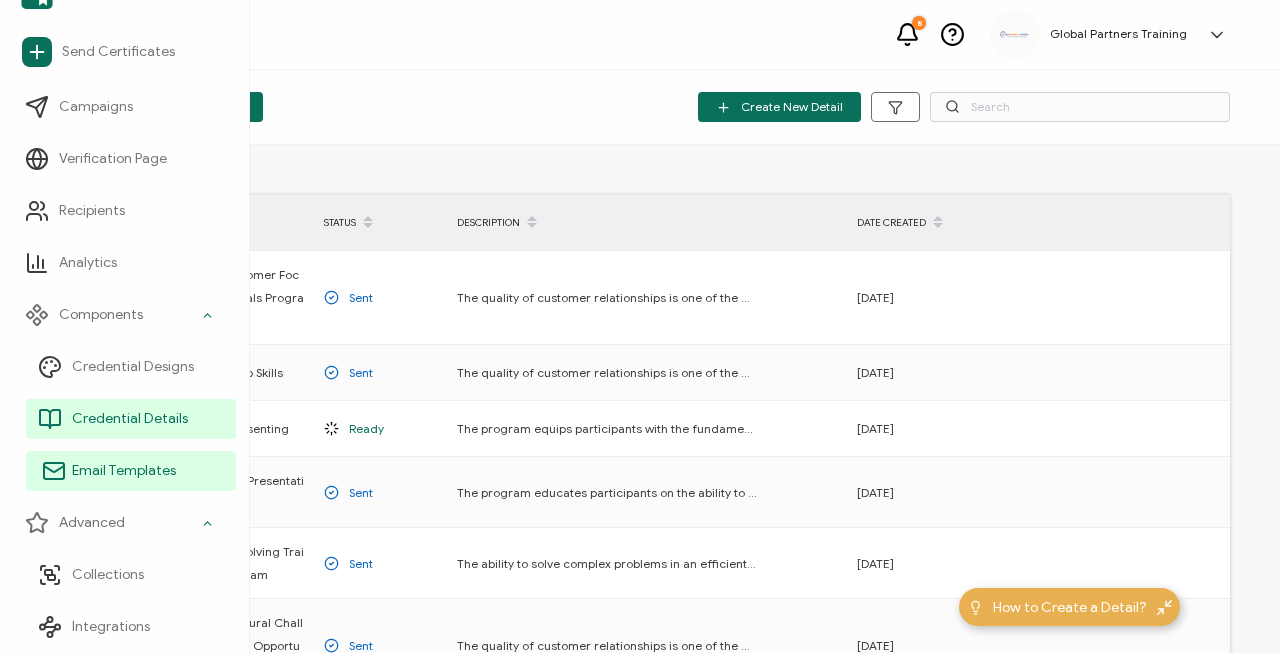 click on "Email Templates" at bounding box center [124, 471] 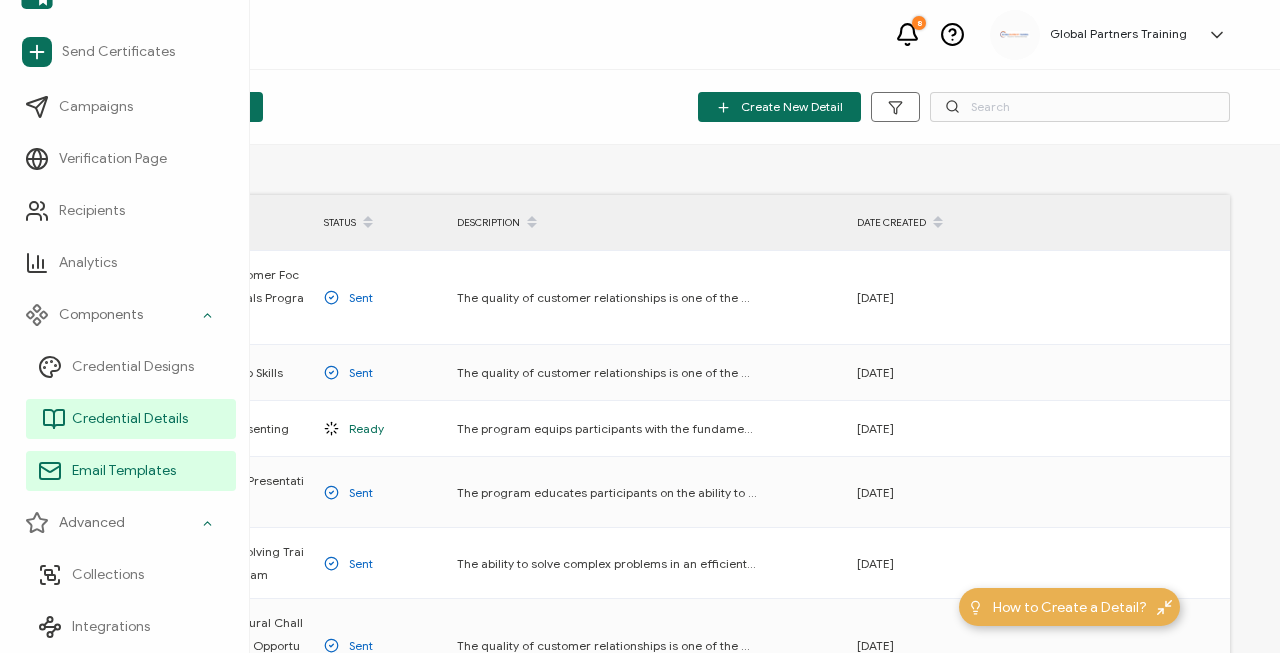 scroll, scrollTop: 0, scrollLeft: 0, axis: both 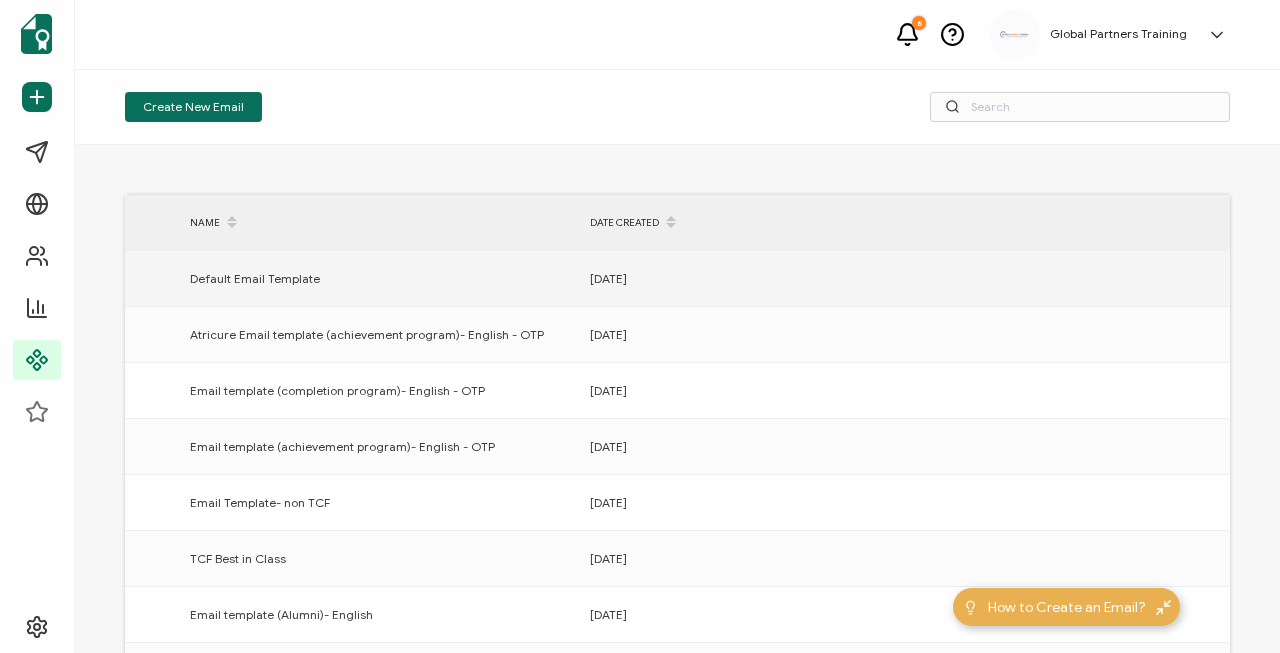 click on "06.02.2025" at bounding box center [780, 278] 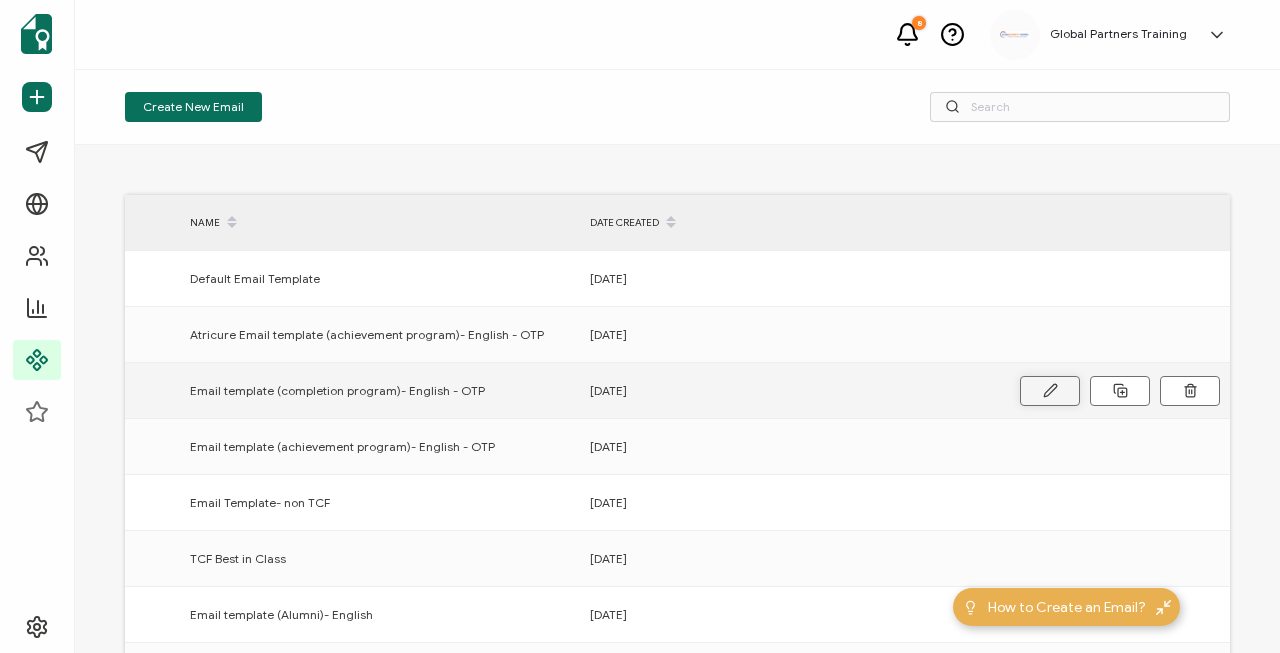 click at bounding box center (1050, 391) 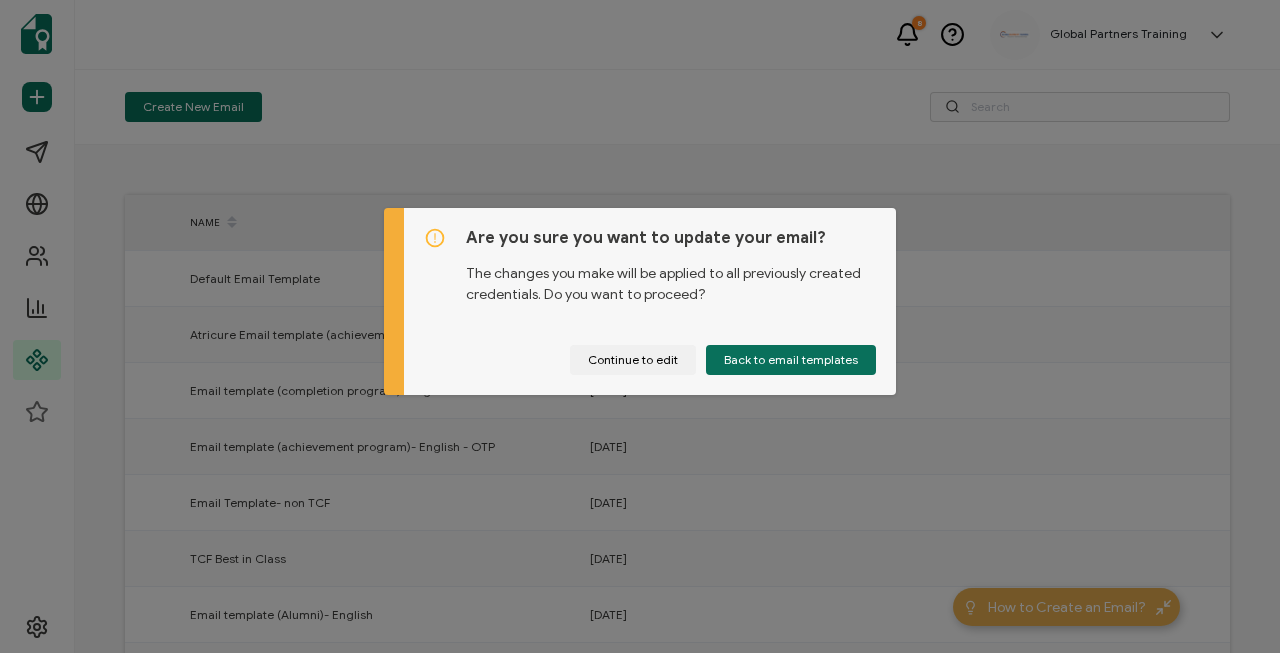 click on "Continue to edit" at bounding box center [633, 360] 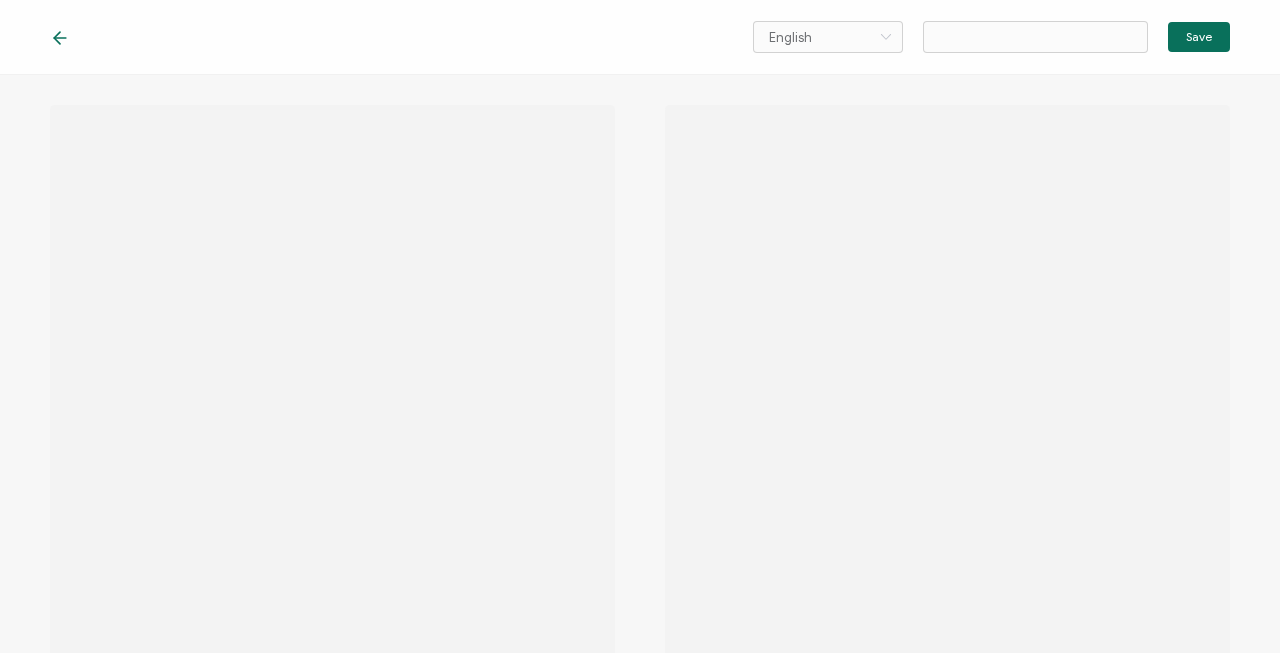 type on "Email template (completion program)- English - OTP" 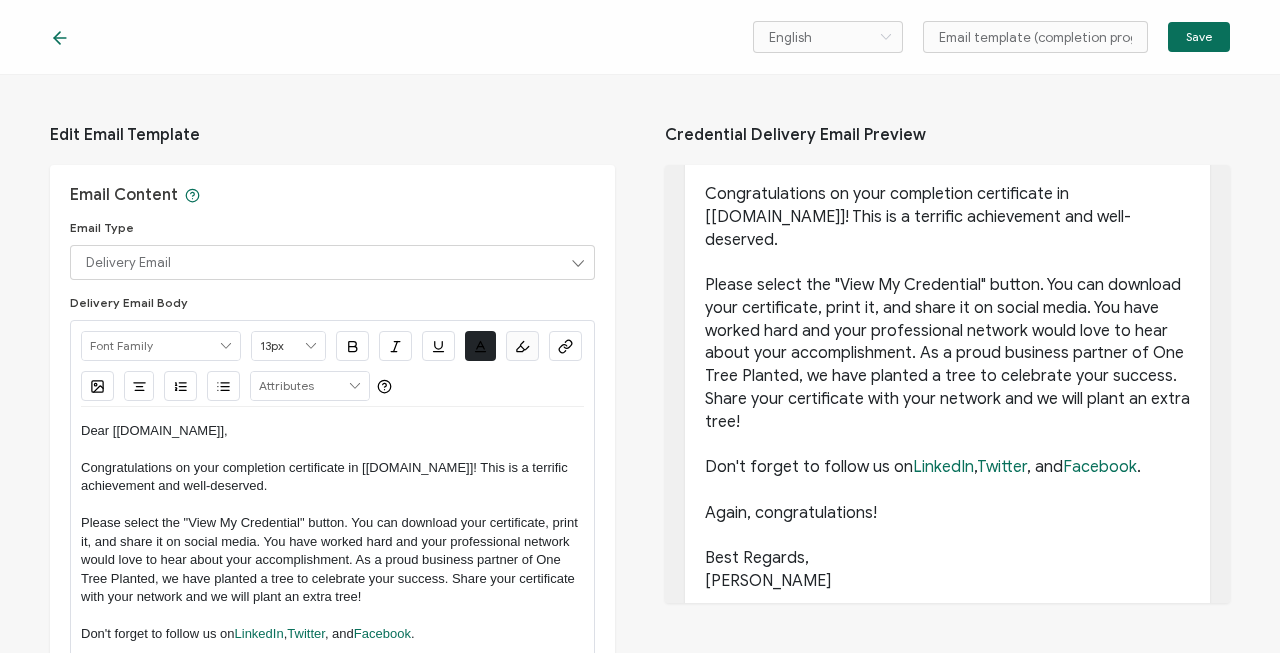 scroll, scrollTop: 192, scrollLeft: 0, axis: vertical 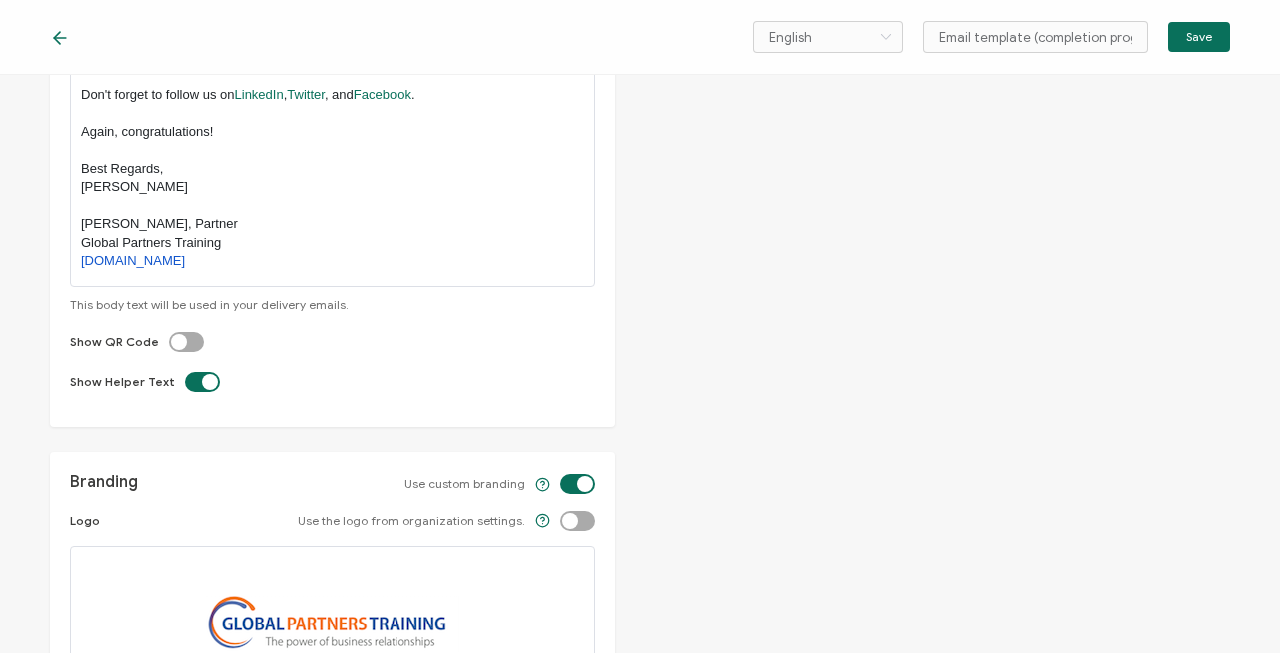 click 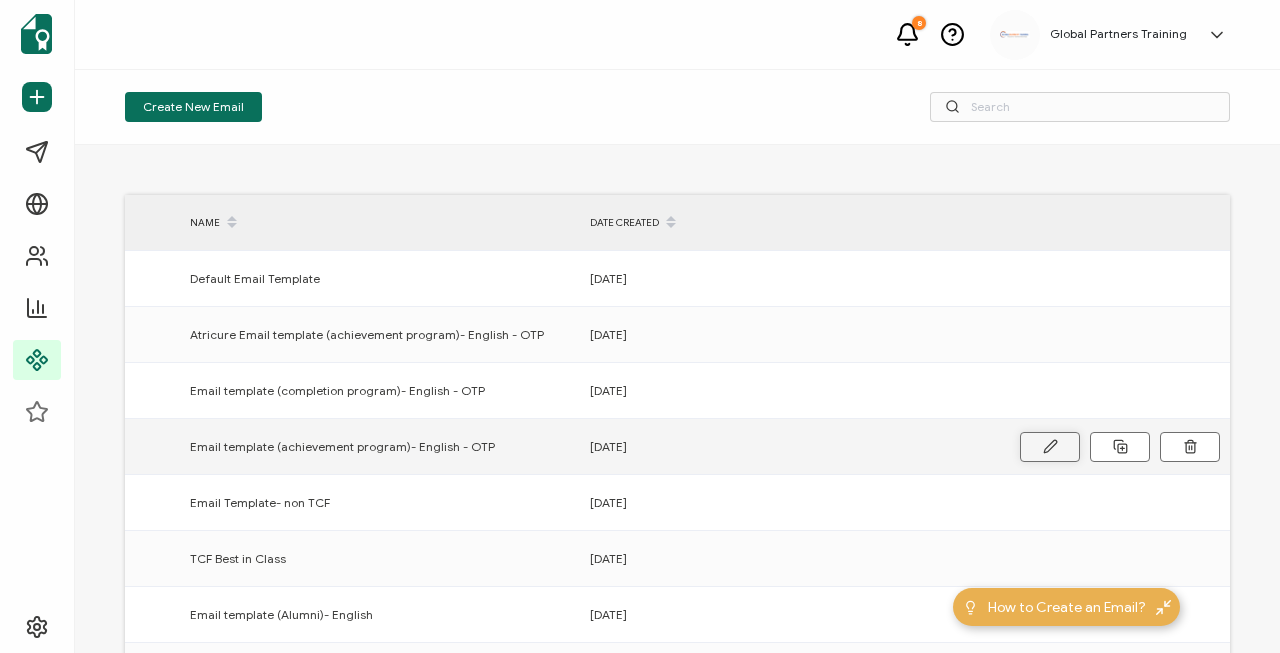 click 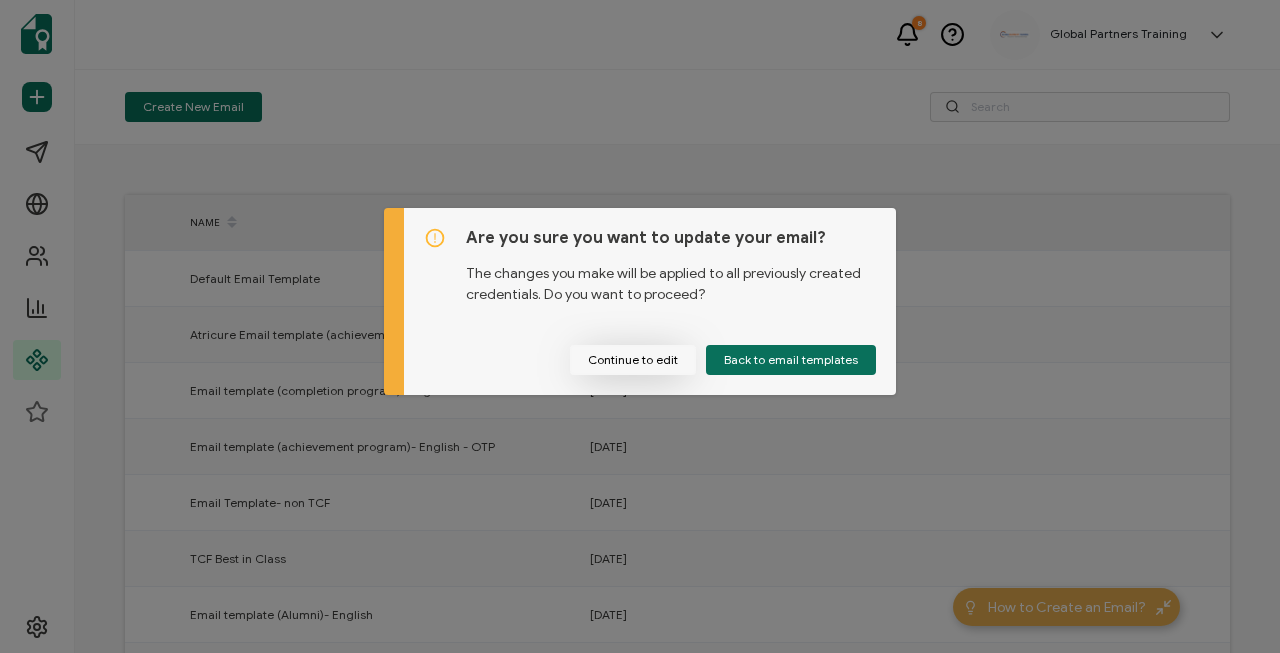 click on "Continue to edit" at bounding box center (633, 360) 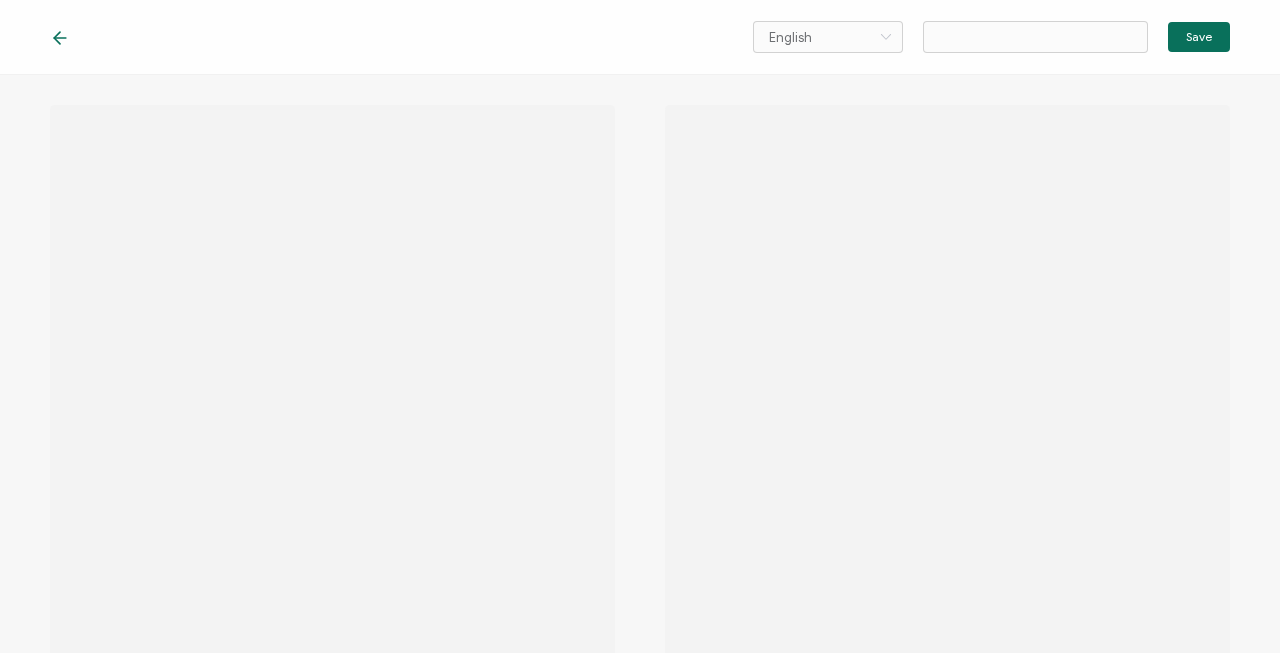 type on "Email template (achievement program)- English - OTP" 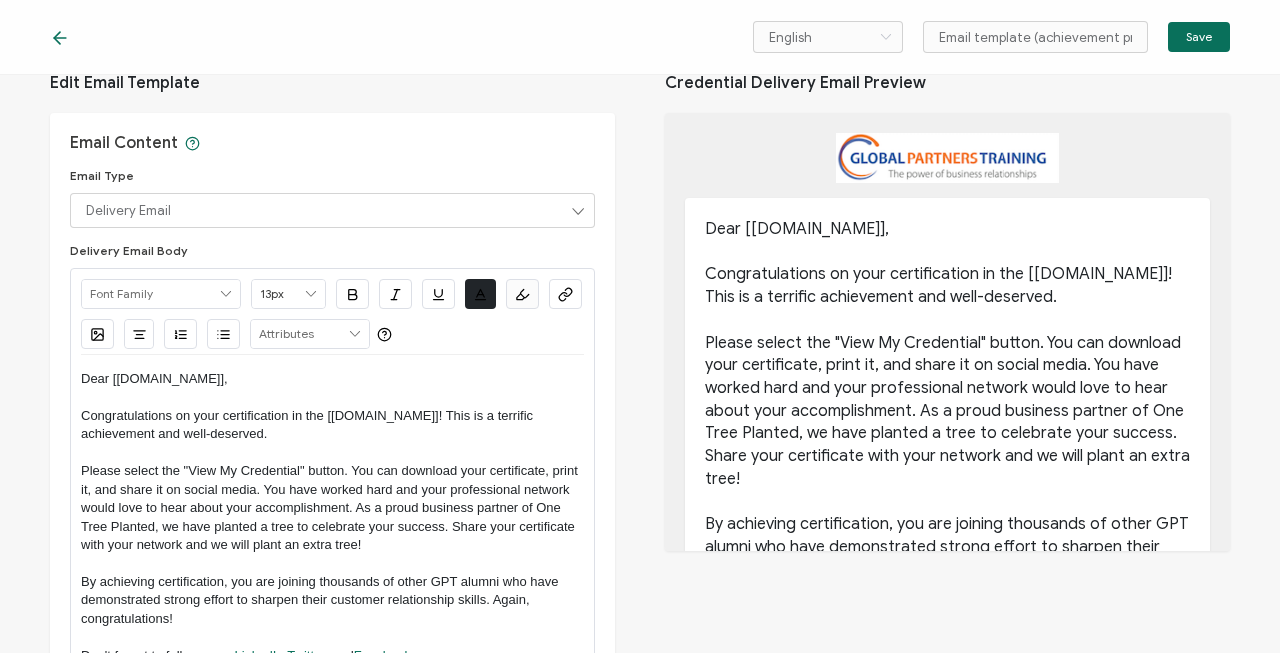 scroll, scrollTop: 0, scrollLeft: 0, axis: both 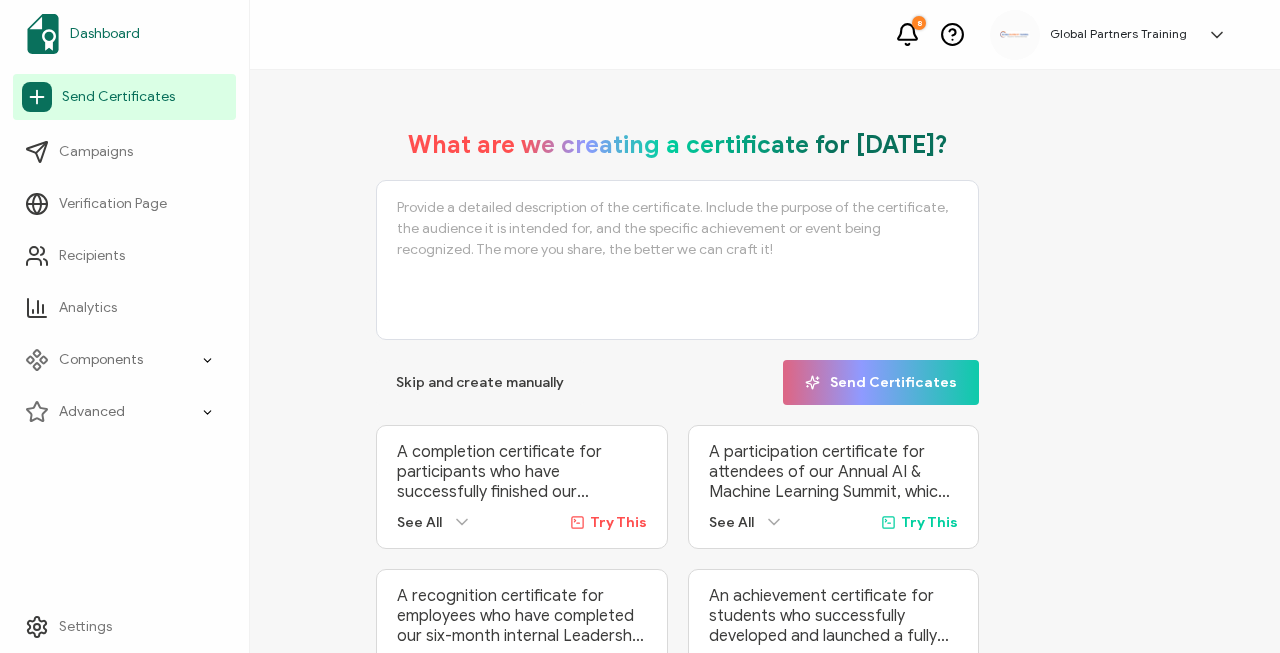 click on "Dashboard" at bounding box center [105, 34] 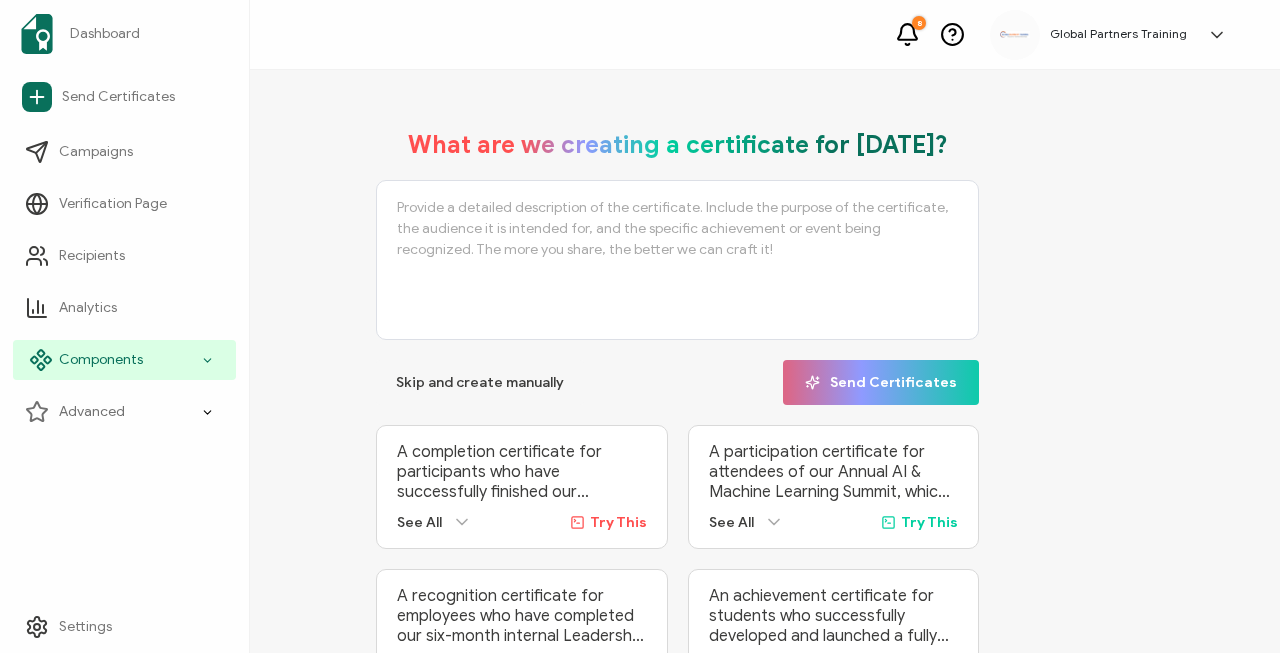 click on "Components" at bounding box center [101, 360] 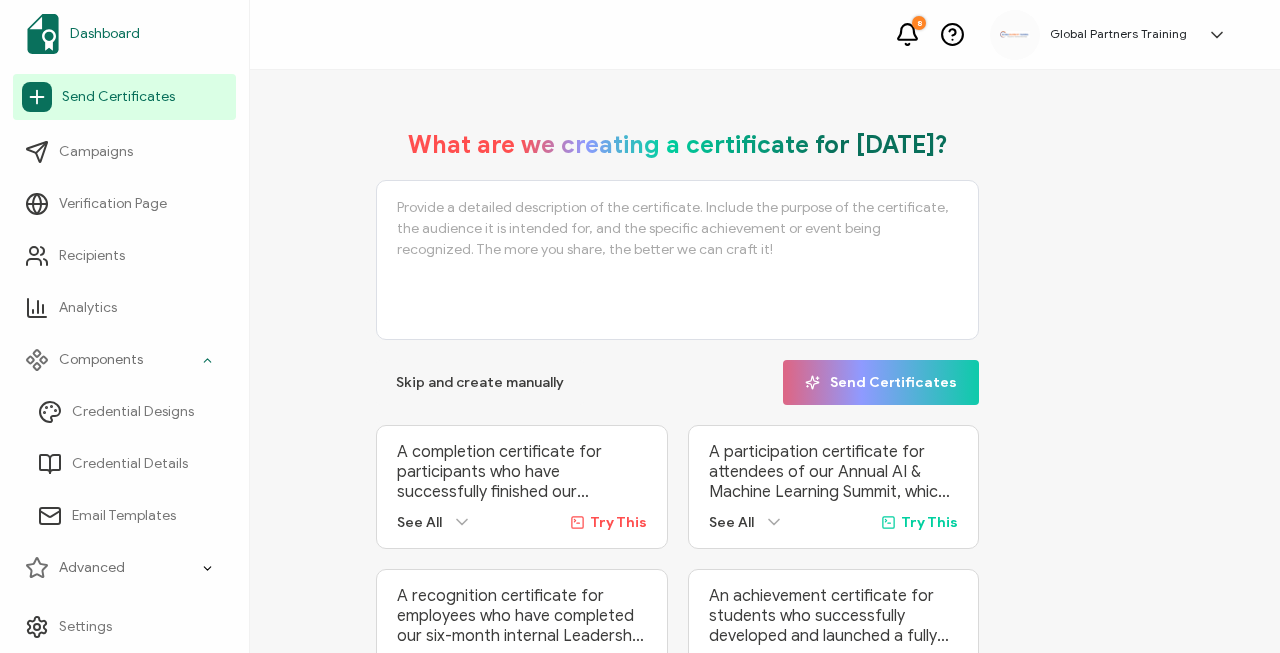 click on "Dashboard" at bounding box center [105, 34] 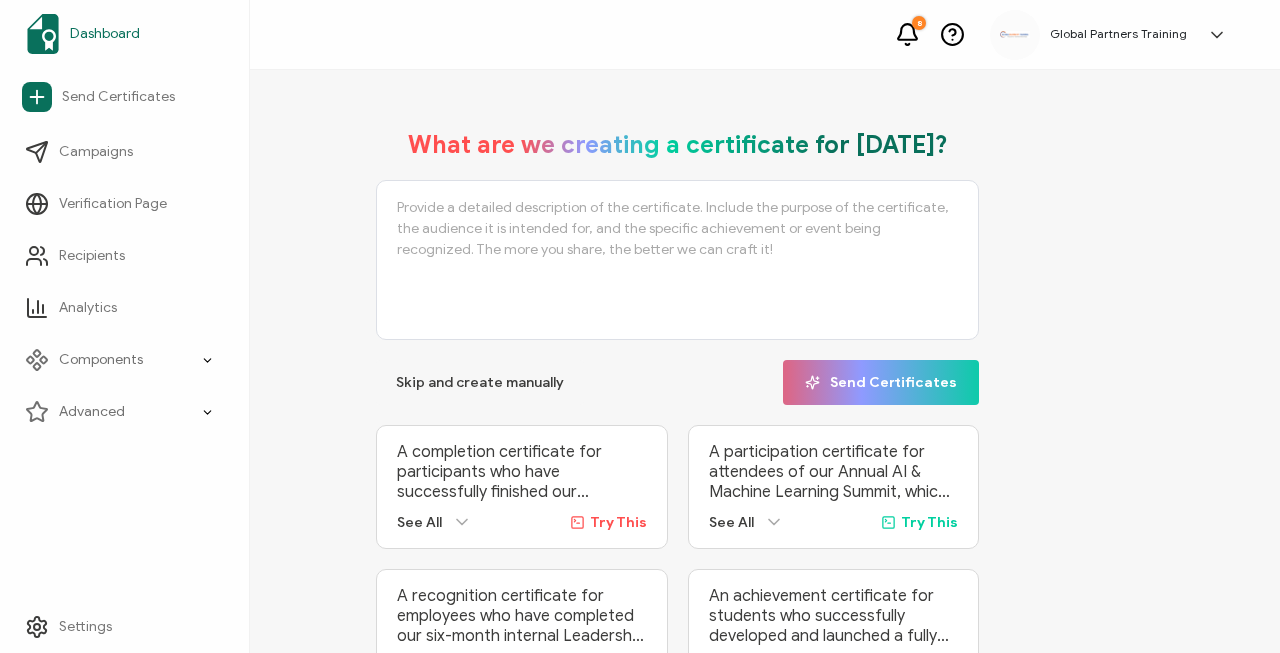 click at bounding box center [43, 34] 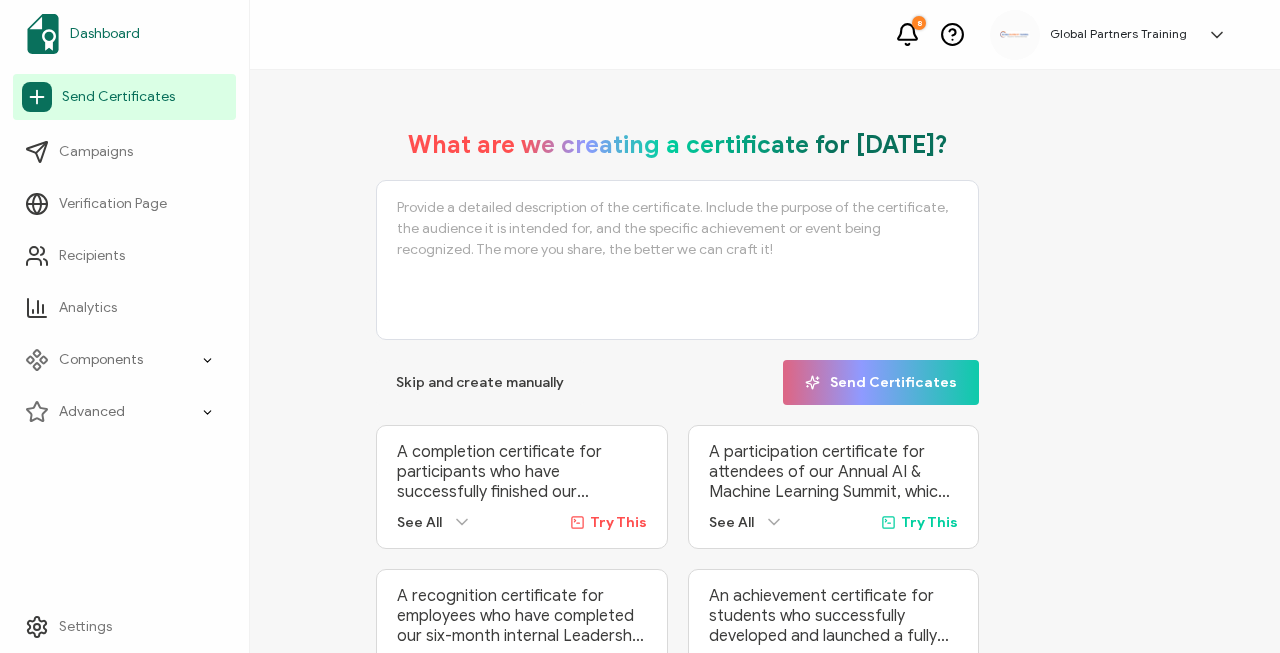 click on "Dashboard" at bounding box center (124, 34) 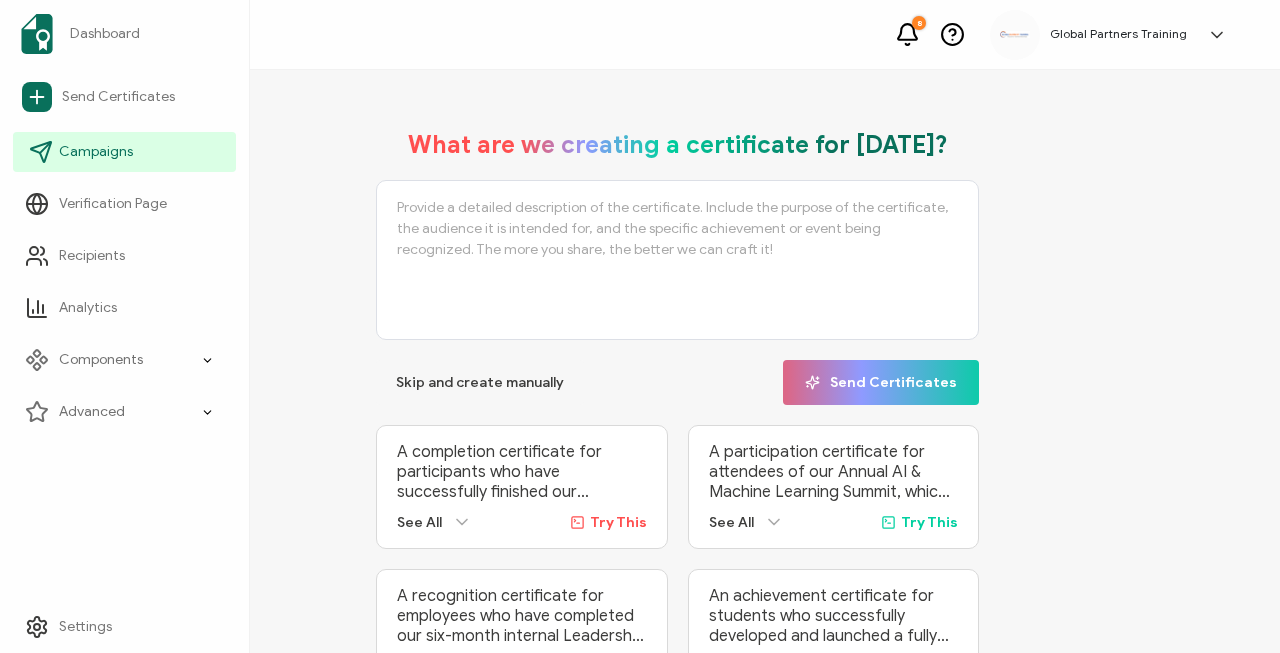 click on "Campaigns" at bounding box center [96, 152] 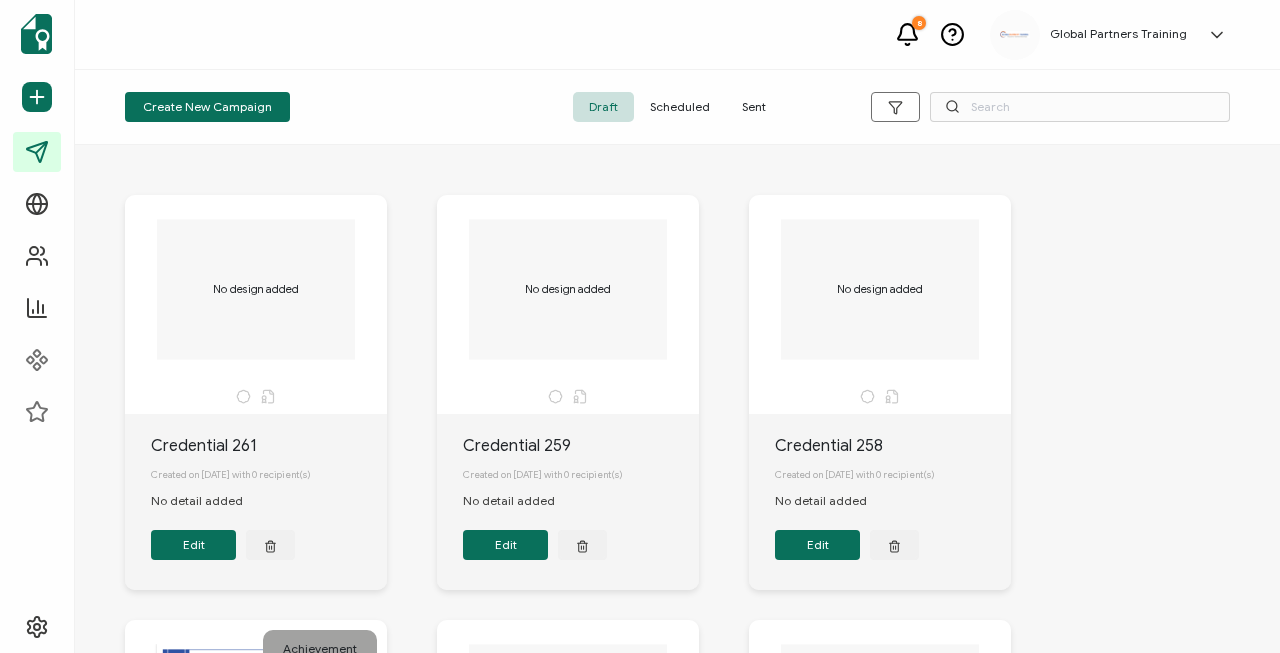 click on "Sent" at bounding box center [754, 107] 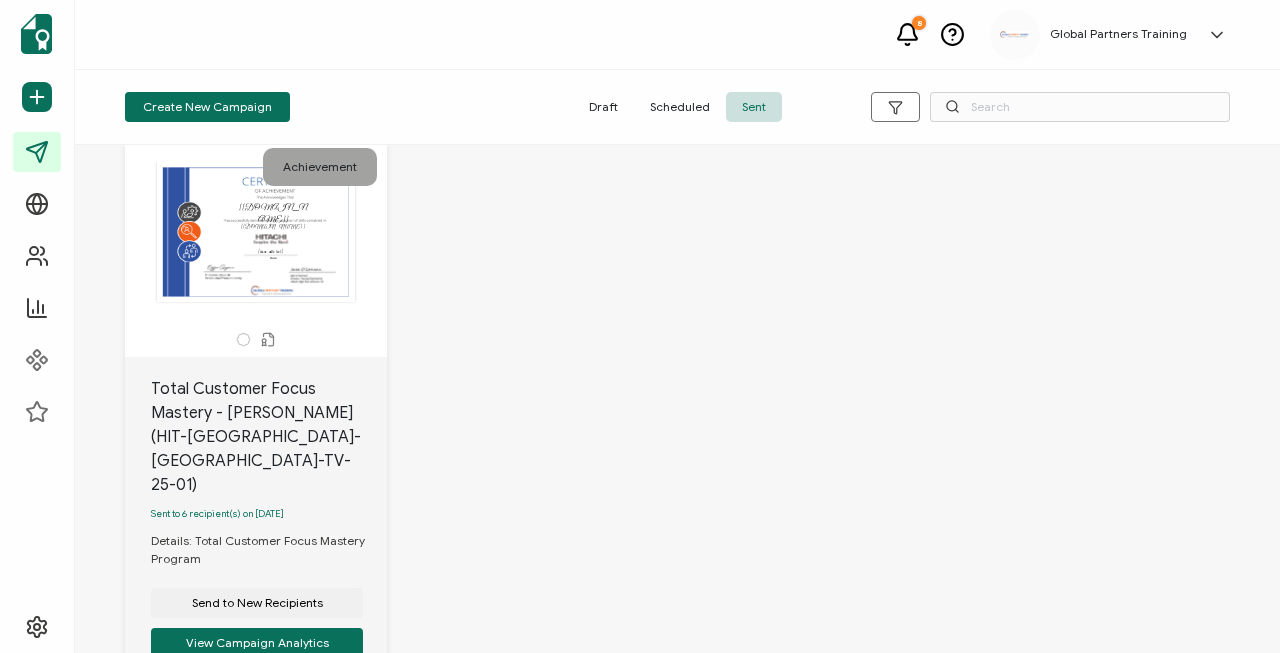 scroll, scrollTop: 1901, scrollLeft: 0, axis: vertical 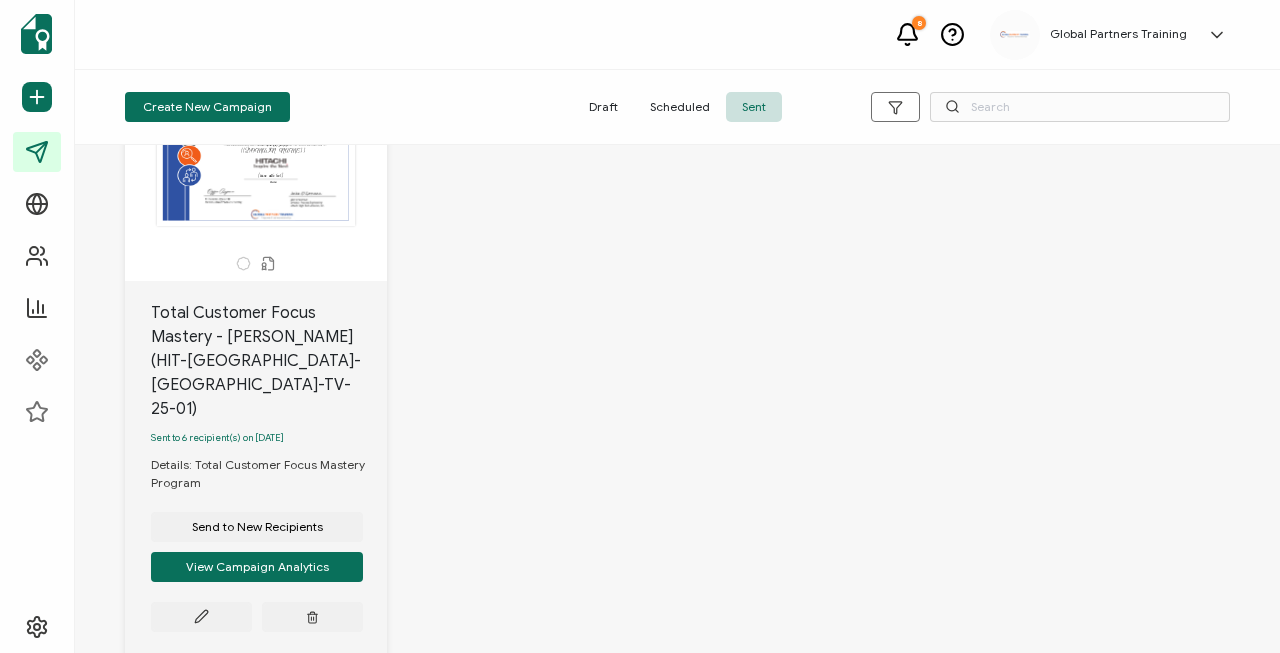 click on "2" at bounding box center [627, 746] 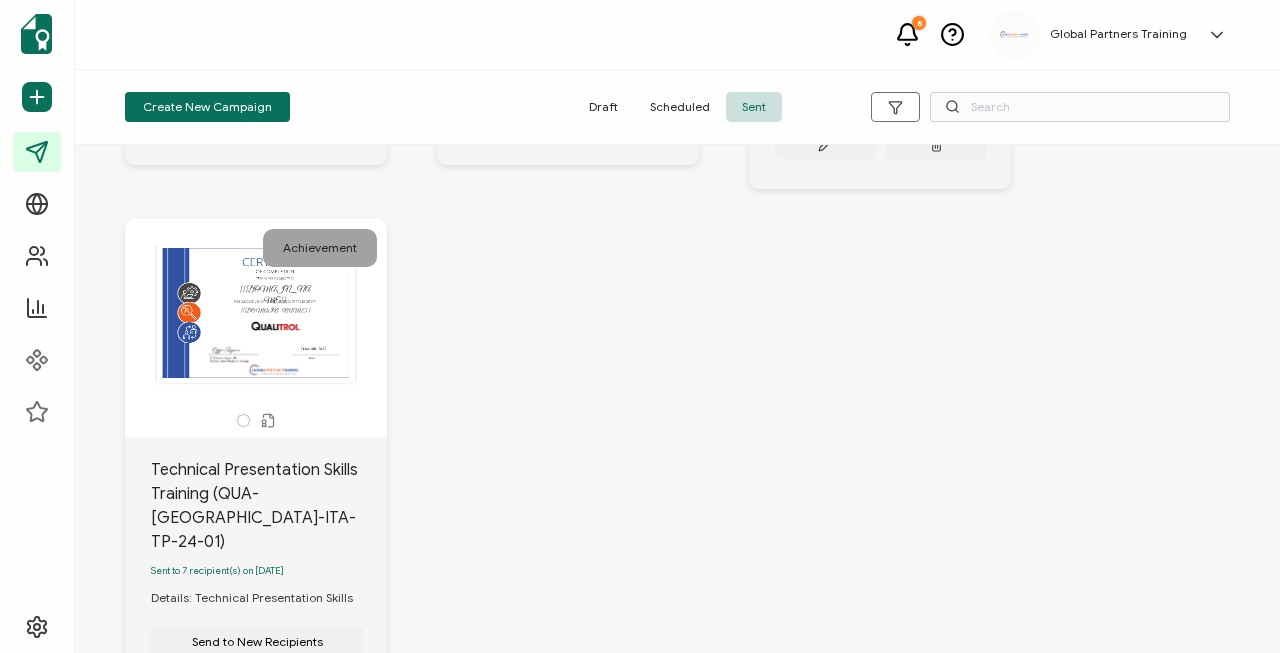 scroll, scrollTop: 1925, scrollLeft: 0, axis: vertical 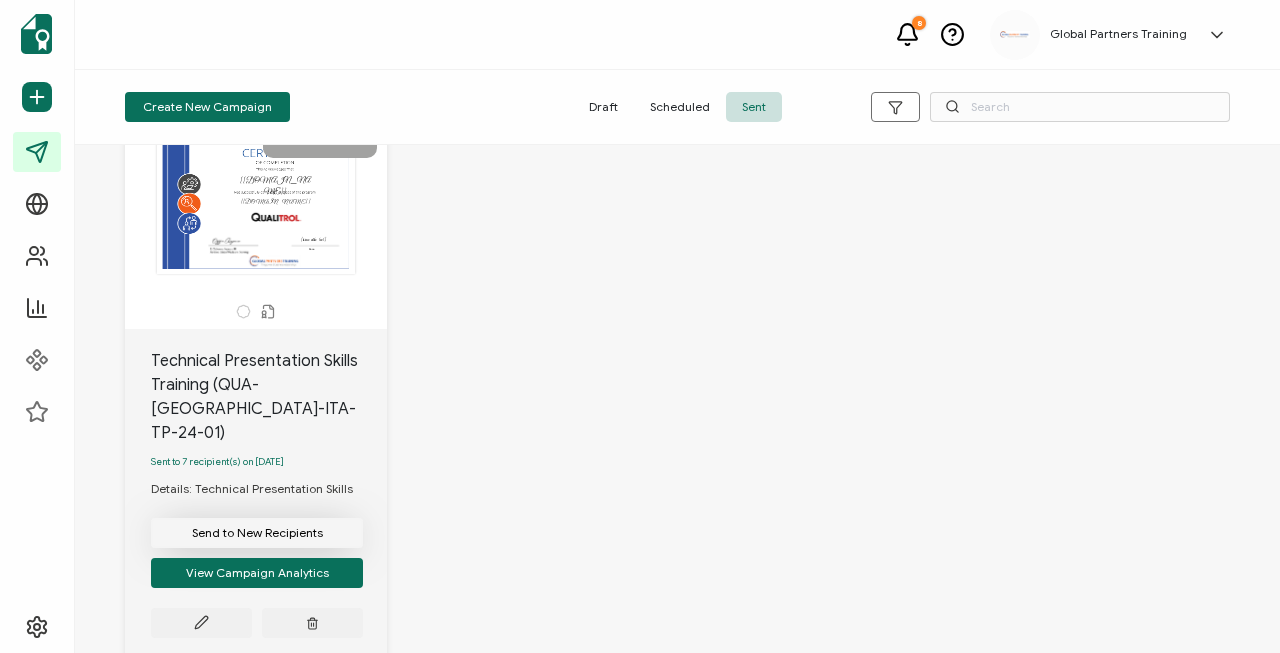 click on "Send to New Recipients" at bounding box center [257, -1338] 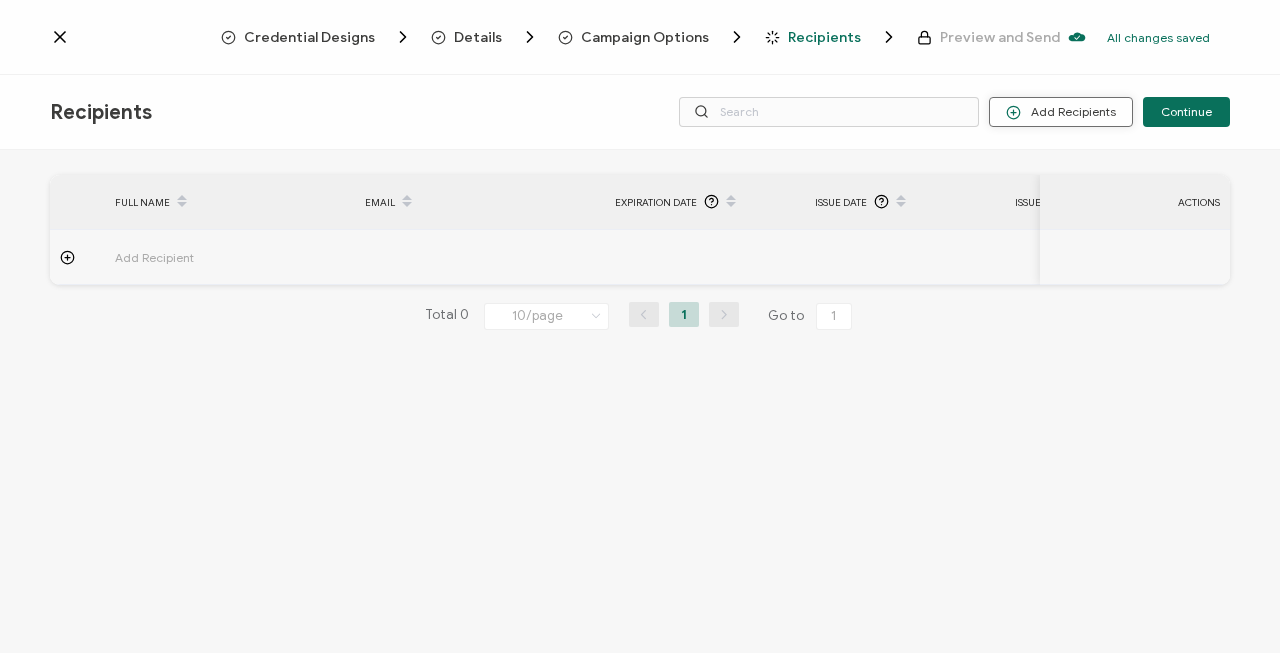 click on "Add Recipients" at bounding box center (1061, 112) 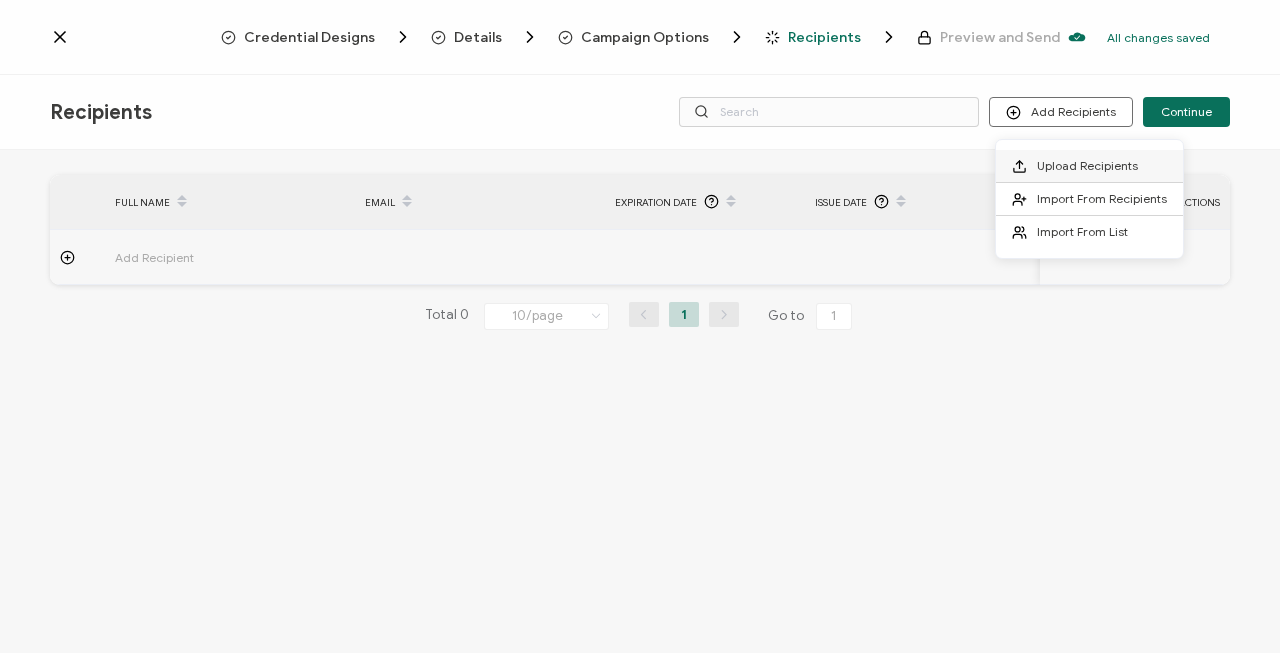 click on "Upload Recipients" at bounding box center (1087, 165) 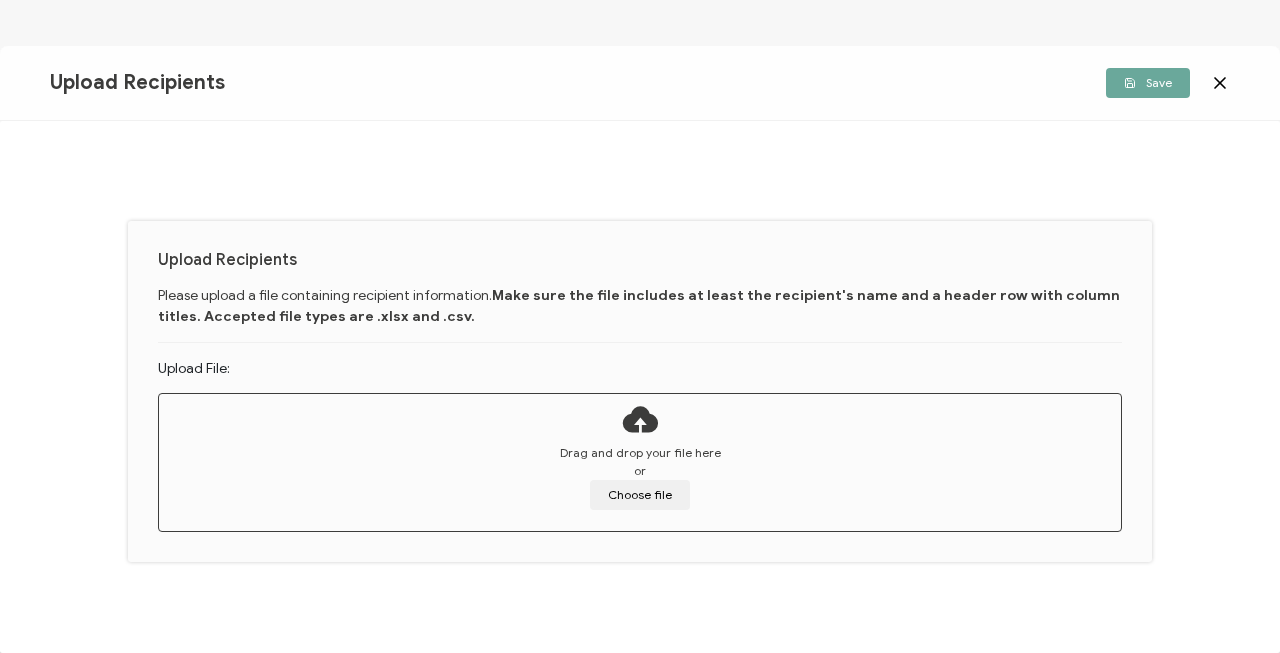 click 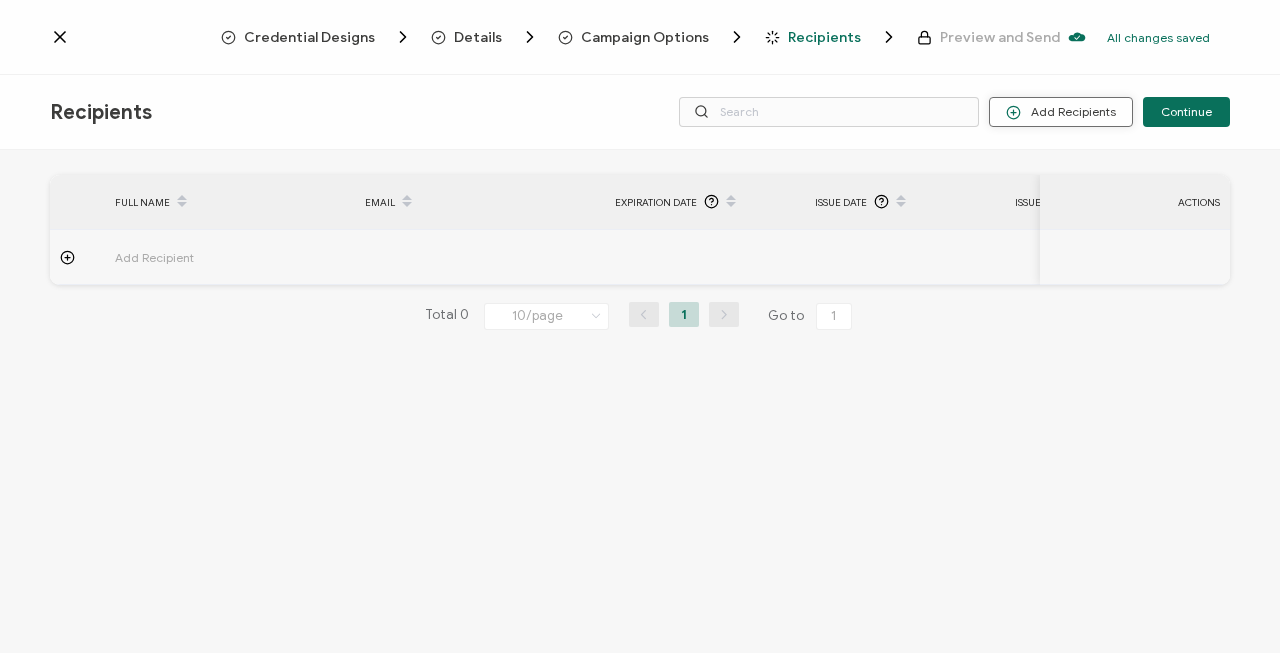 click on "Add Recipients" at bounding box center (1061, 112) 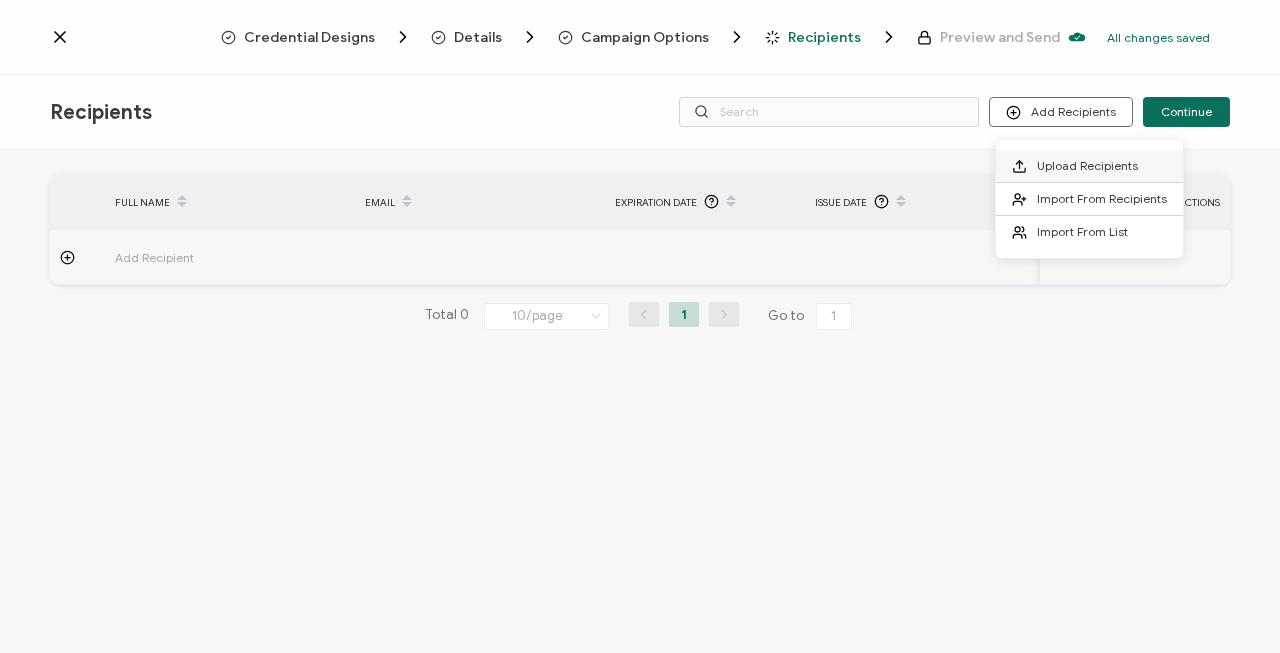 click on "Upload Recipients" at bounding box center [1087, 165] 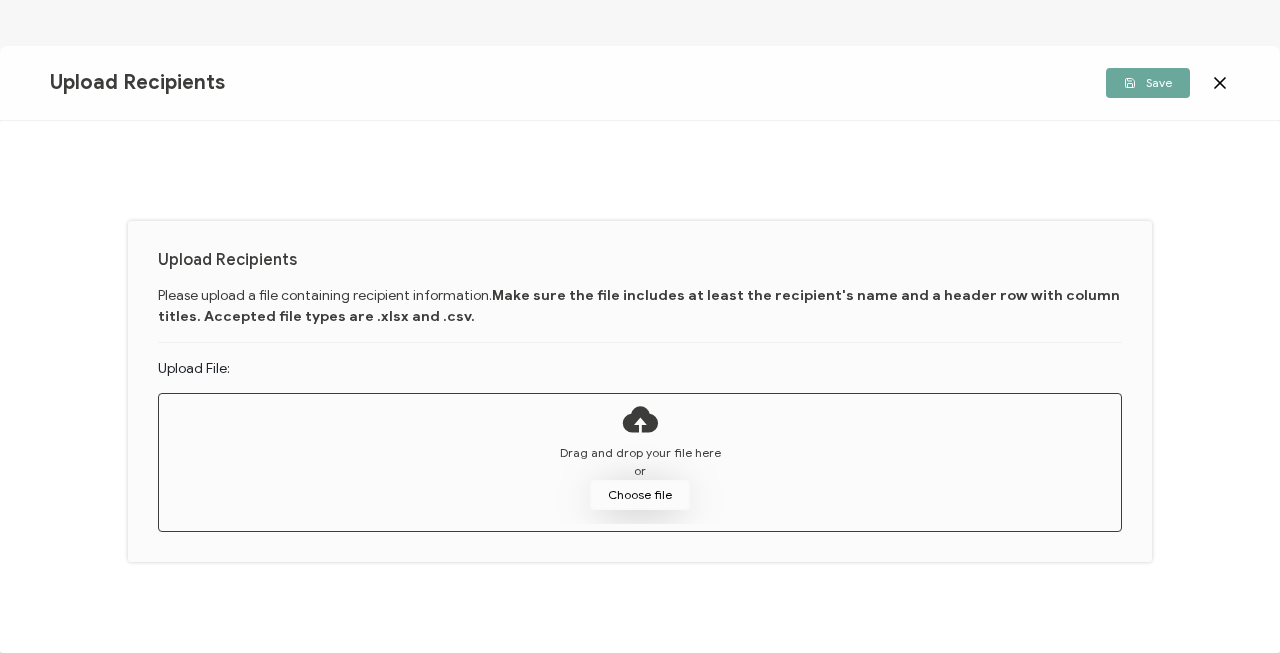 click on "Choose file" at bounding box center [640, 495] 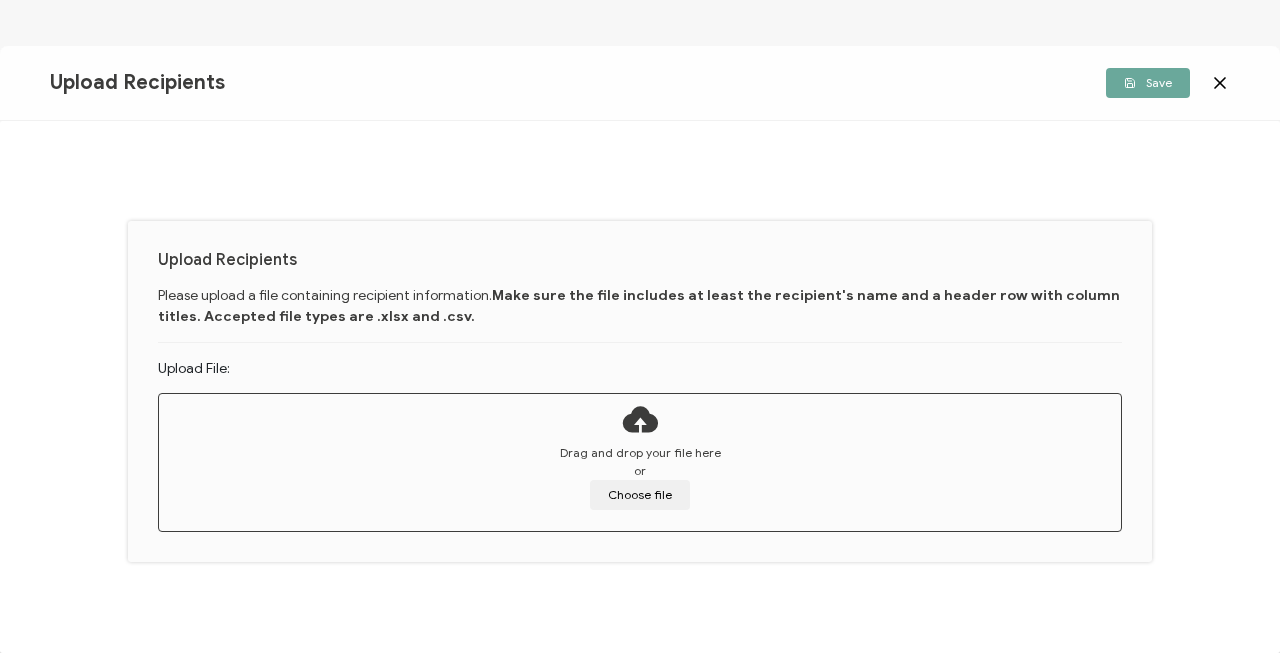 click 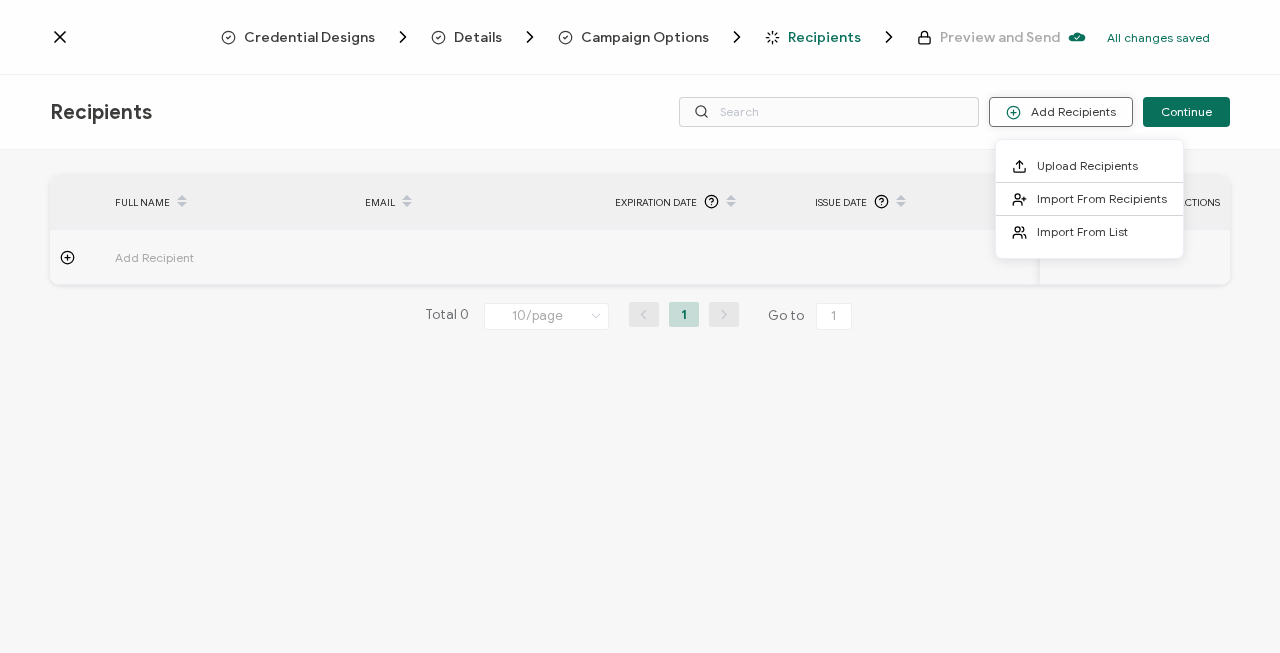 click on "Add Recipients" at bounding box center [1061, 112] 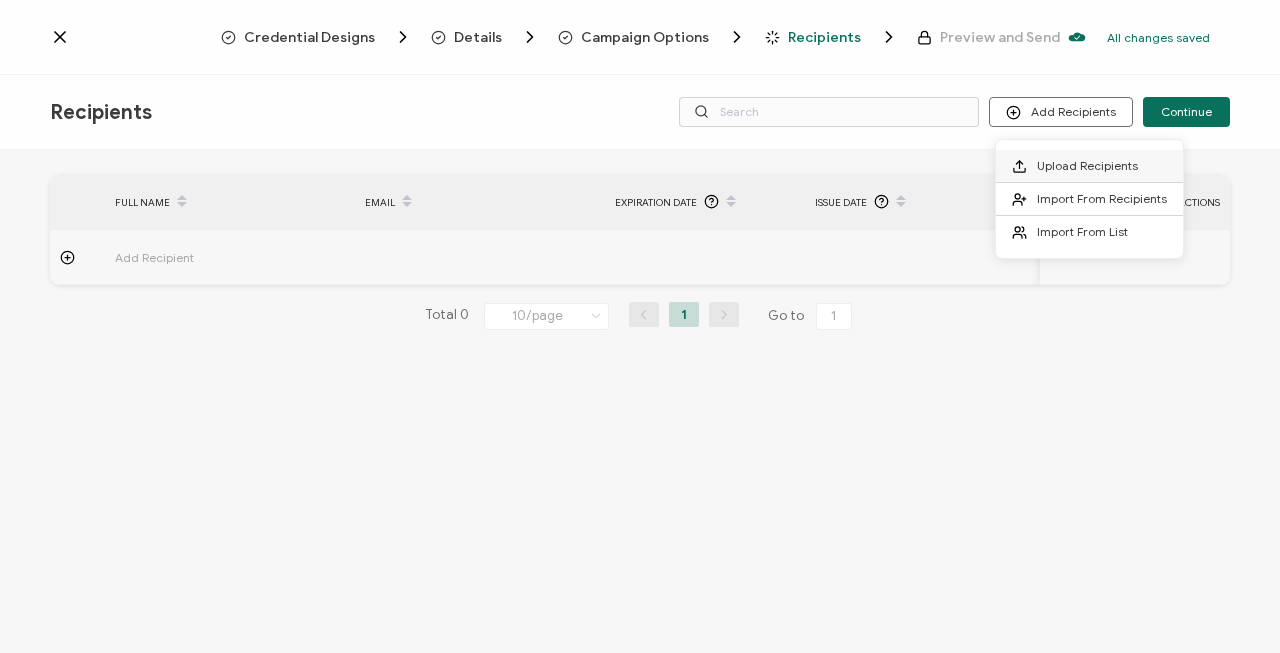 click on "Upload Recipients" at bounding box center [1087, 165] 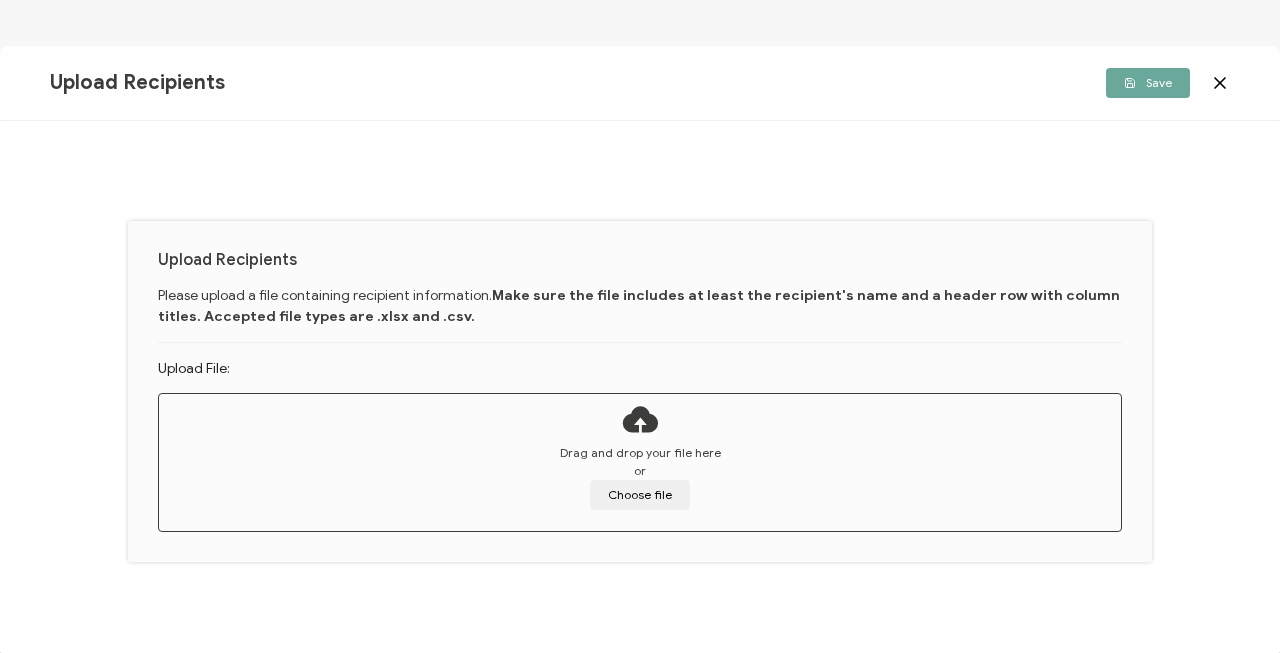 click 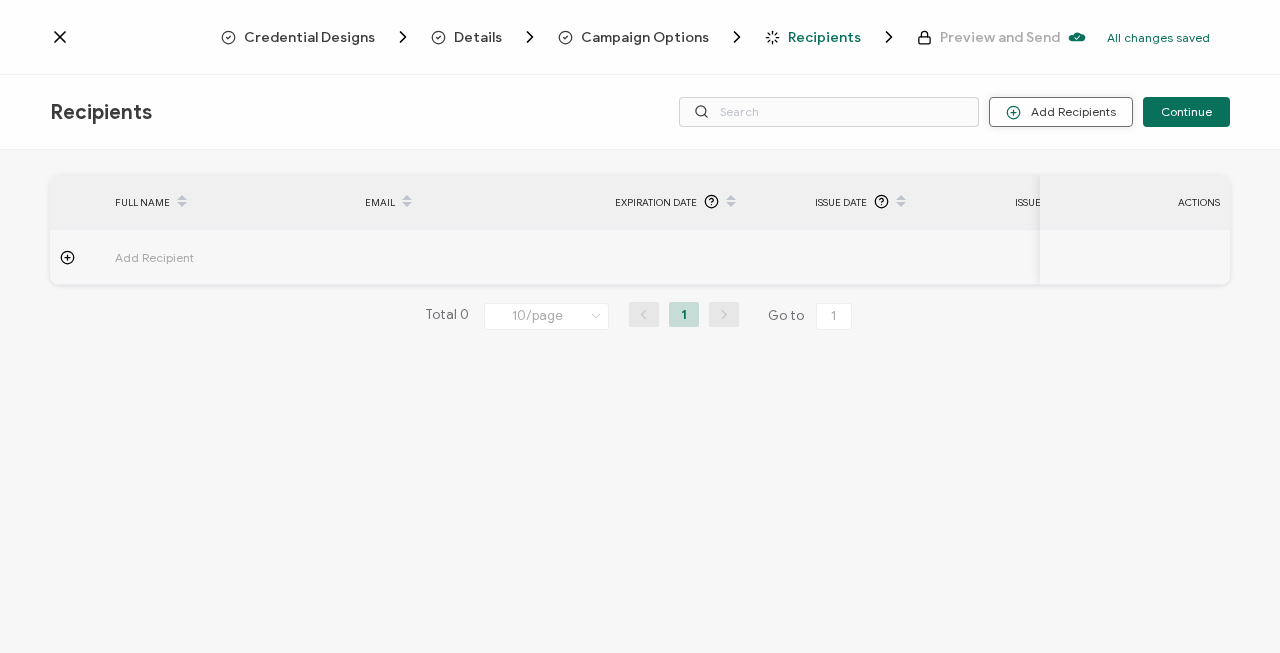 click on "Add Recipients" at bounding box center (1061, 112) 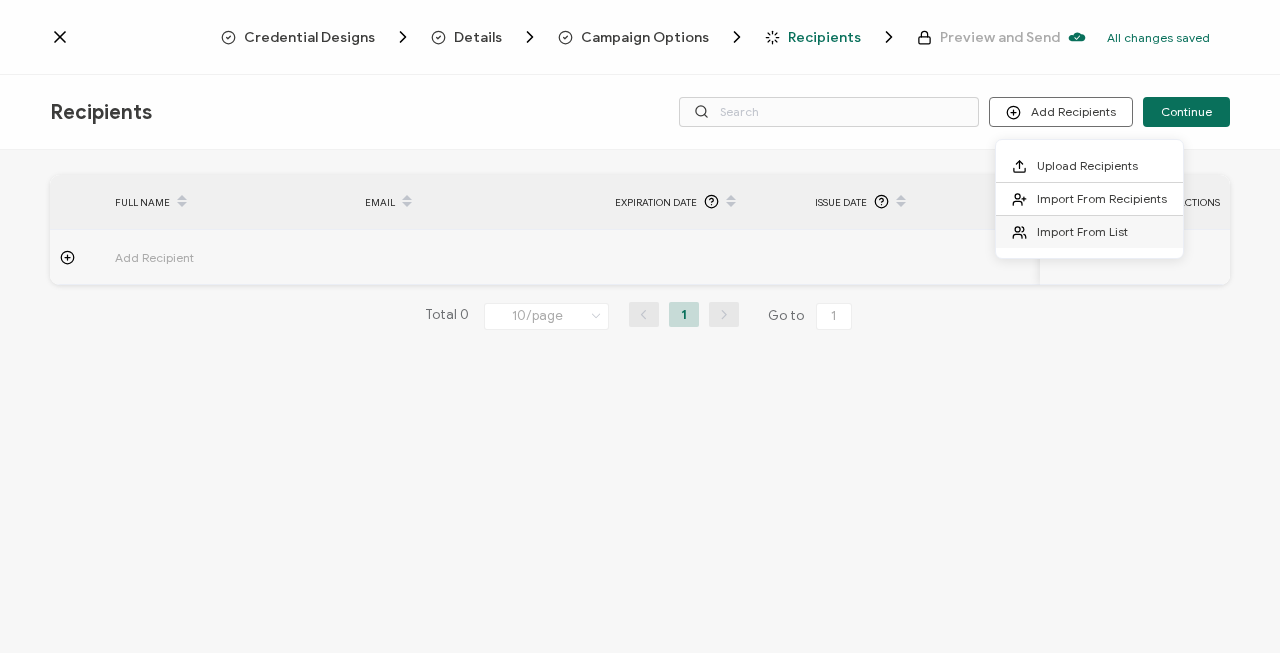 click on "Import From List" at bounding box center [1082, 231] 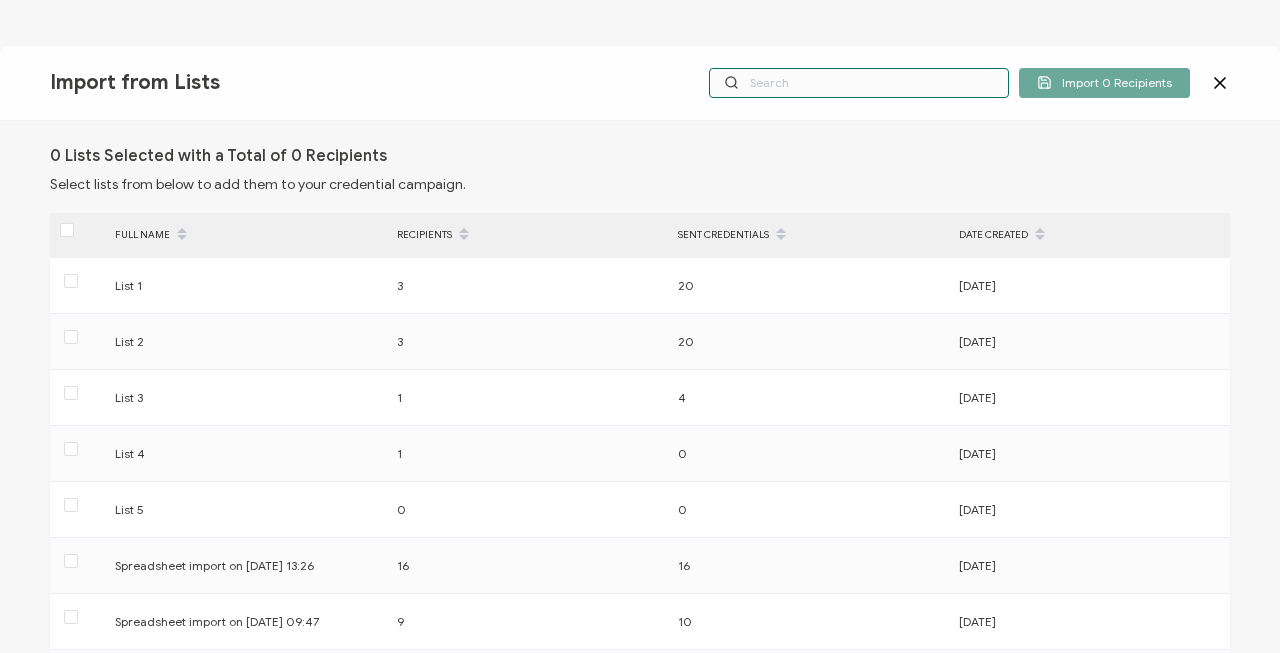 click at bounding box center [859, 83] 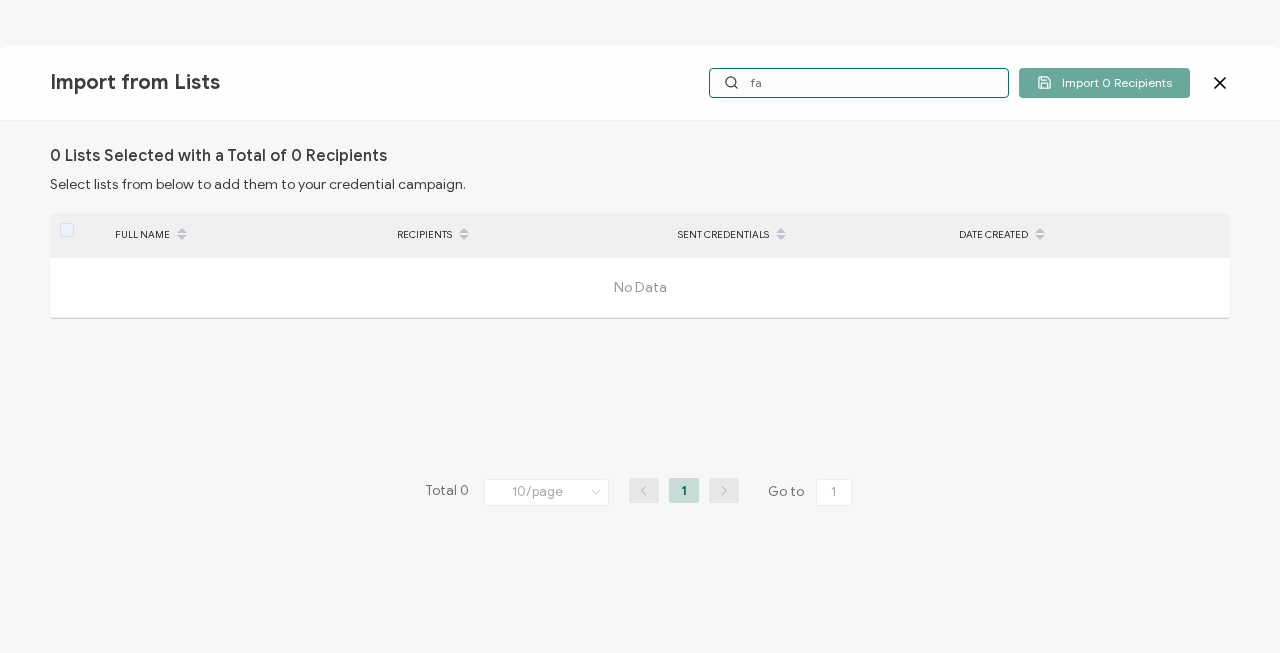type on "f" 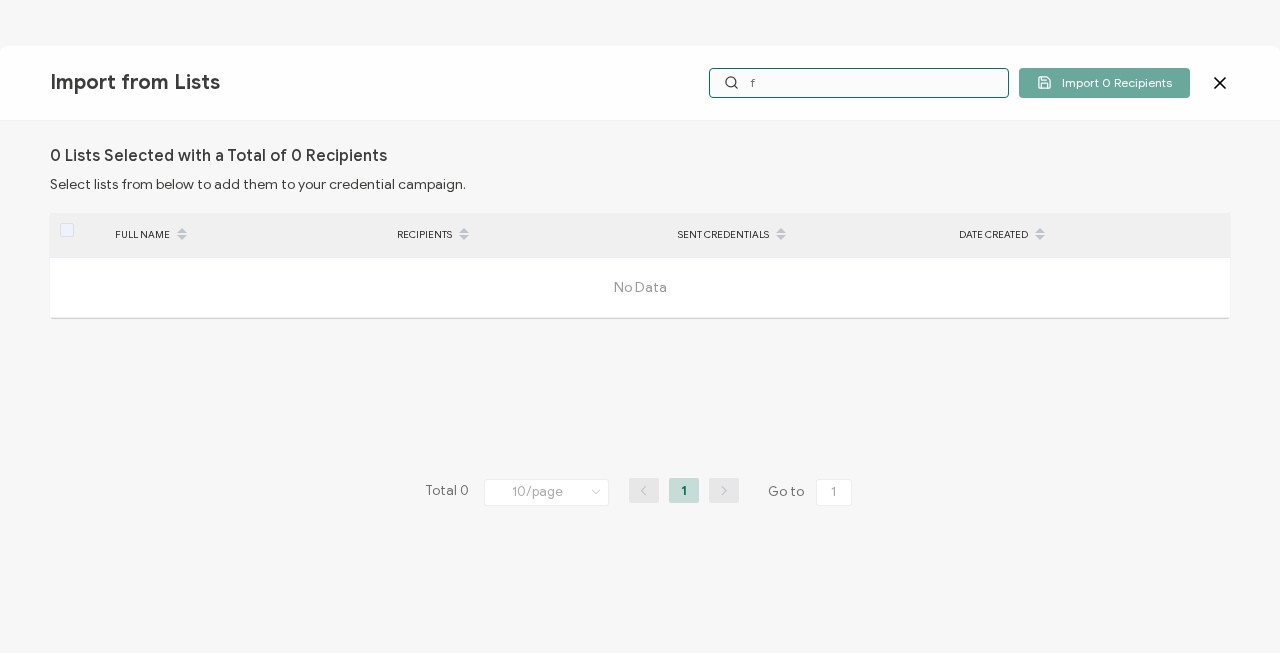 type 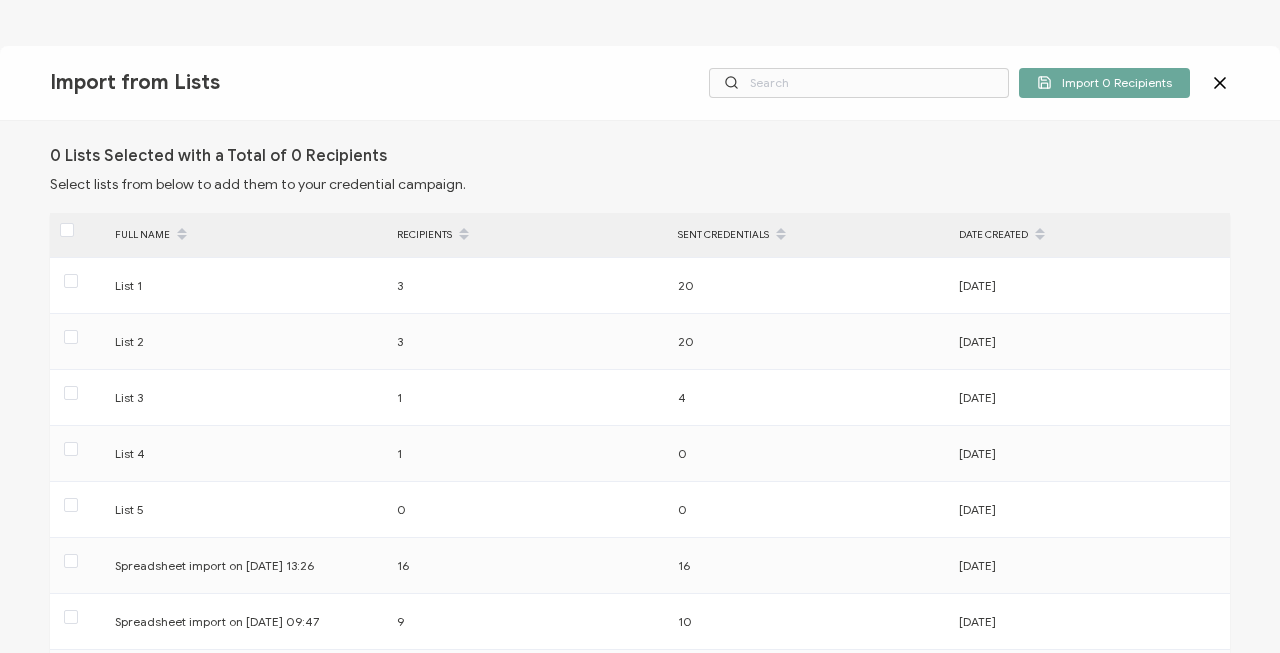 click 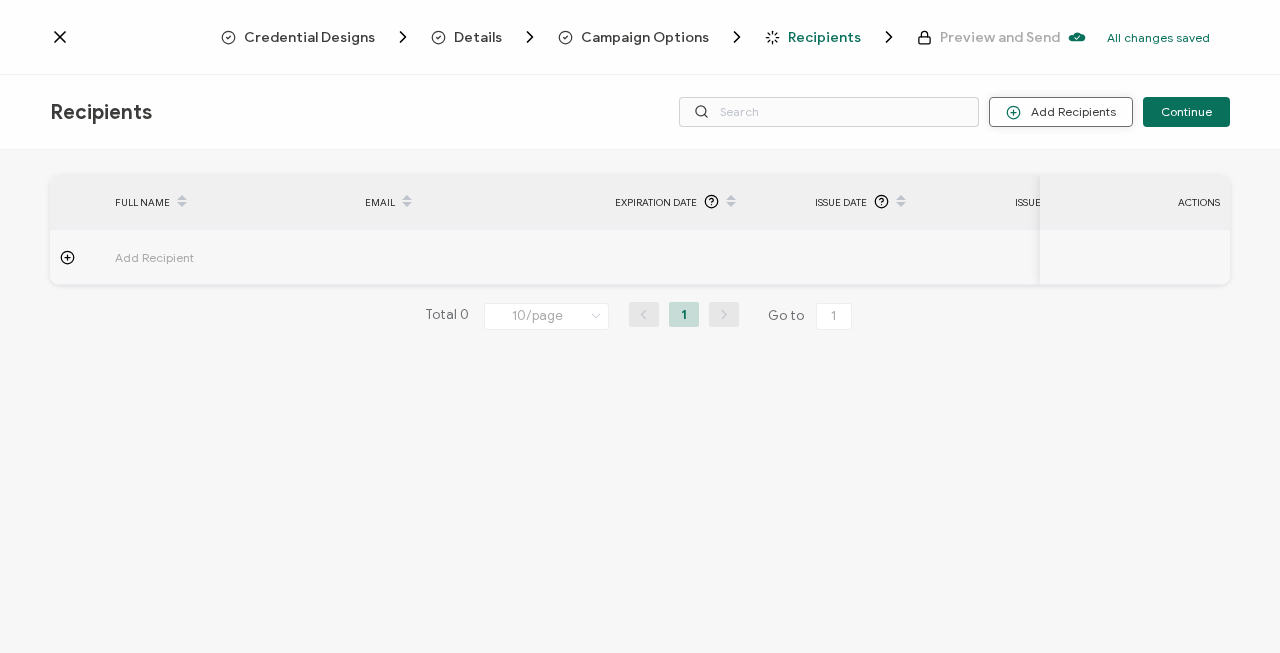 click on "Add Recipients" at bounding box center (1061, 112) 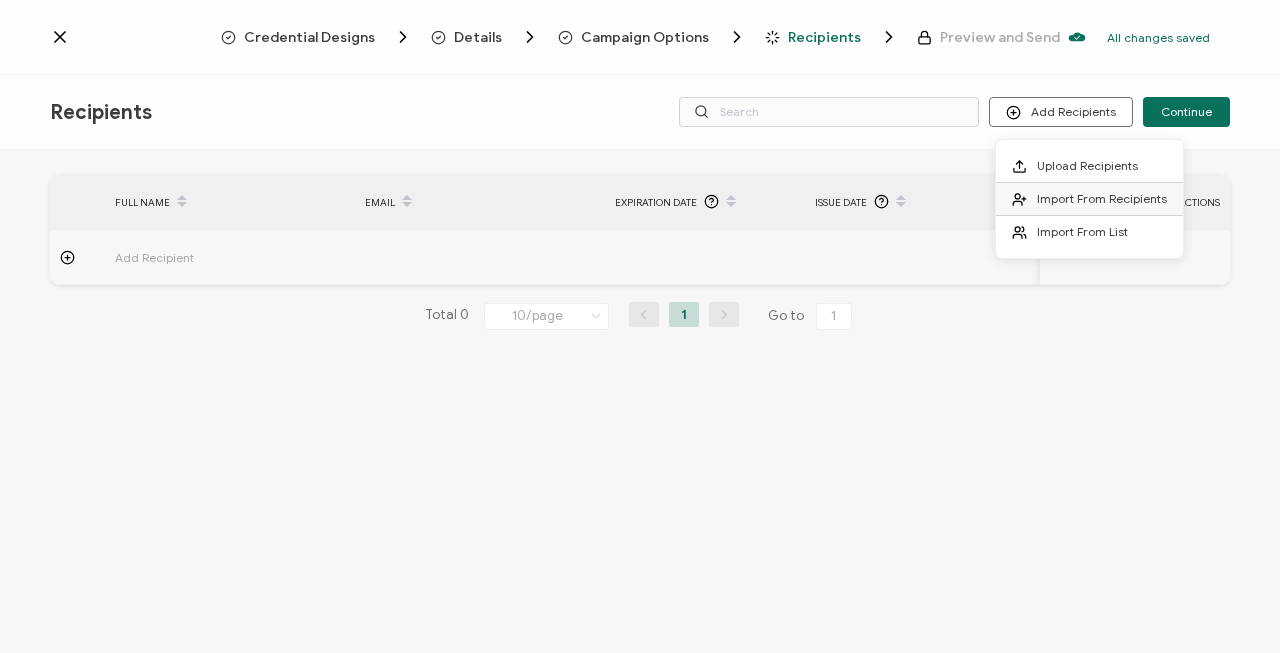 click on "Import From Recipients" at bounding box center [1102, 198] 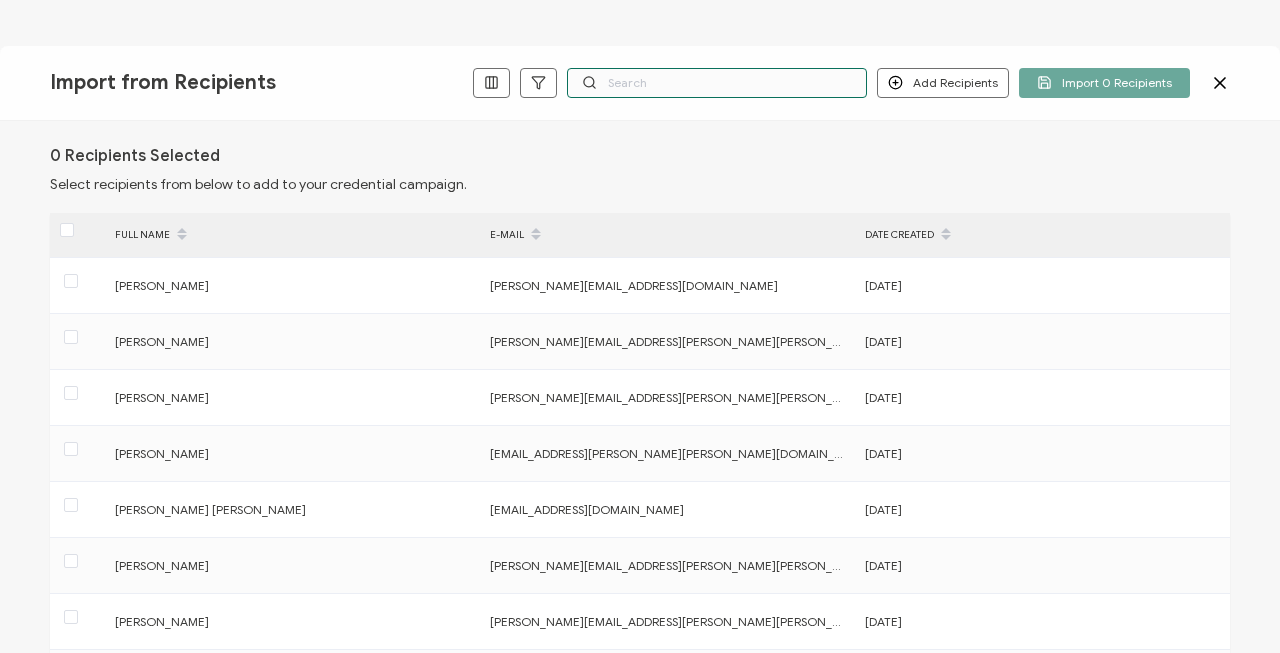 click at bounding box center [717, 83] 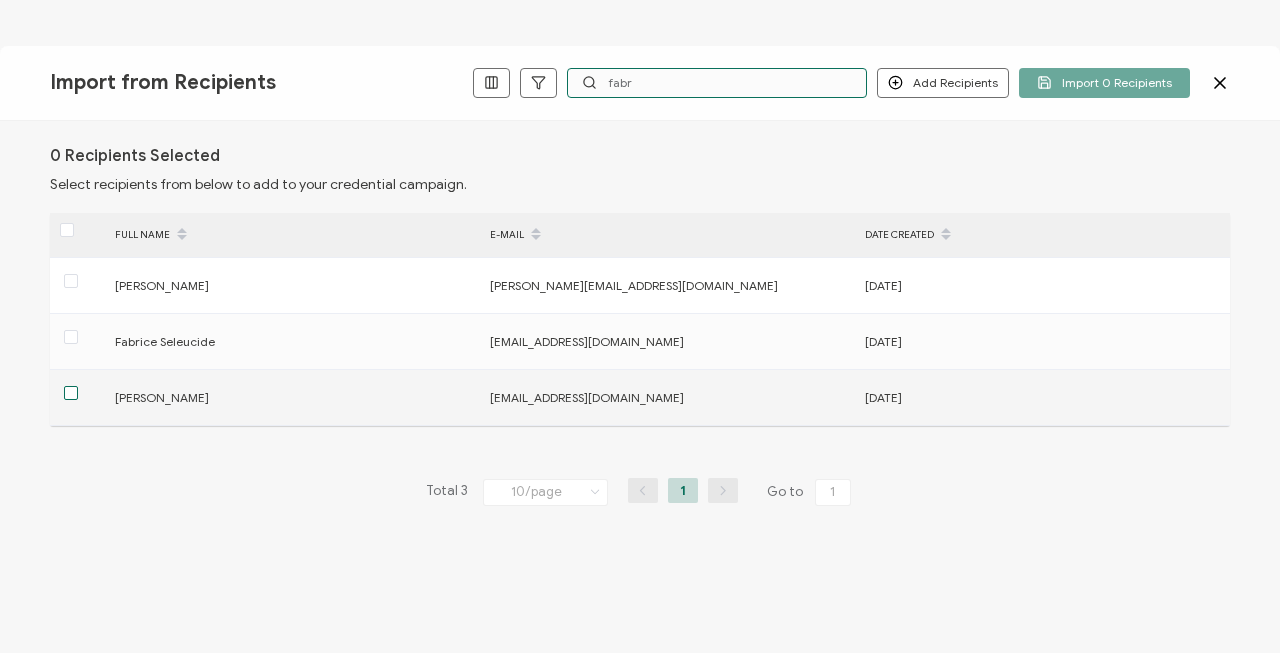 type on "fabr" 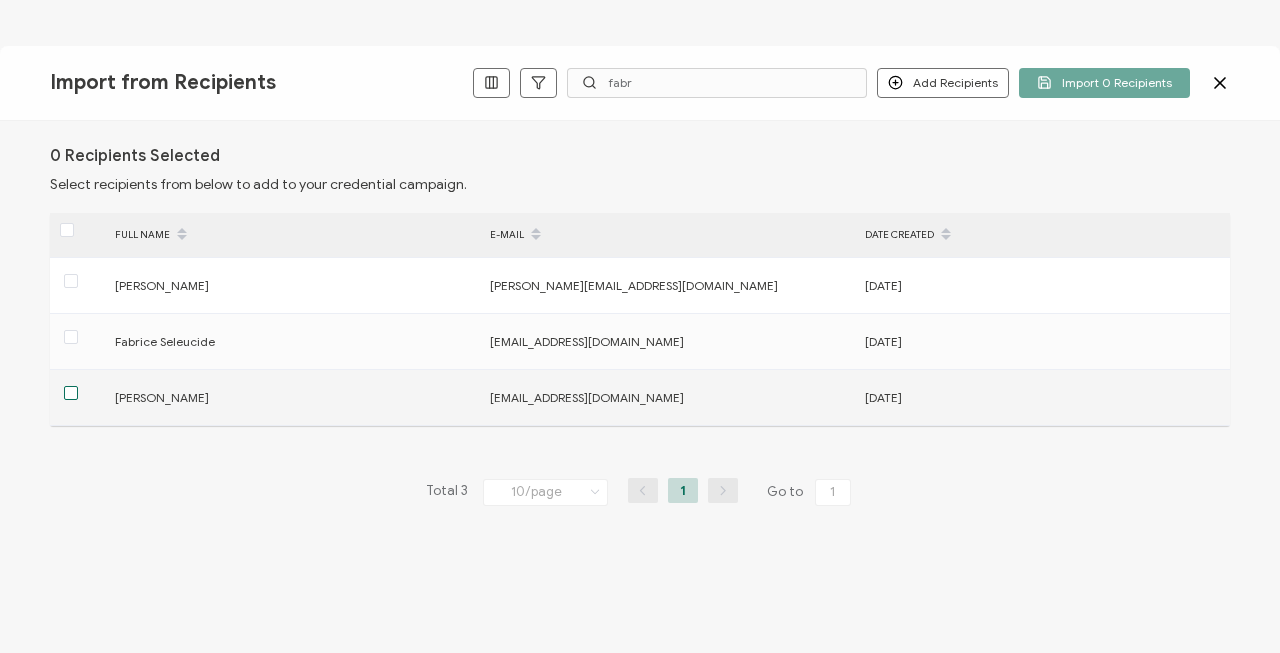 click at bounding box center (71, 393) 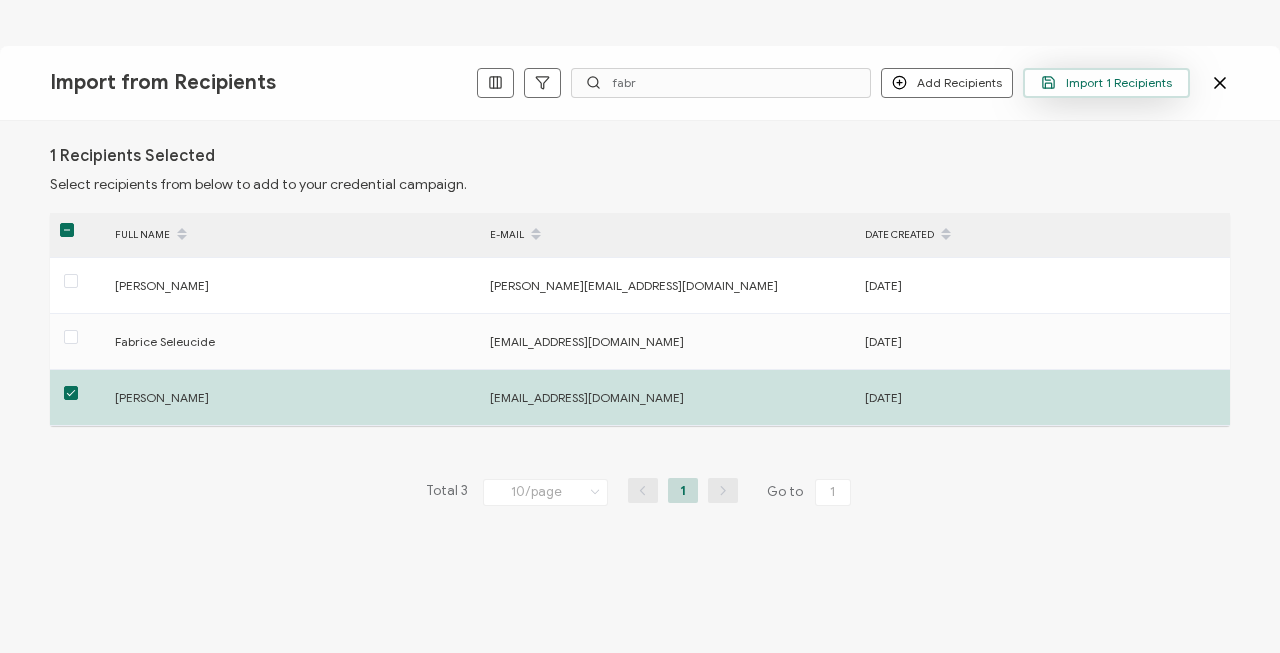 click on "Import 1 Recipients" at bounding box center (1106, 83) 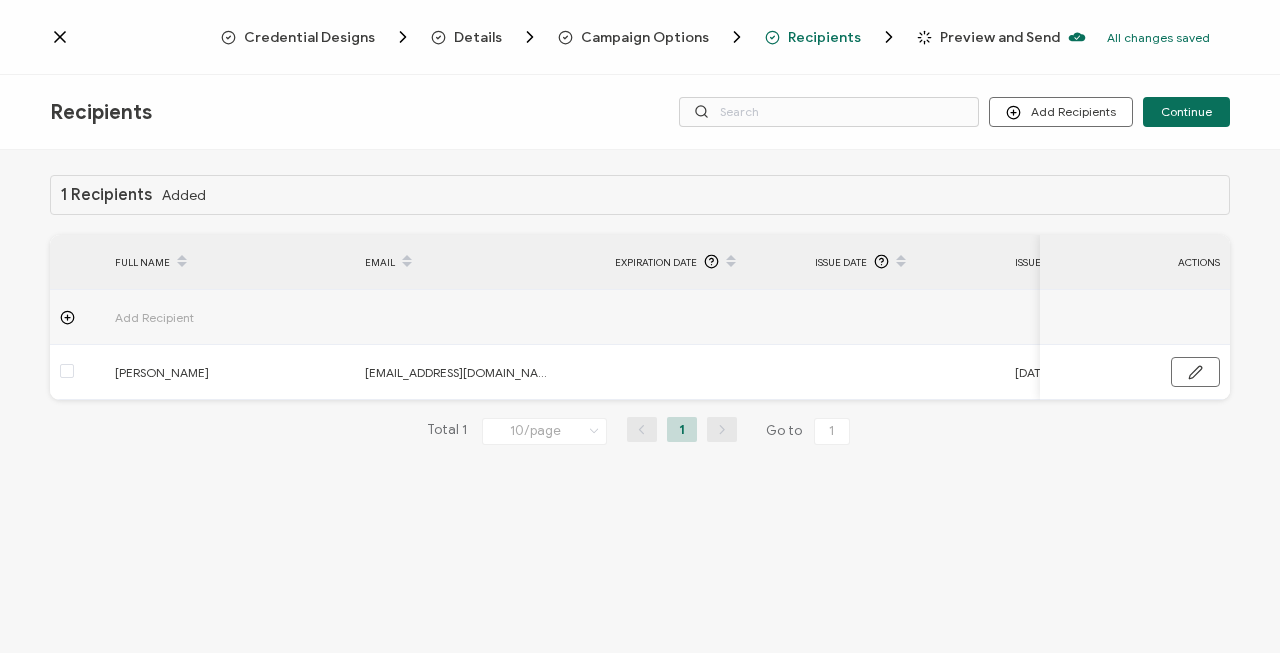 click on "Recipients
Add Recipients
Upload Recipients   Import From Recipients   Import From List
Continue" at bounding box center (640, 112) 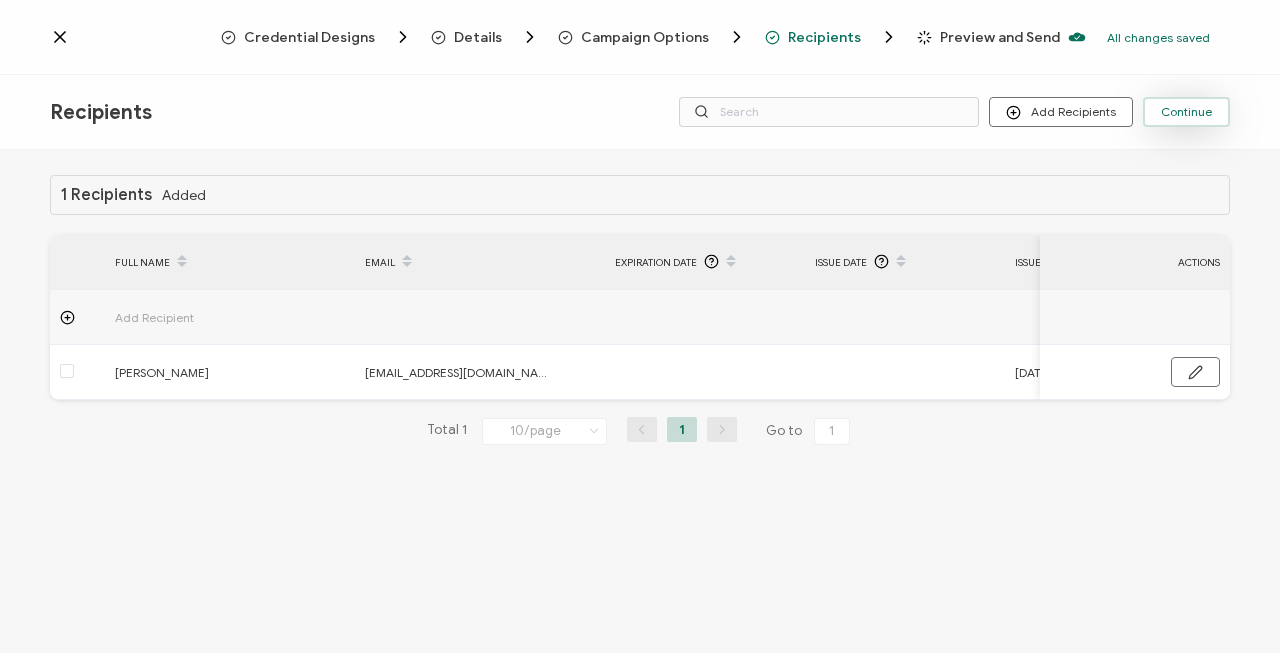 click on "Continue" at bounding box center (1186, 112) 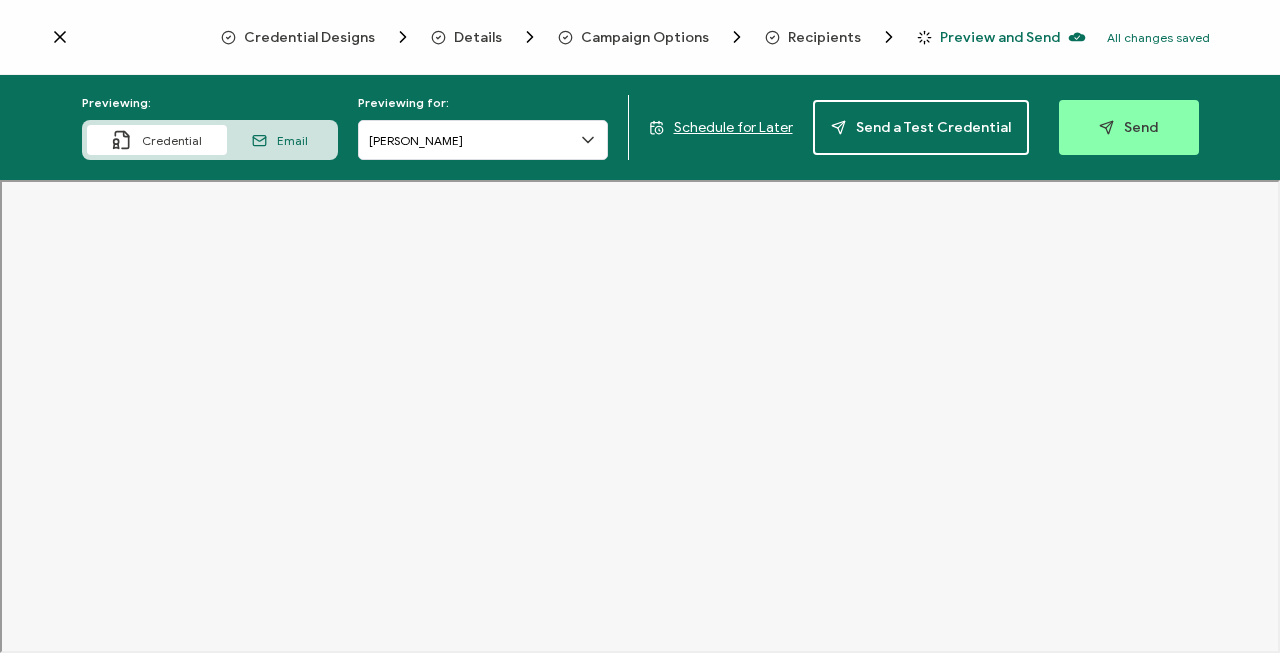 click on "Email" at bounding box center [292, 140] 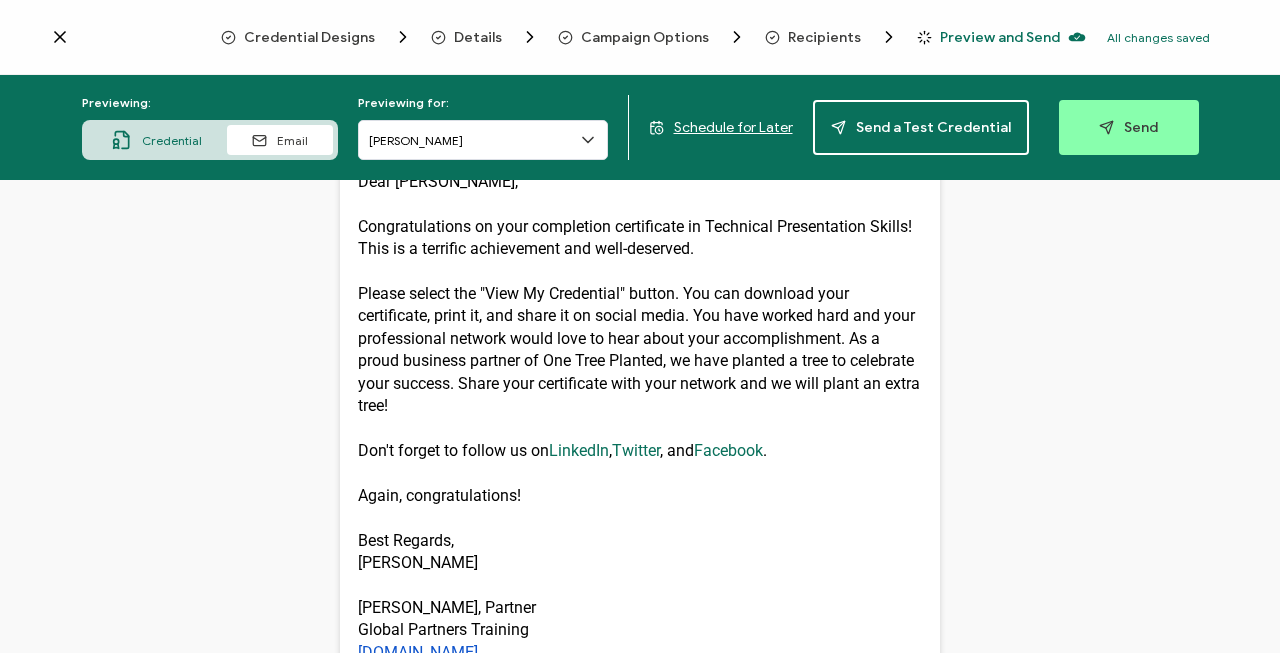 scroll, scrollTop: 0, scrollLeft: 0, axis: both 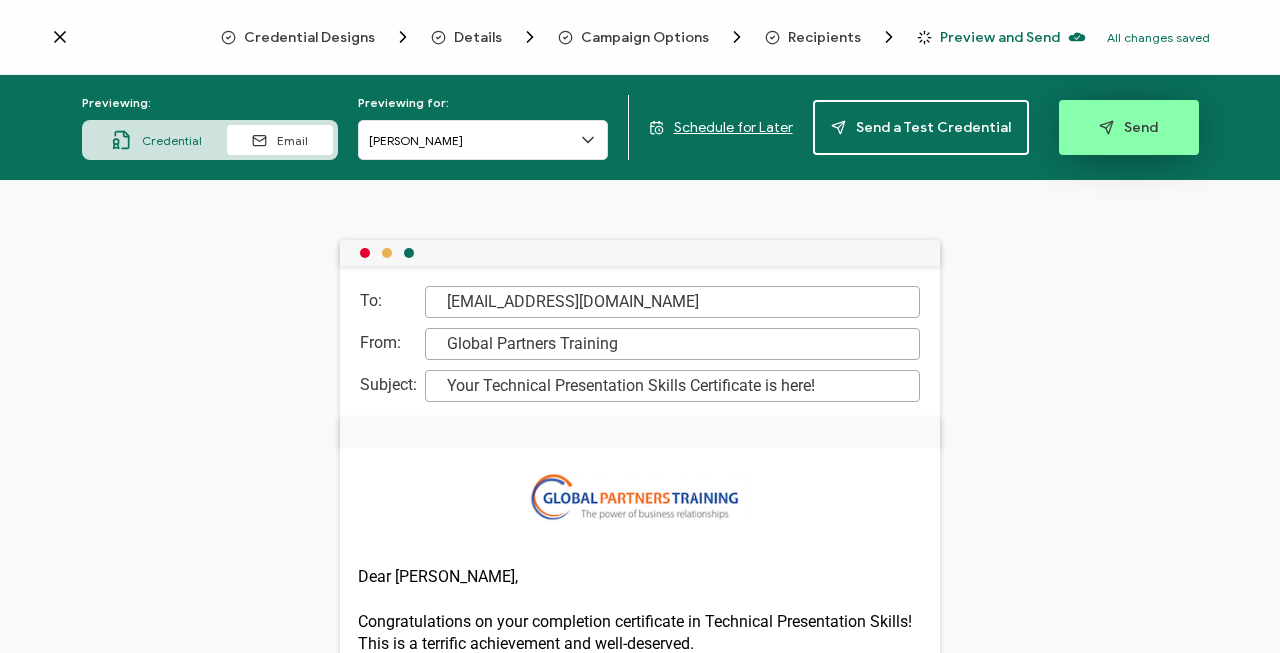 click on "Send" at bounding box center [1128, 127] 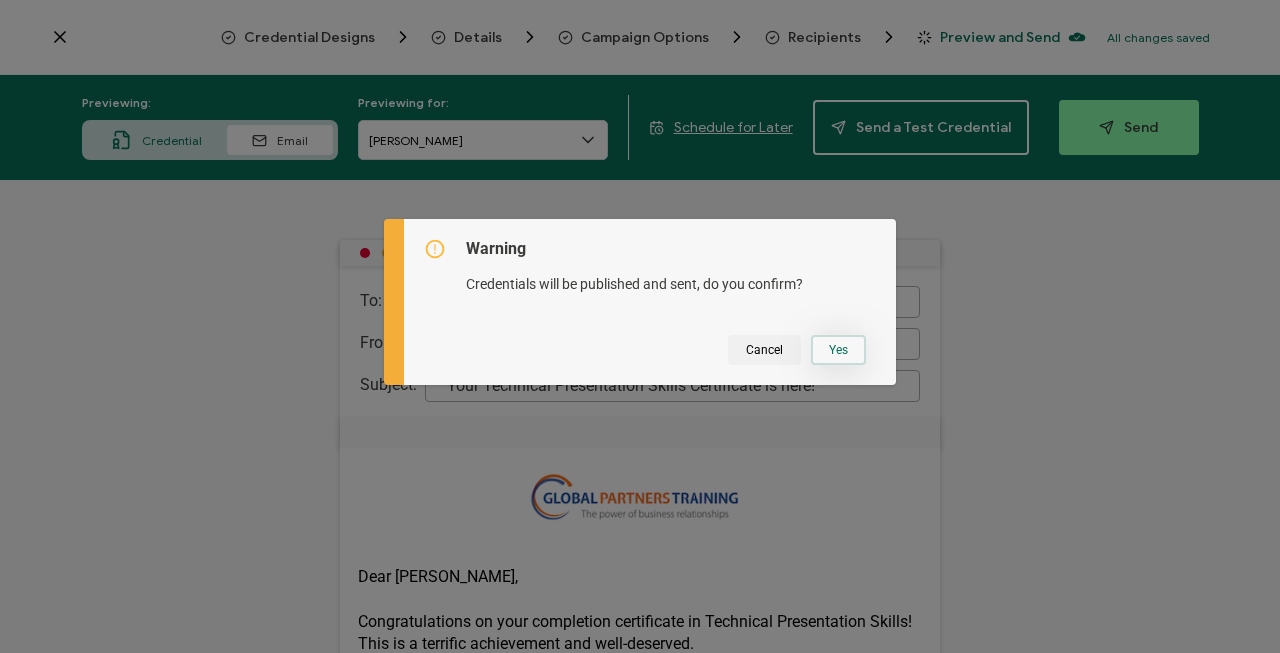 click on "Yes" at bounding box center [838, 350] 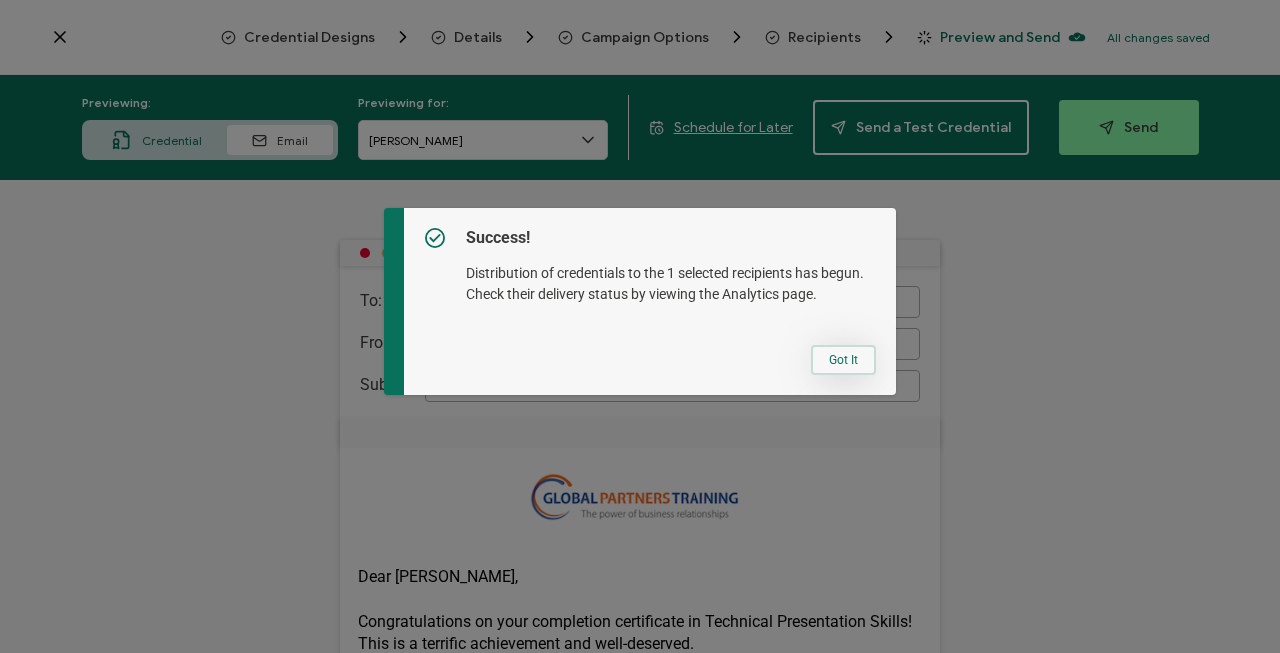 click on "Got It" at bounding box center (843, 360) 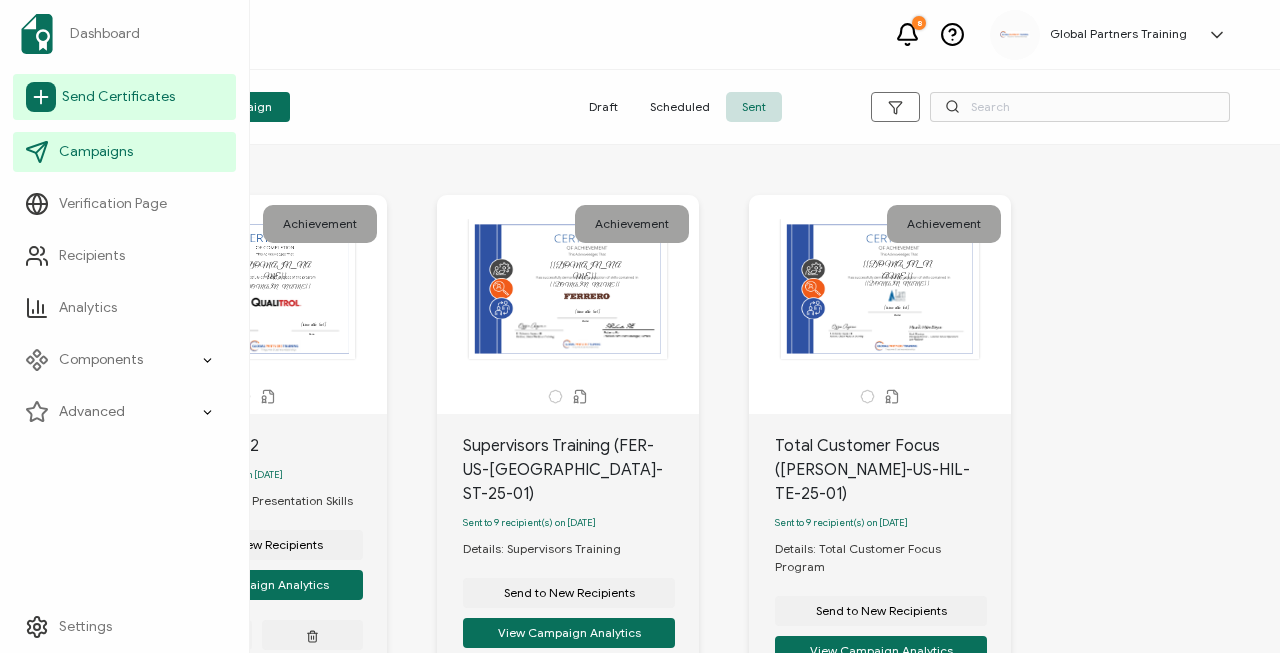 click on "Send Certificates" at bounding box center (118, 97) 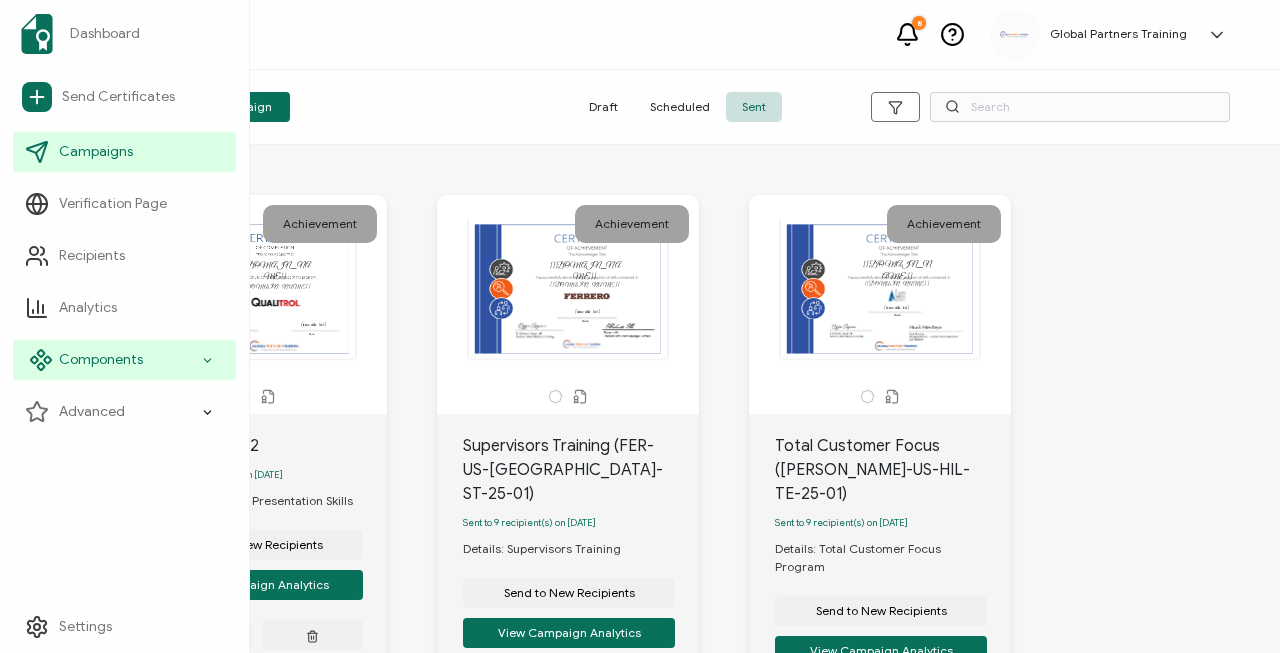 click 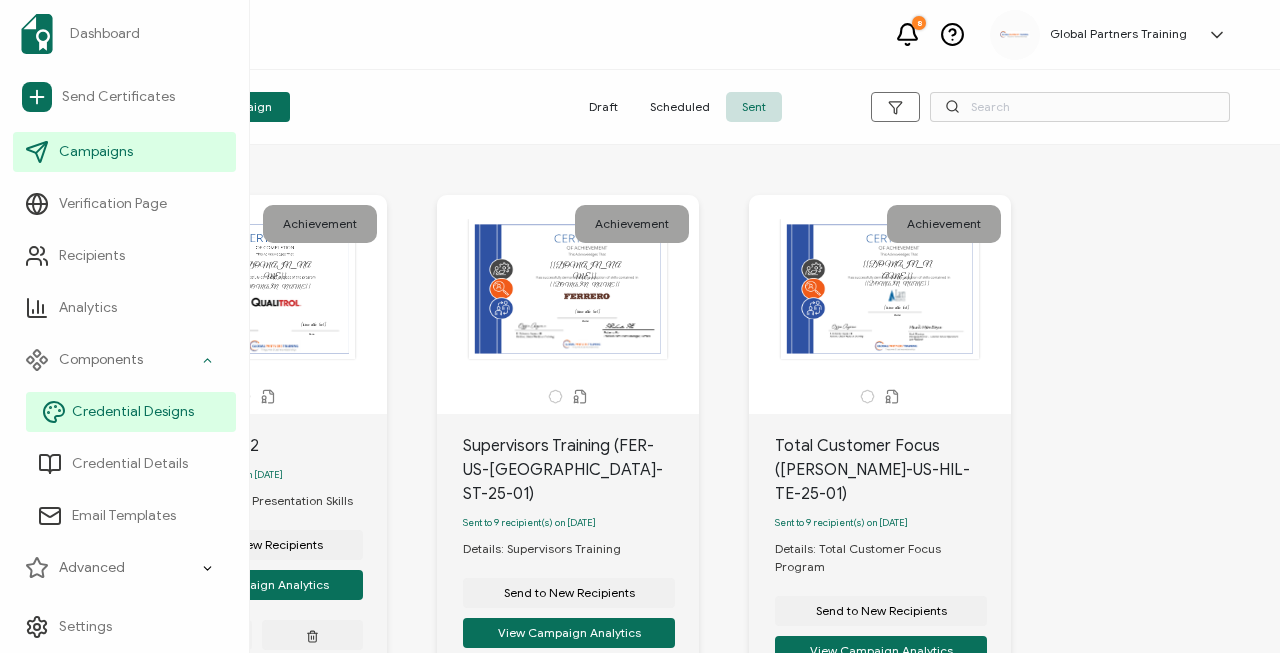click on "Credential Designs" at bounding box center (133, 412) 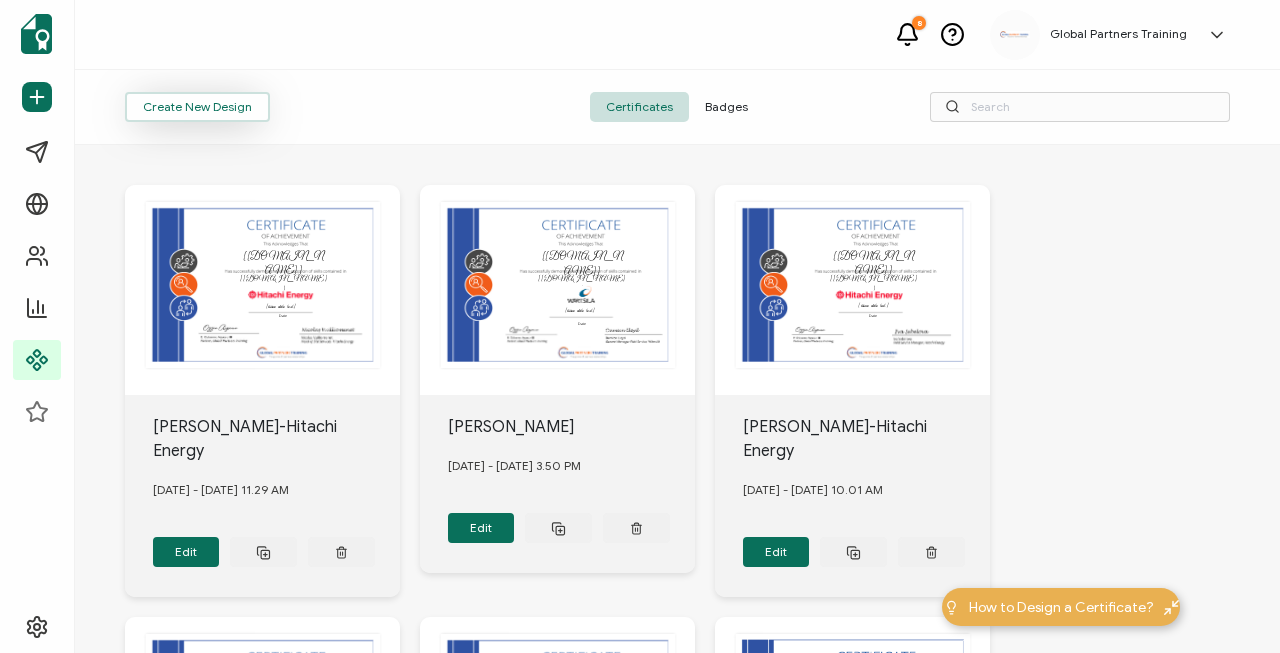 click on "Create New Design" at bounding box center [197, 107] 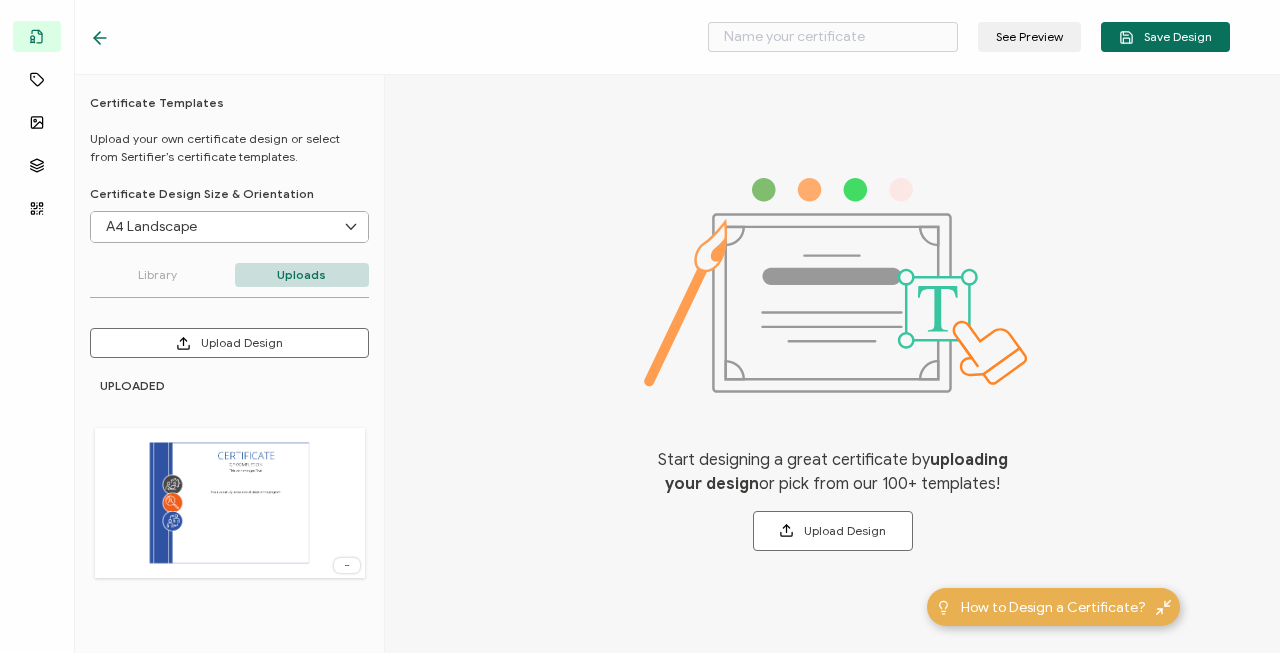 type on "Blank" 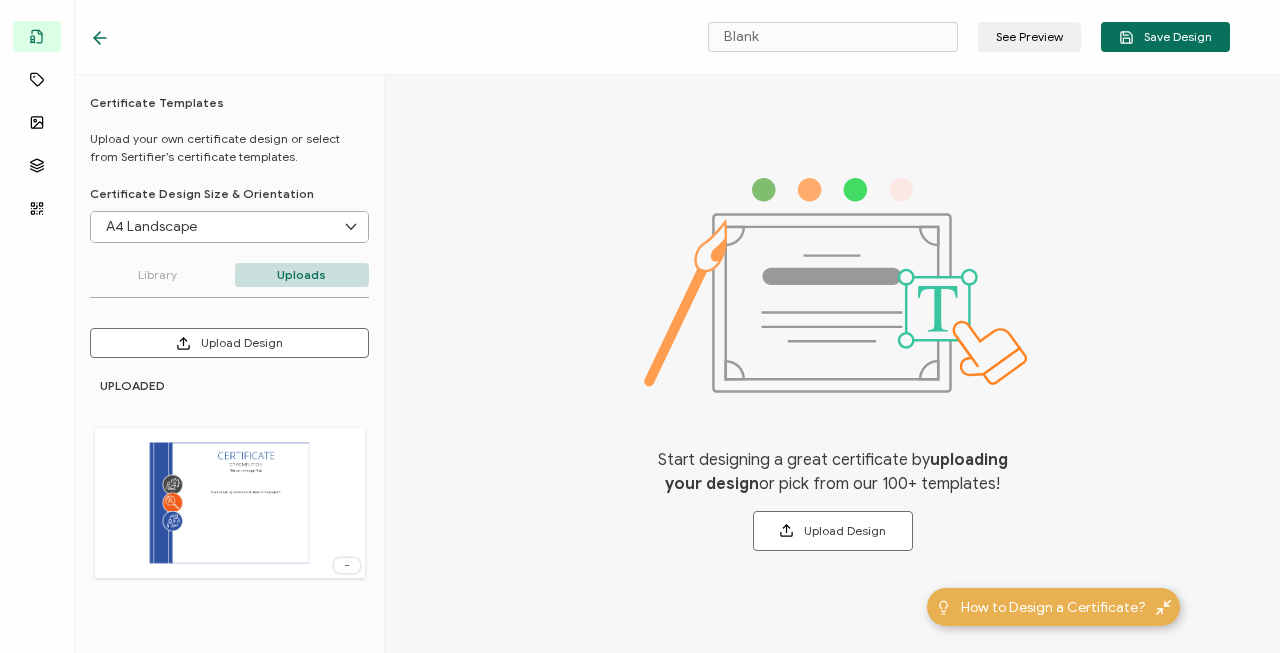 click on "A4 Landscape" at bounding box center (229, 227) 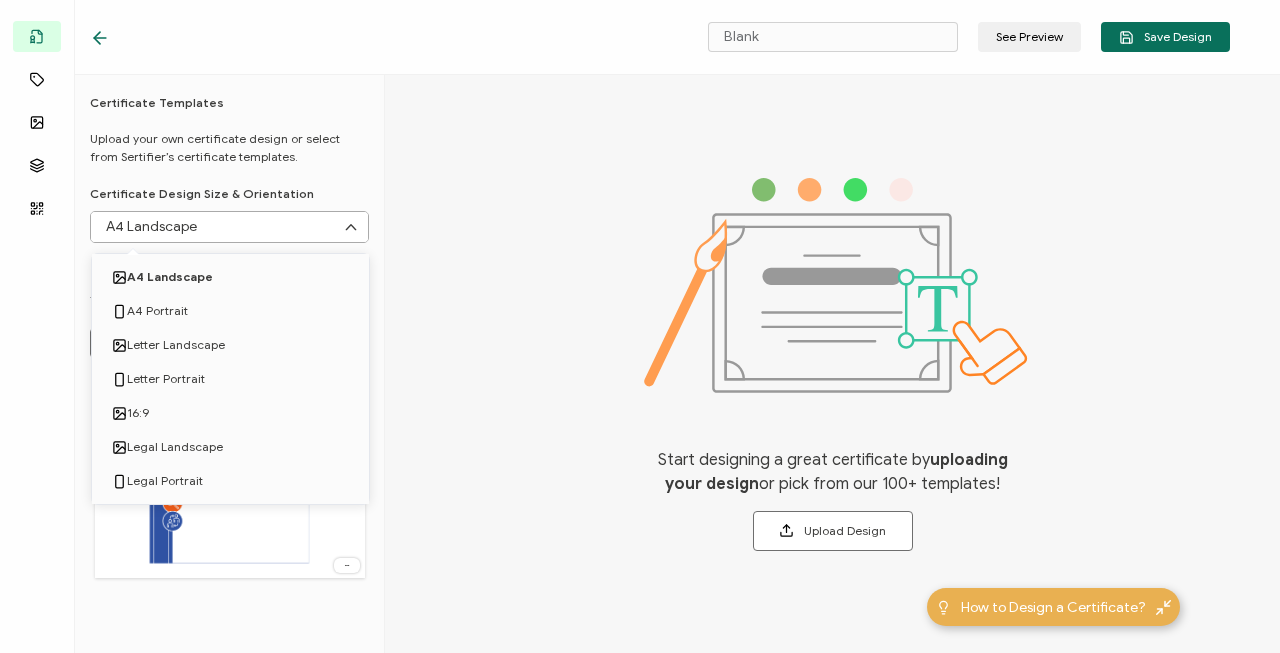 click on "A4 Landscape" at bounding box center (229, 227) 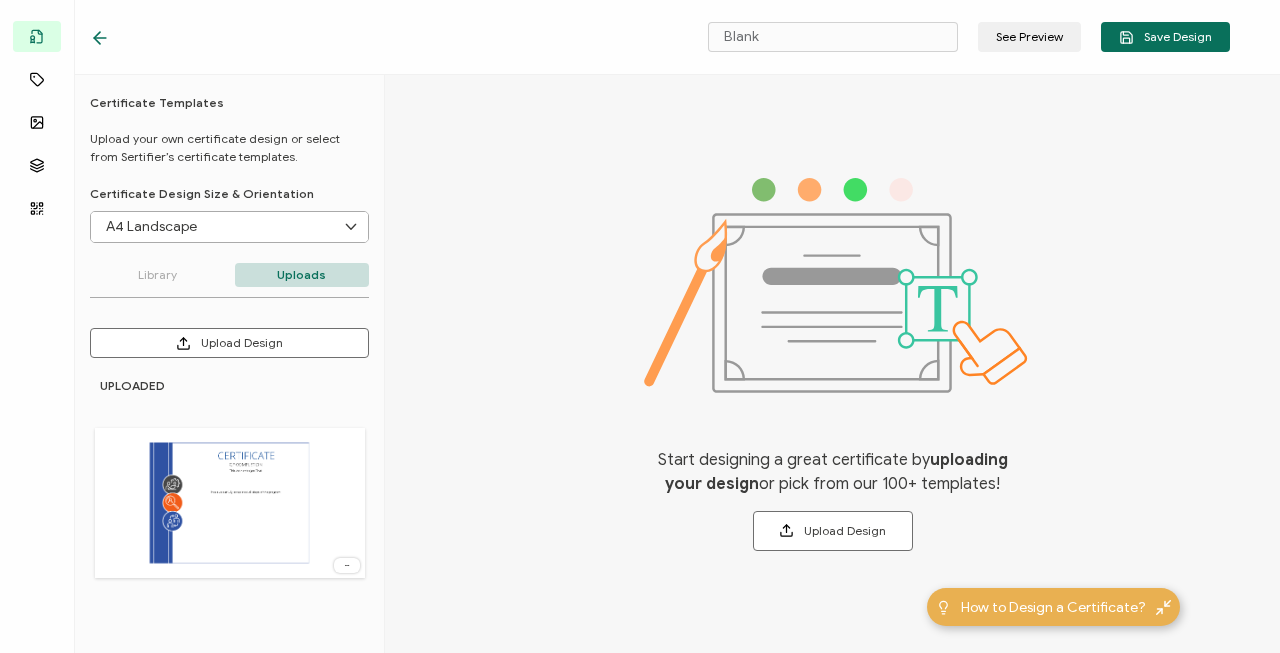 click 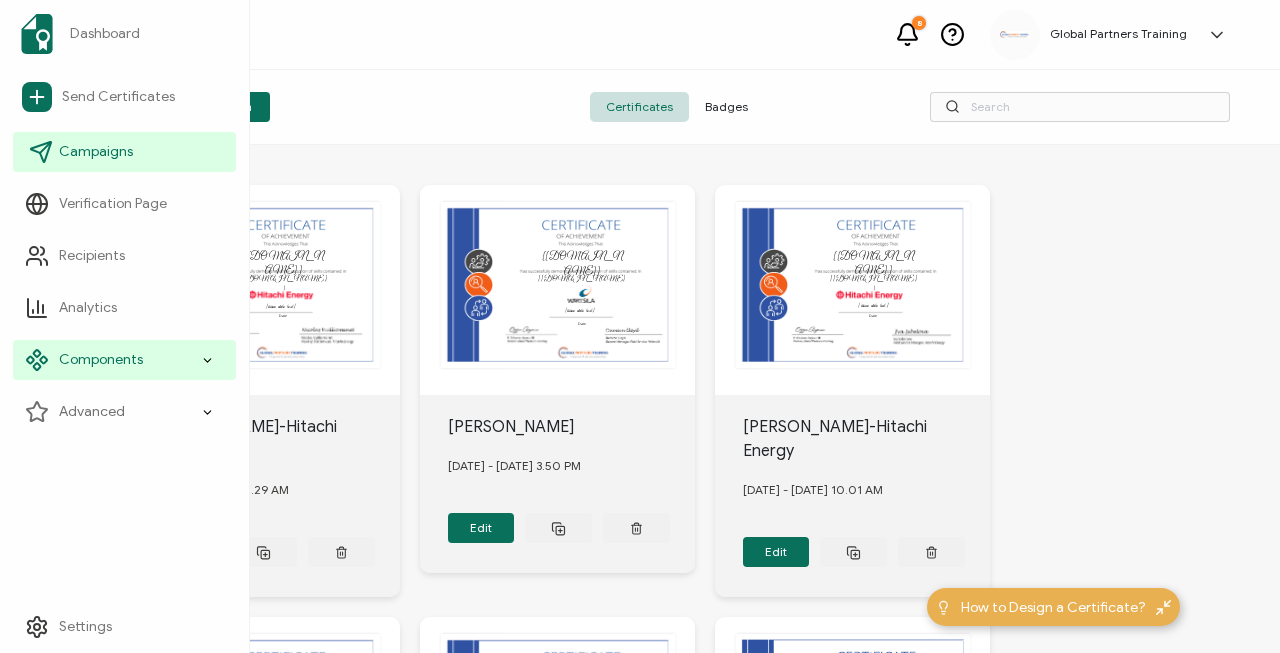 click on "Campaigns" at bounding box center (124, 152) 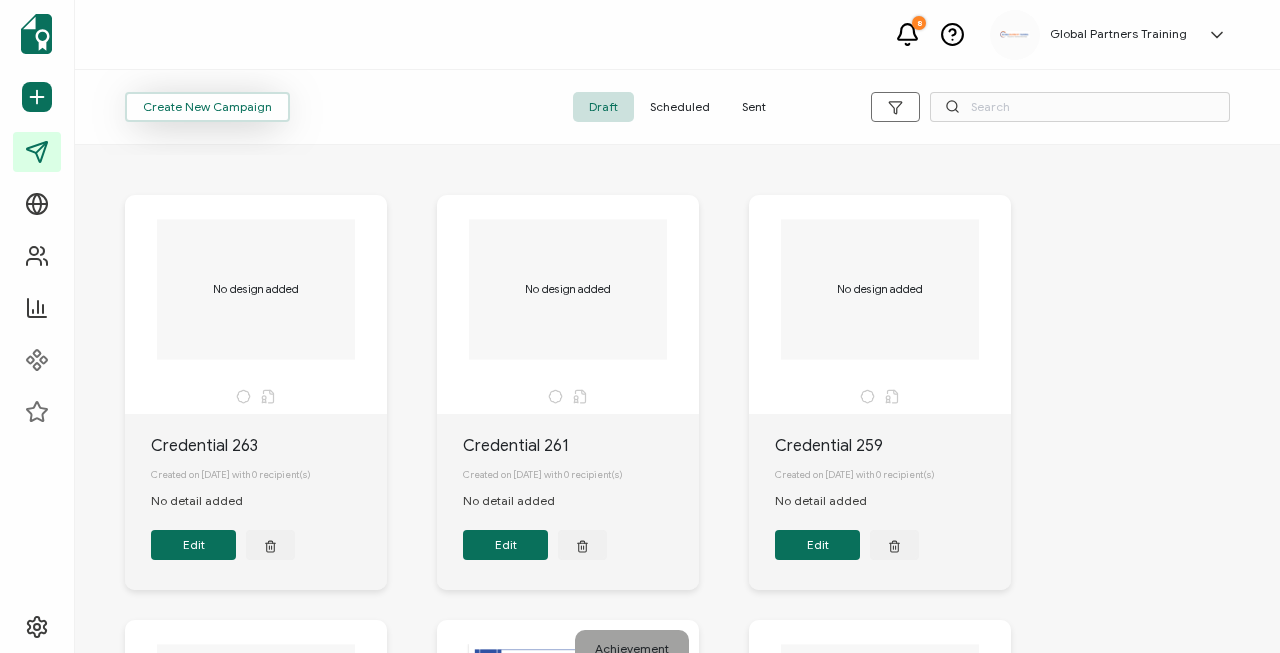click on "Create New Campaign" at bounding box center (207, 107) 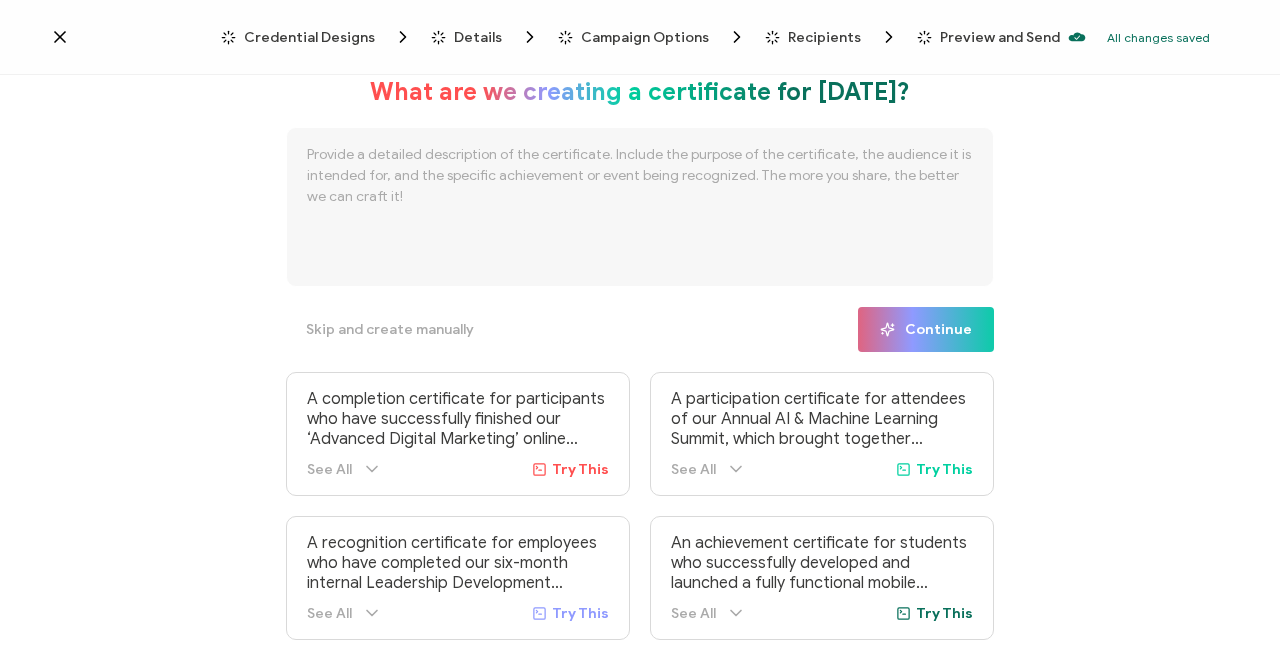 scroll, scrollTop: 9, scrollLeft: 0, axis: vertical 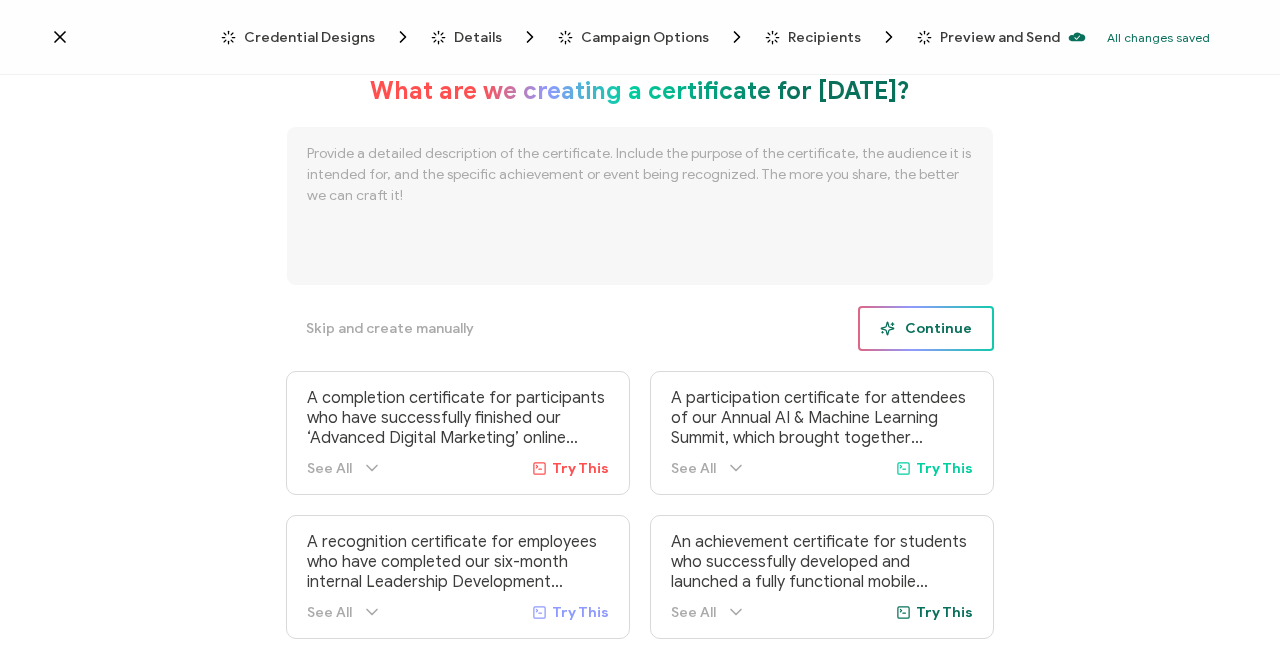 click on "Continue" at bounding box center [926, 328] 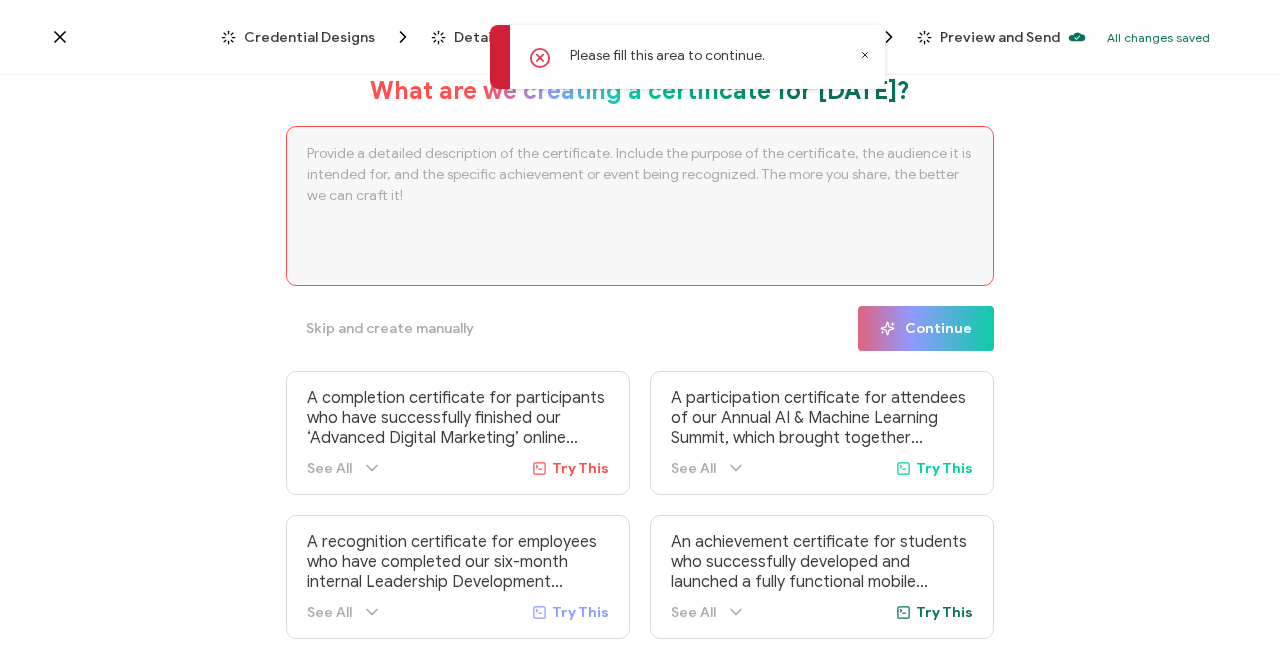 click on "Please fill this area to continue." at bounding box center (687, 57) 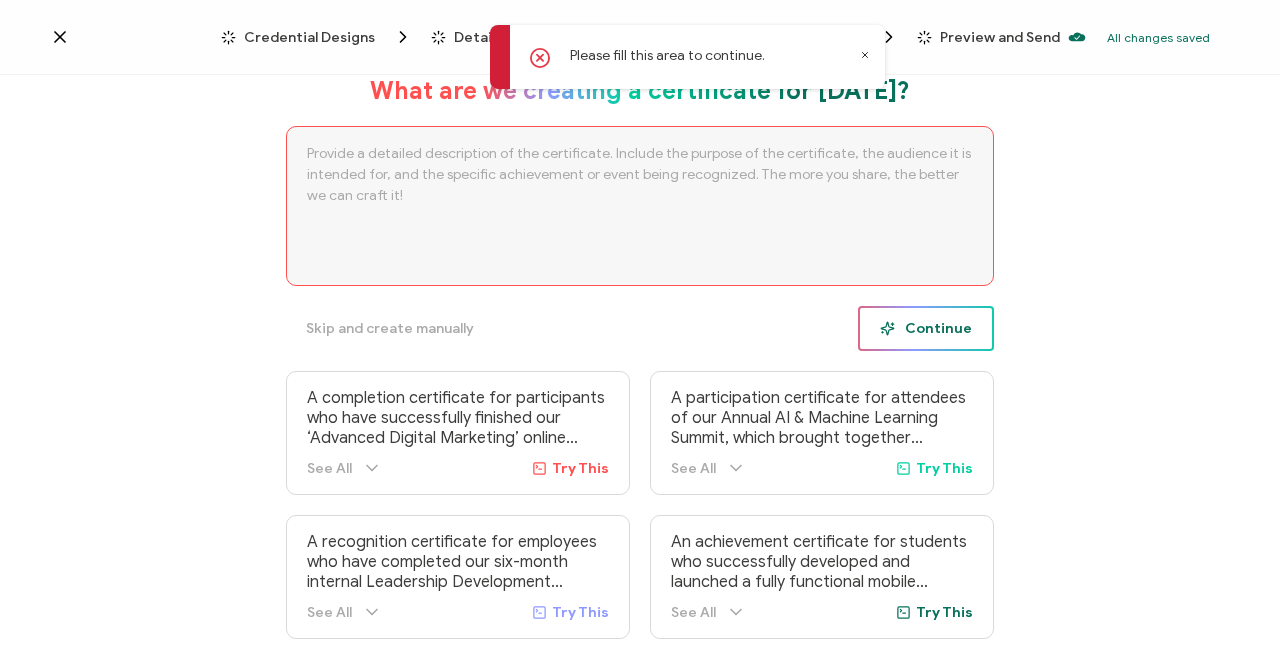 click on "Continue" at bounding box center (926, 328) 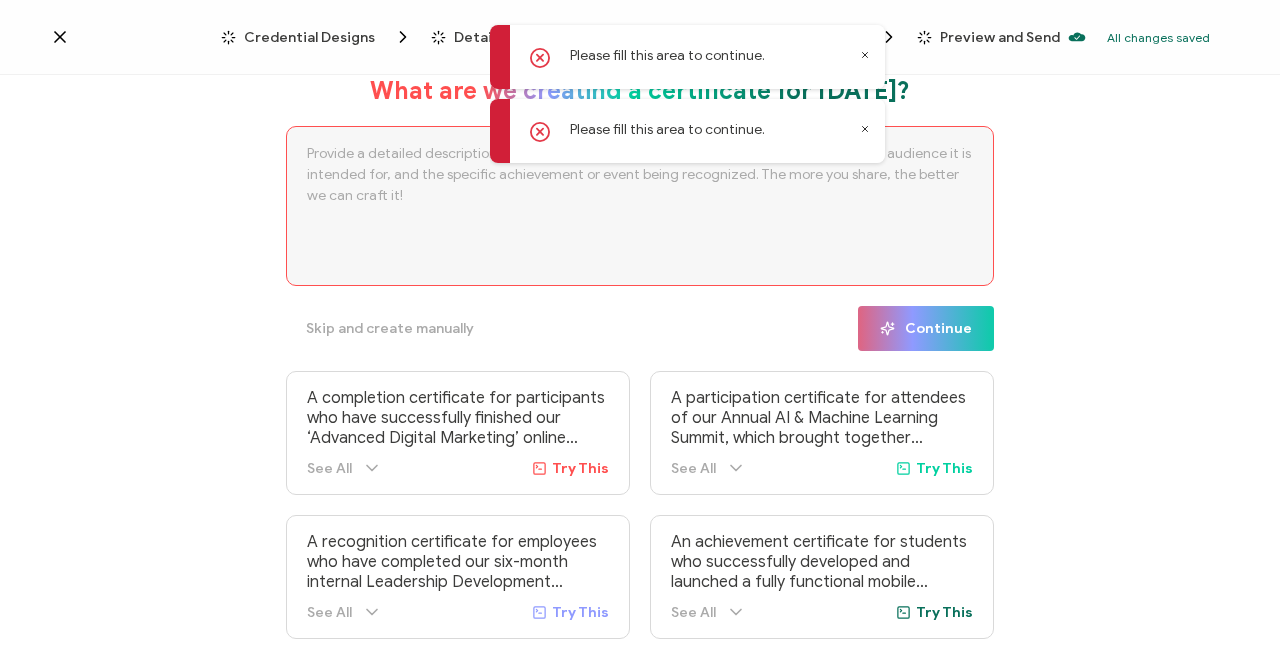 click at bounding box center (640, 206) 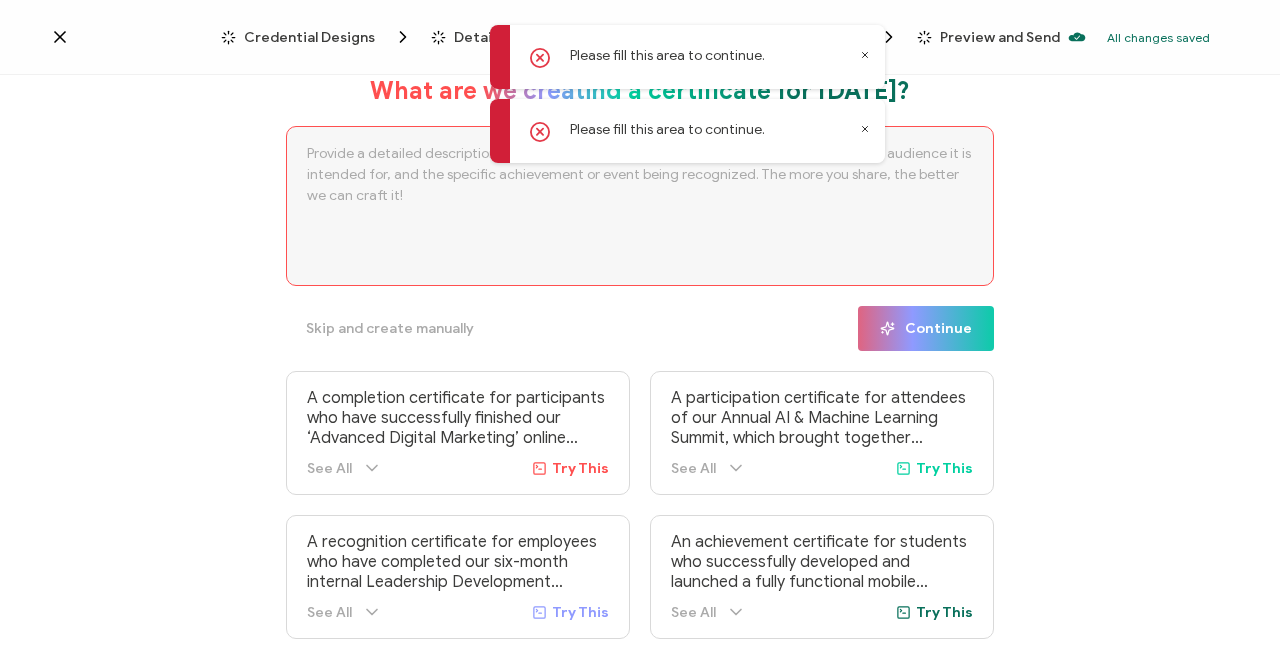 click 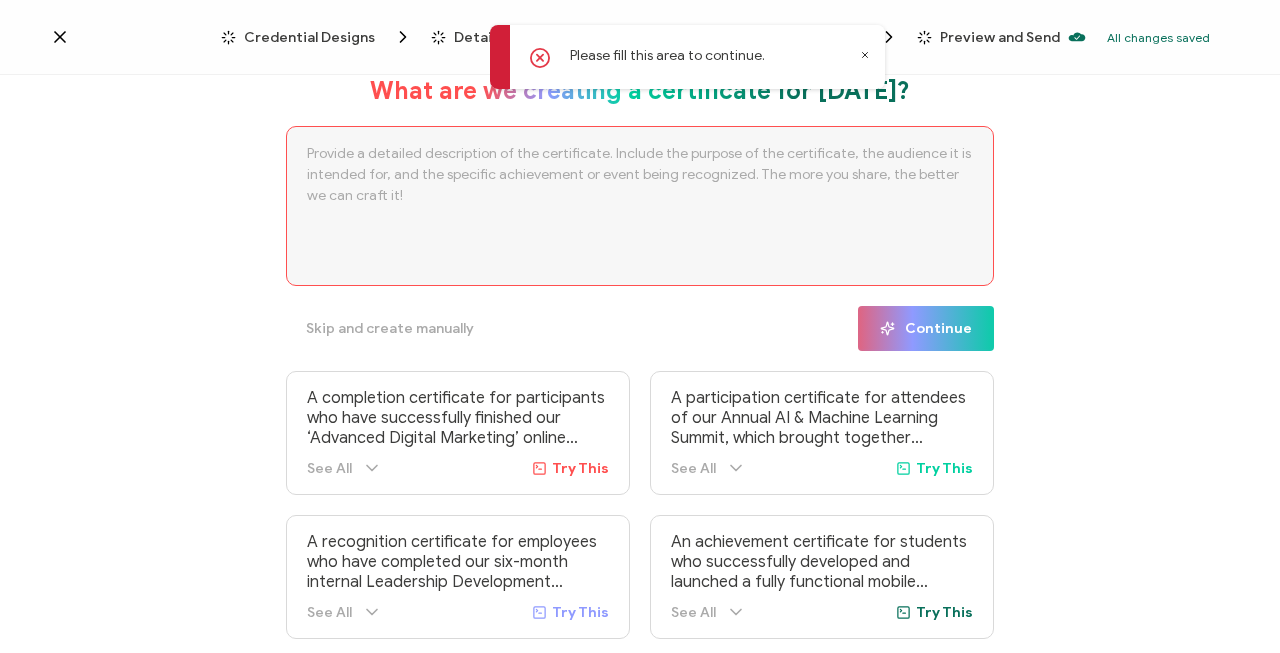 click on "Please fill this area to continue." at bounding box center (687, 57) 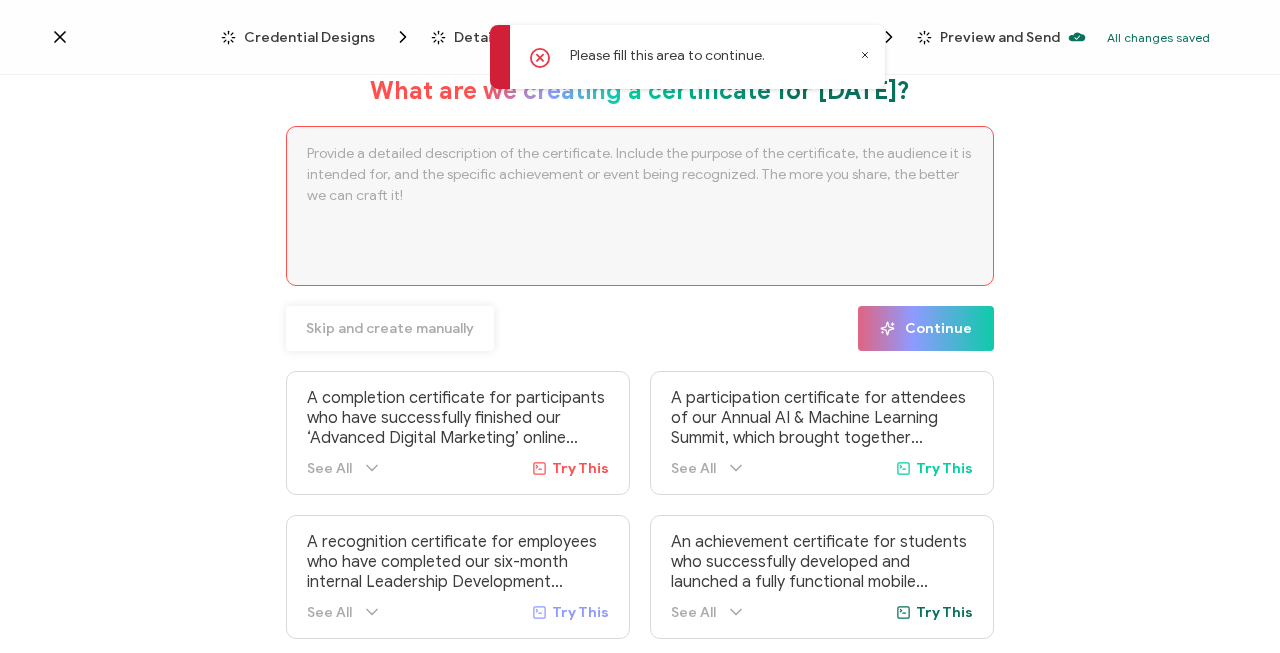 click on "Skip and create manually" at bounding box center (390, 328) 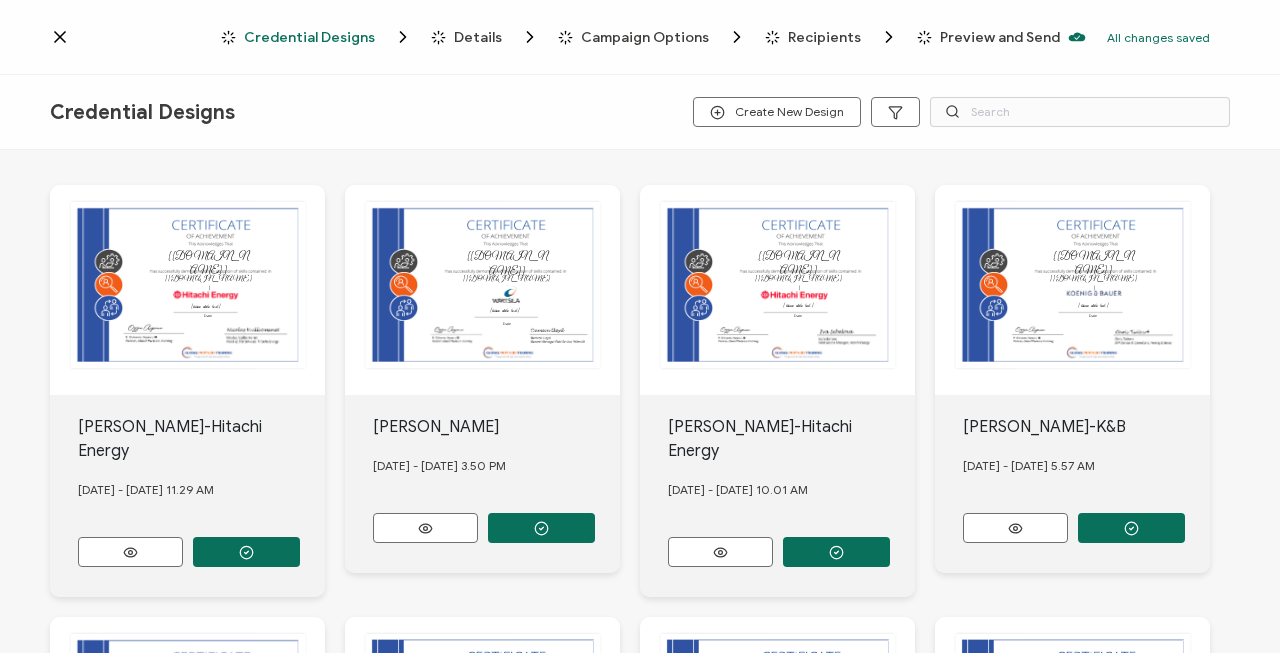 scroll, scrollTop: 37, scrollLeft: 0, axis: vertical 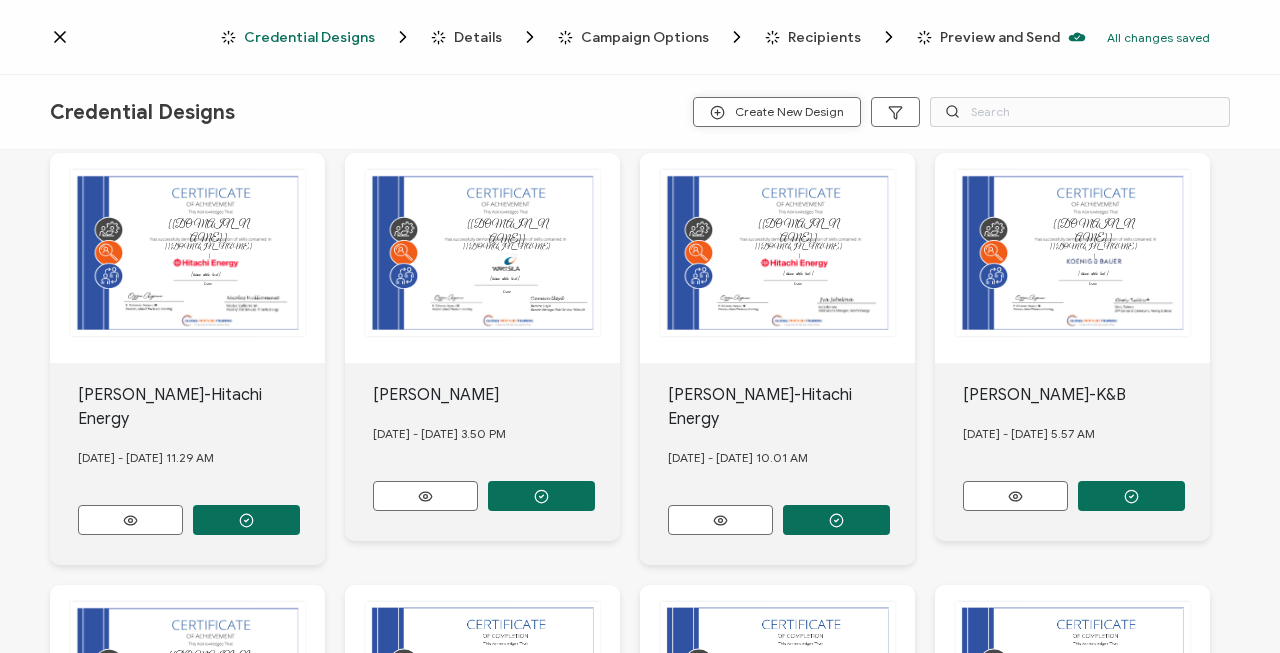 click on "Create New Design" at bounding box center (777, 112) 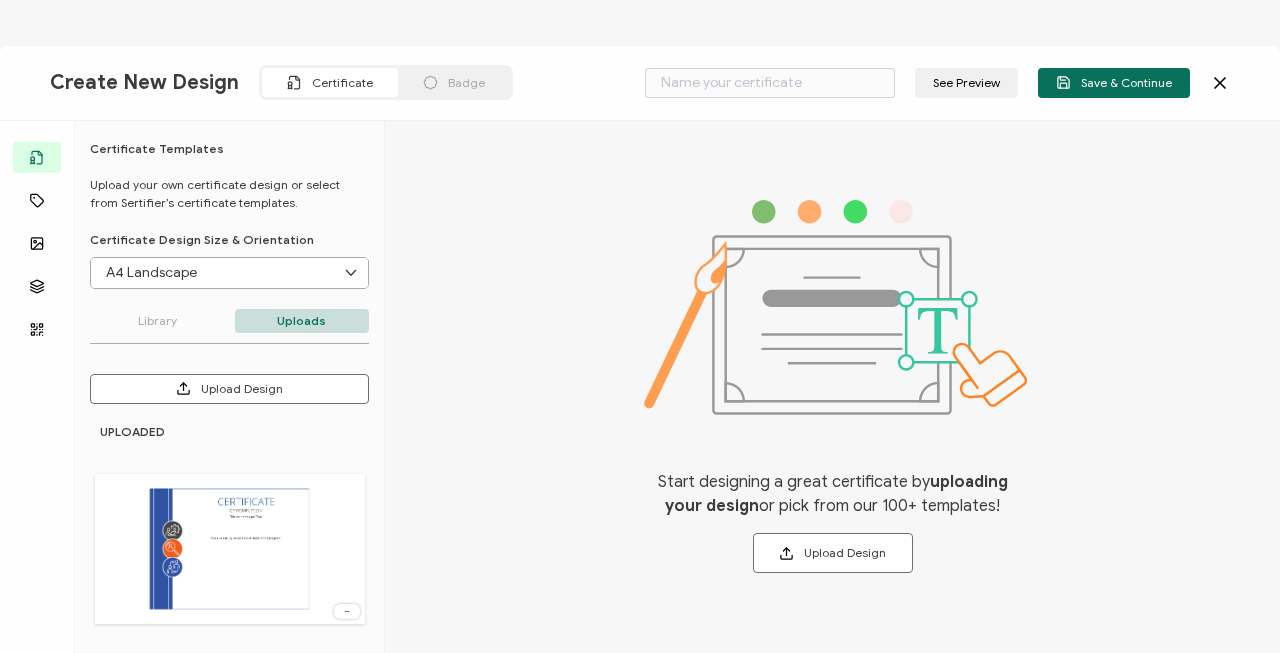 type on "Blank" 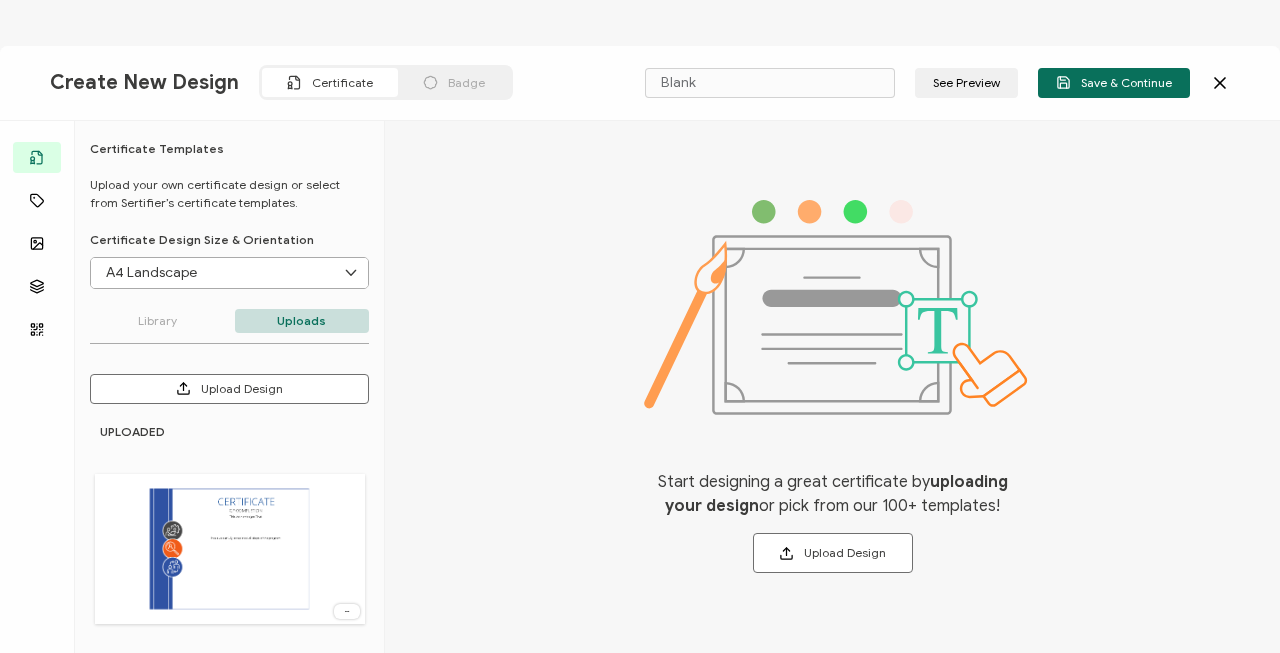 click on "A4 Landscape" at bounding box center [229, 273] 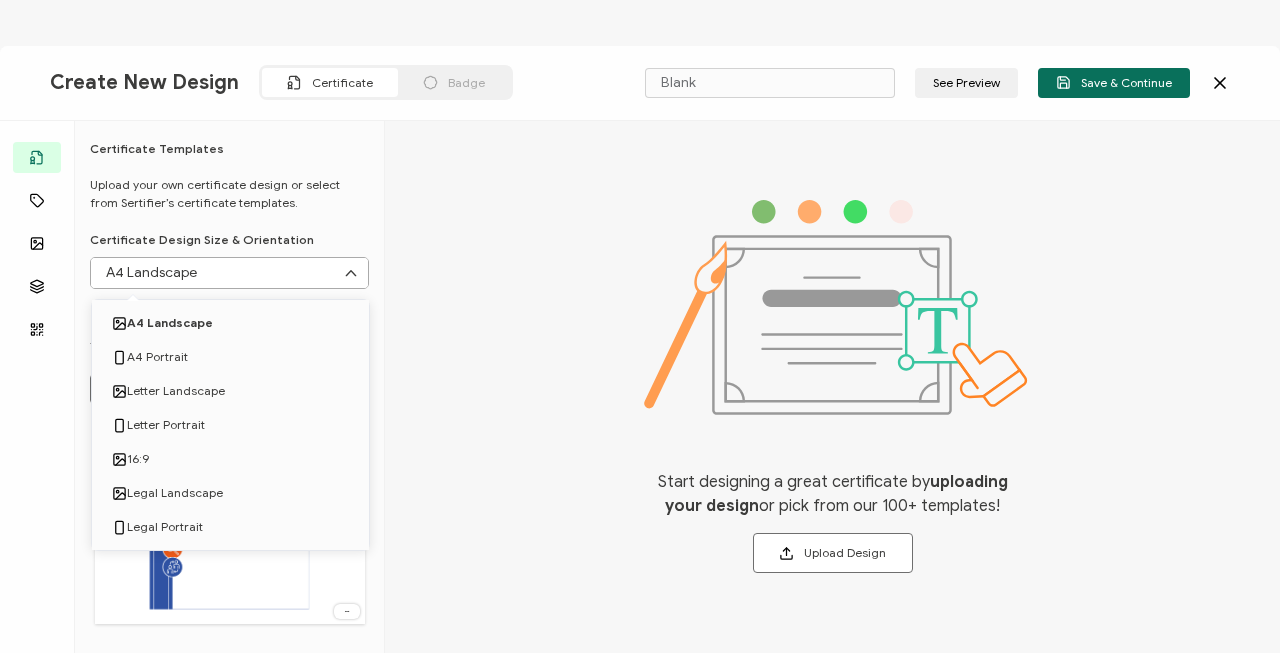 click on "A4 Landscape" at bounding box center [229, 273] 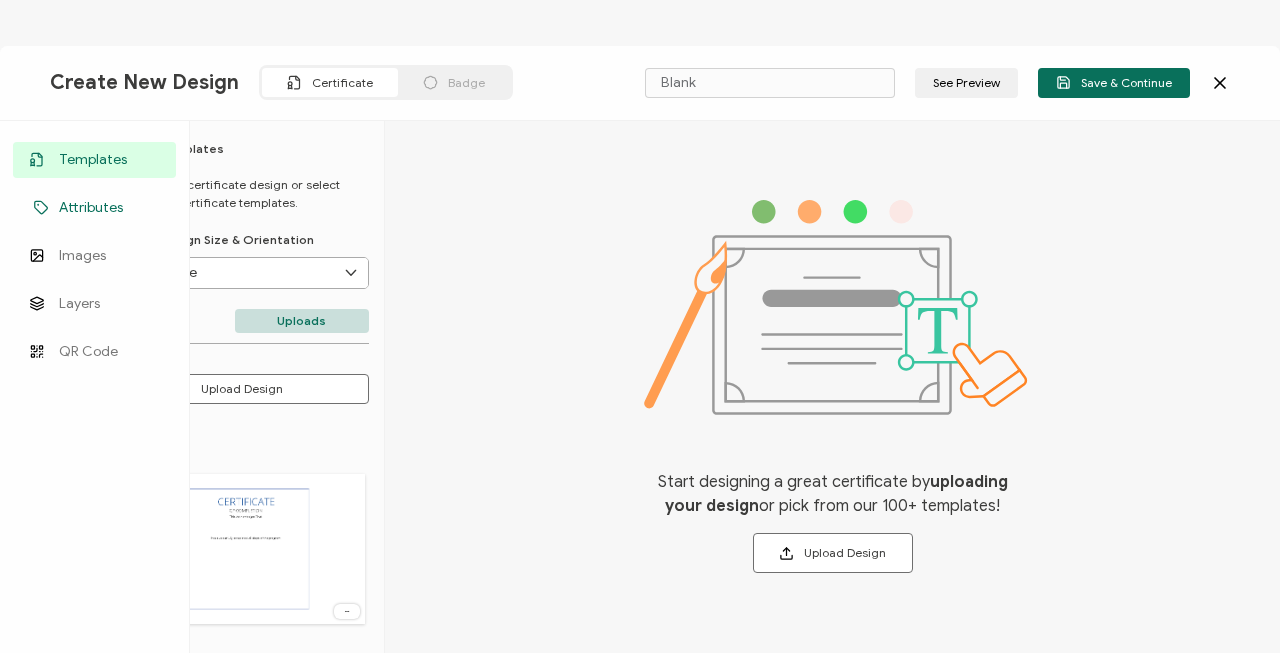 click on "Attributes" at bounding box center [94, 208] 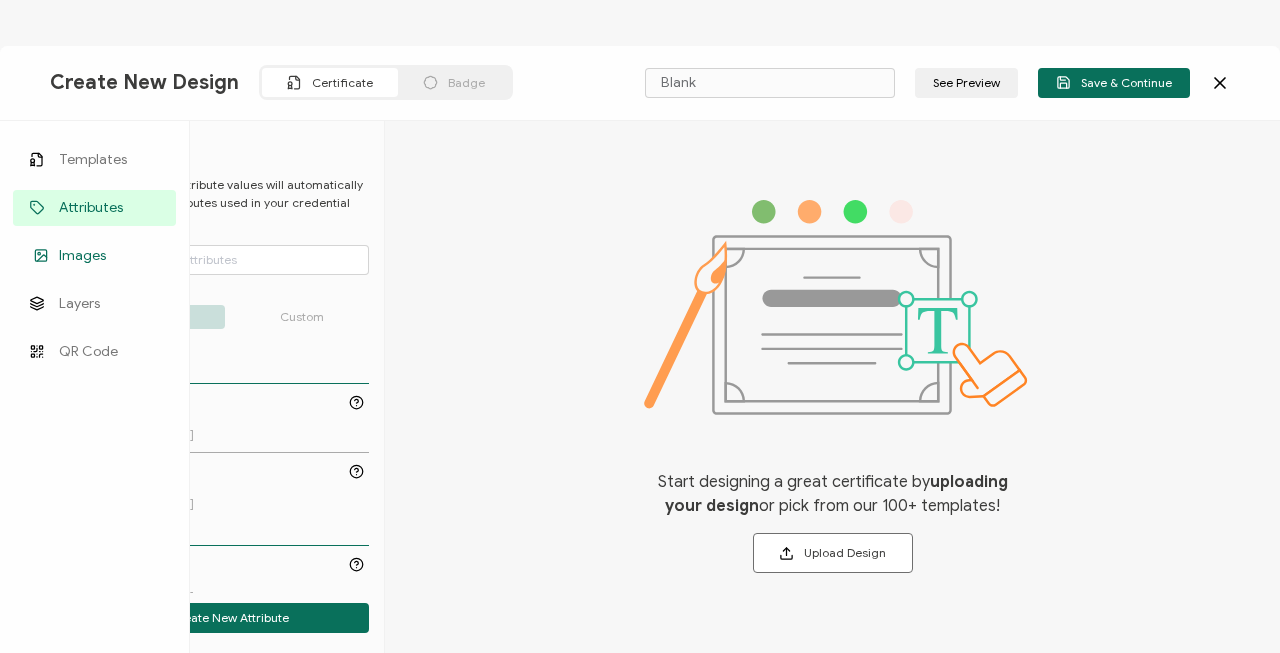 click on "Images" at bounding box center [82, 256] 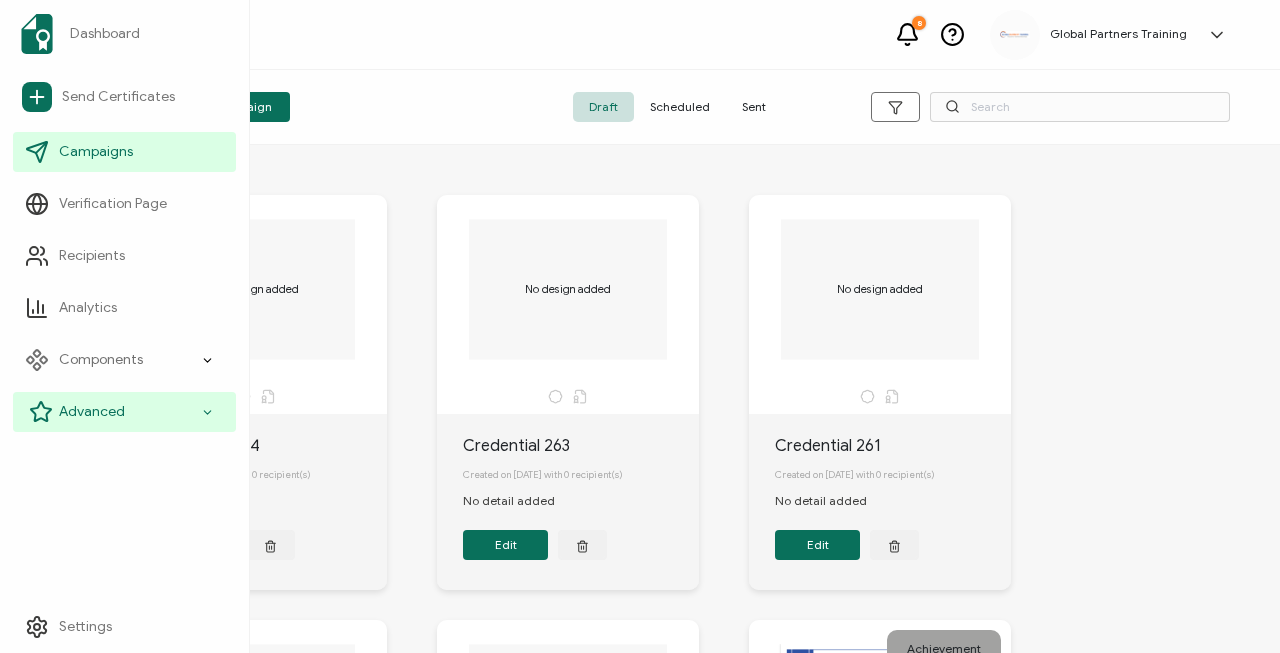 click on "Advanced" at bounding box center (124, 412) 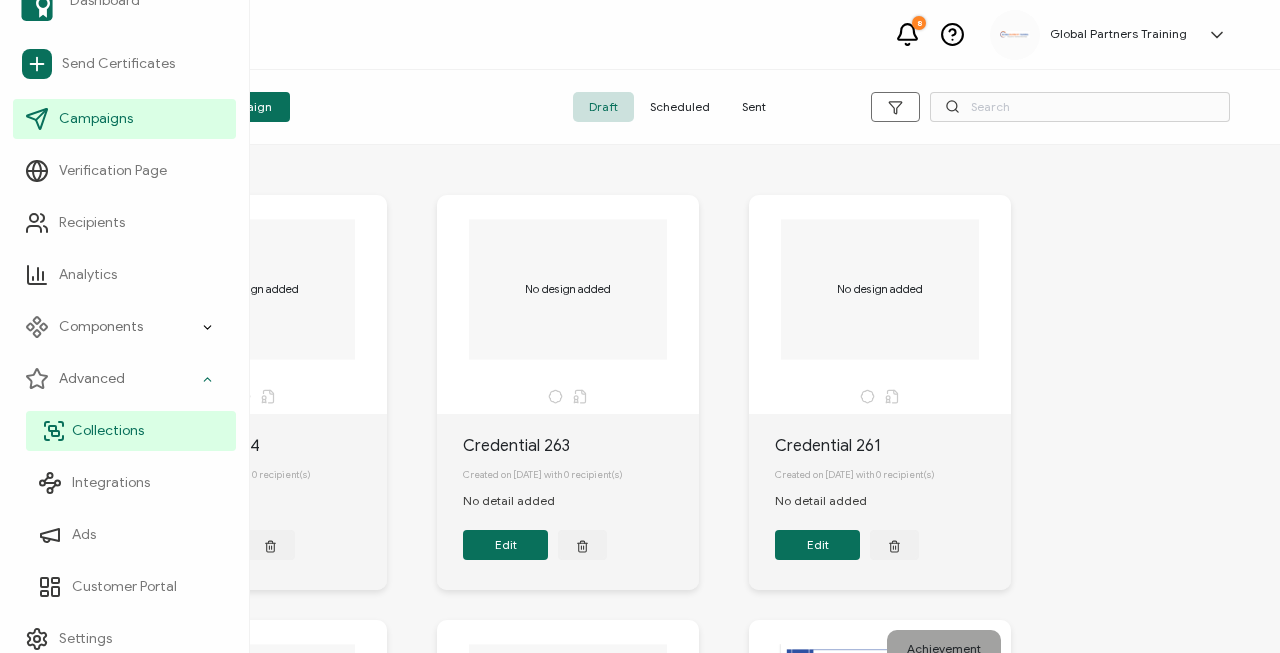 scroll, scrollTop: 45, scrollLeft: 0, axis: vertical 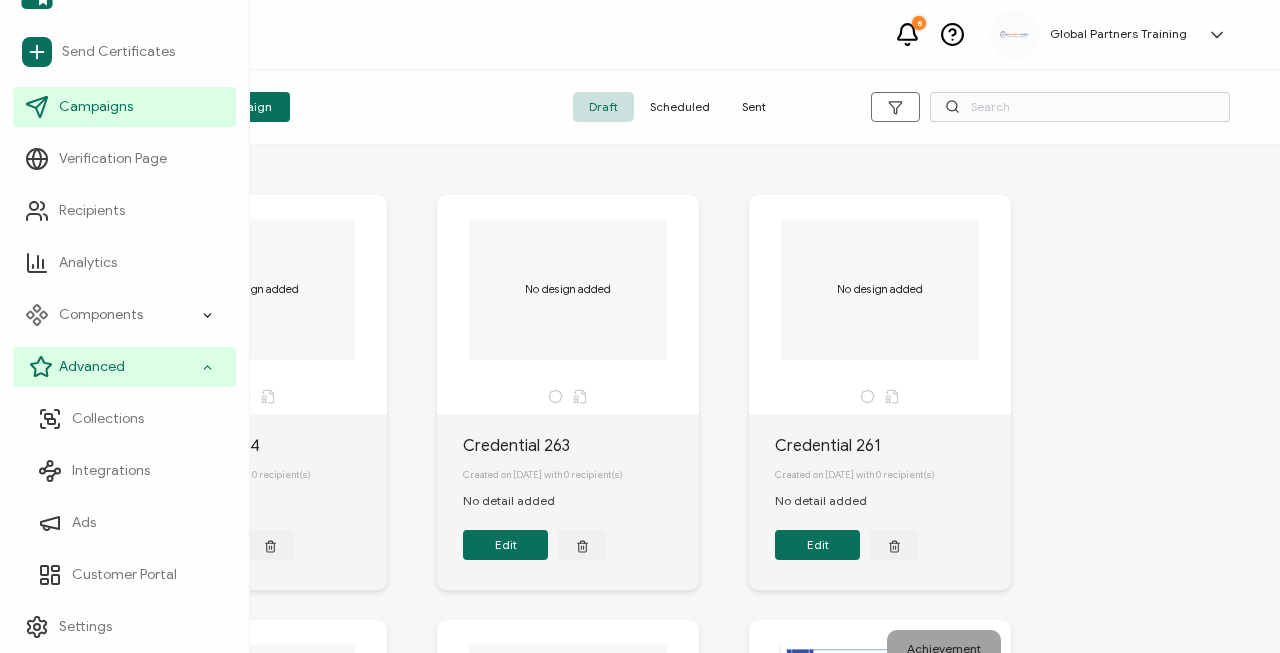 click 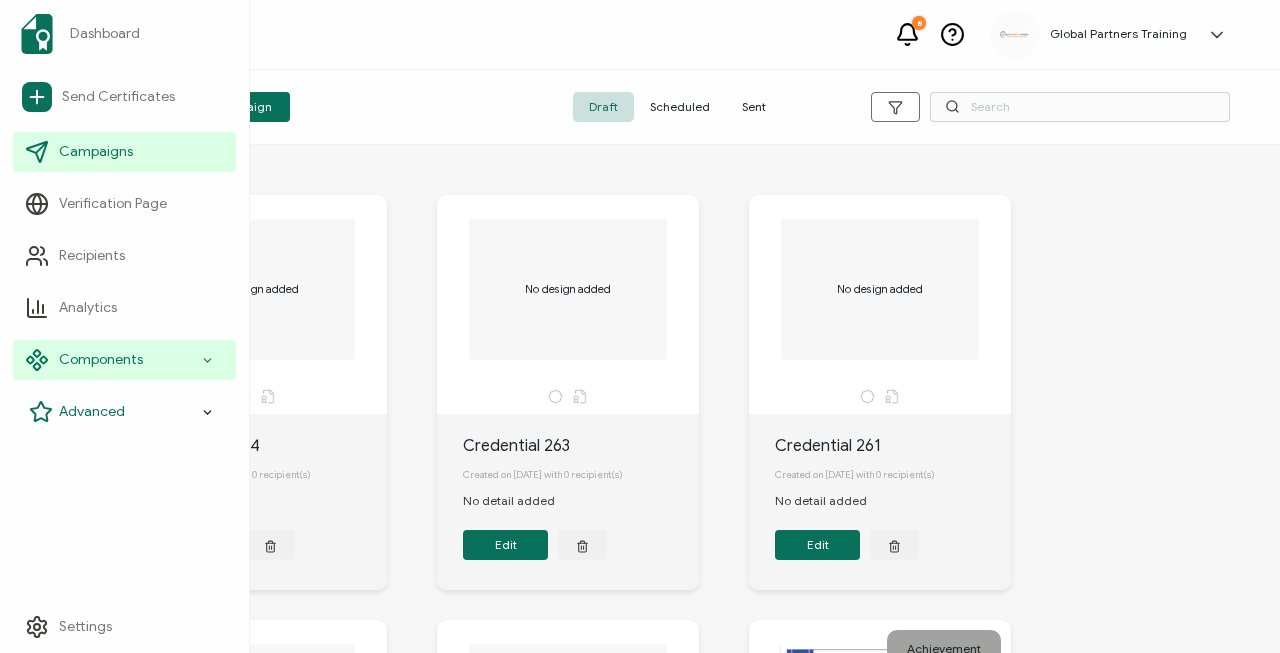 scroll, scrollTop: 0, scrollLeft: 0, axis: both 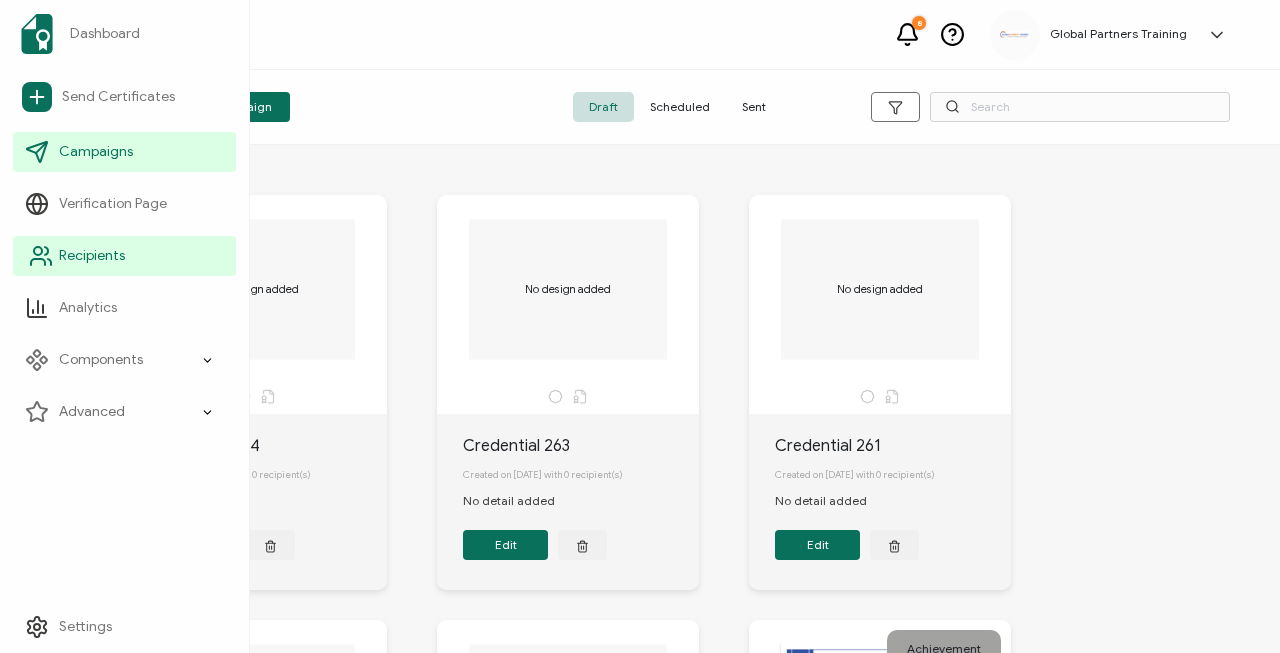 click on "Recipients" at bounding box center [124, 256] 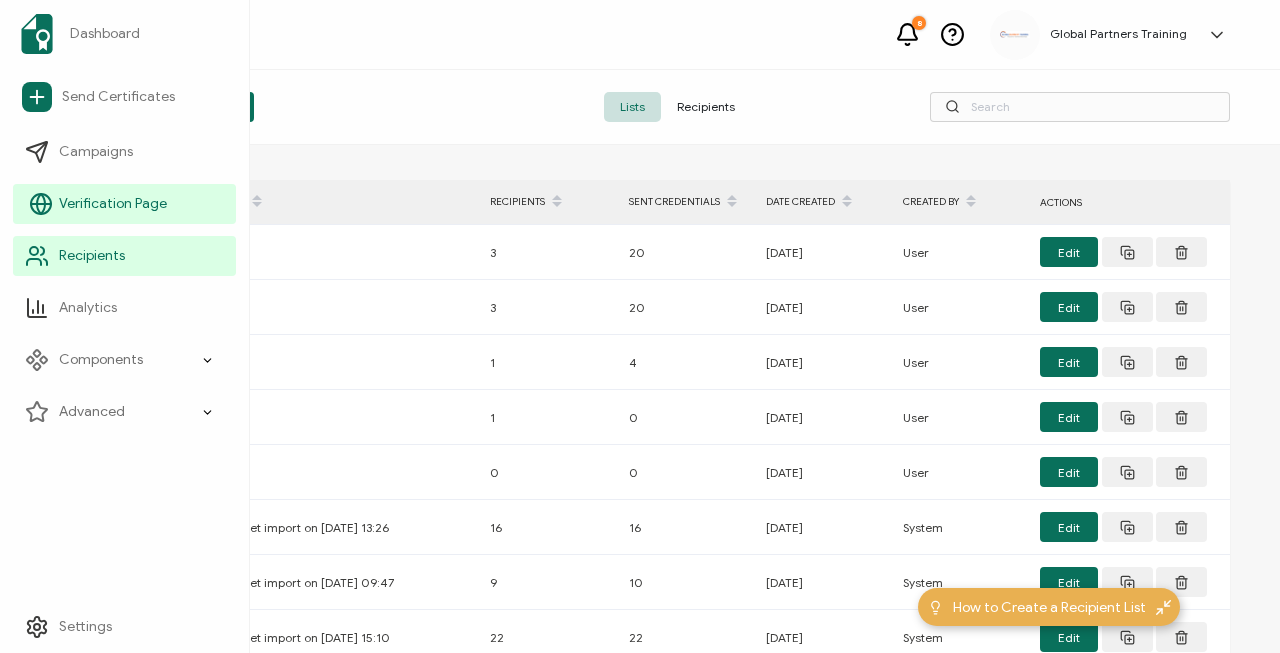 click on "Verification Page" at bounding box center (124, 204) 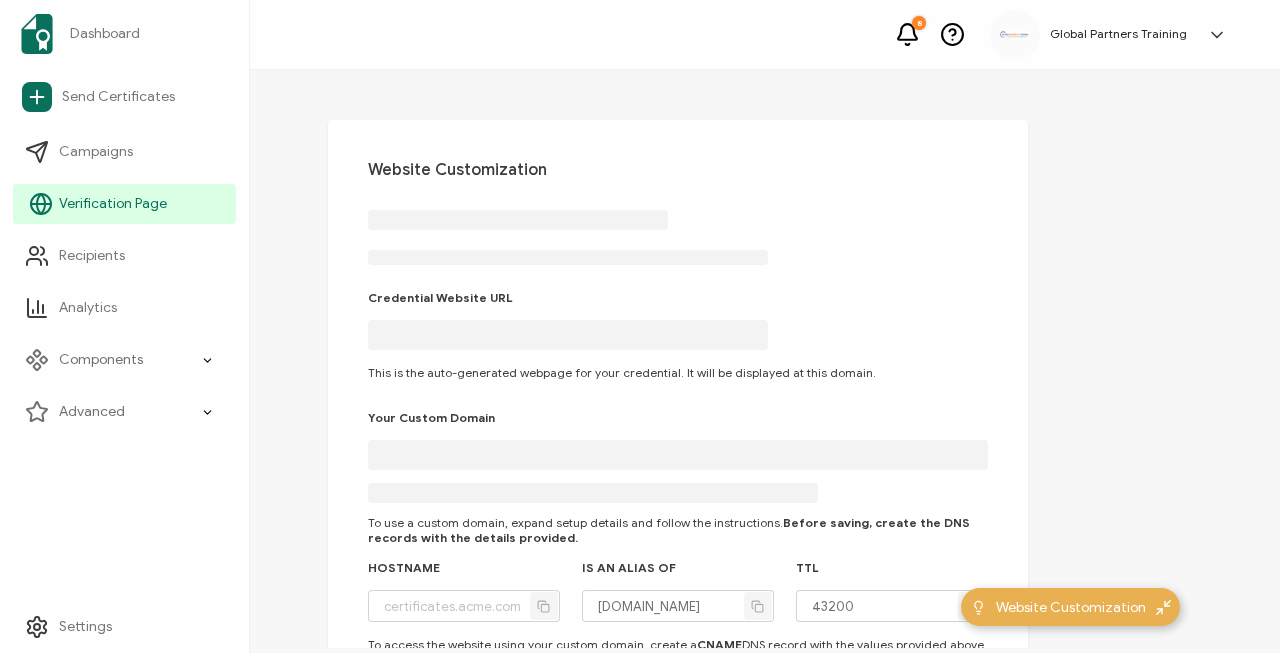 type on "[DOMAIN_NAME]" 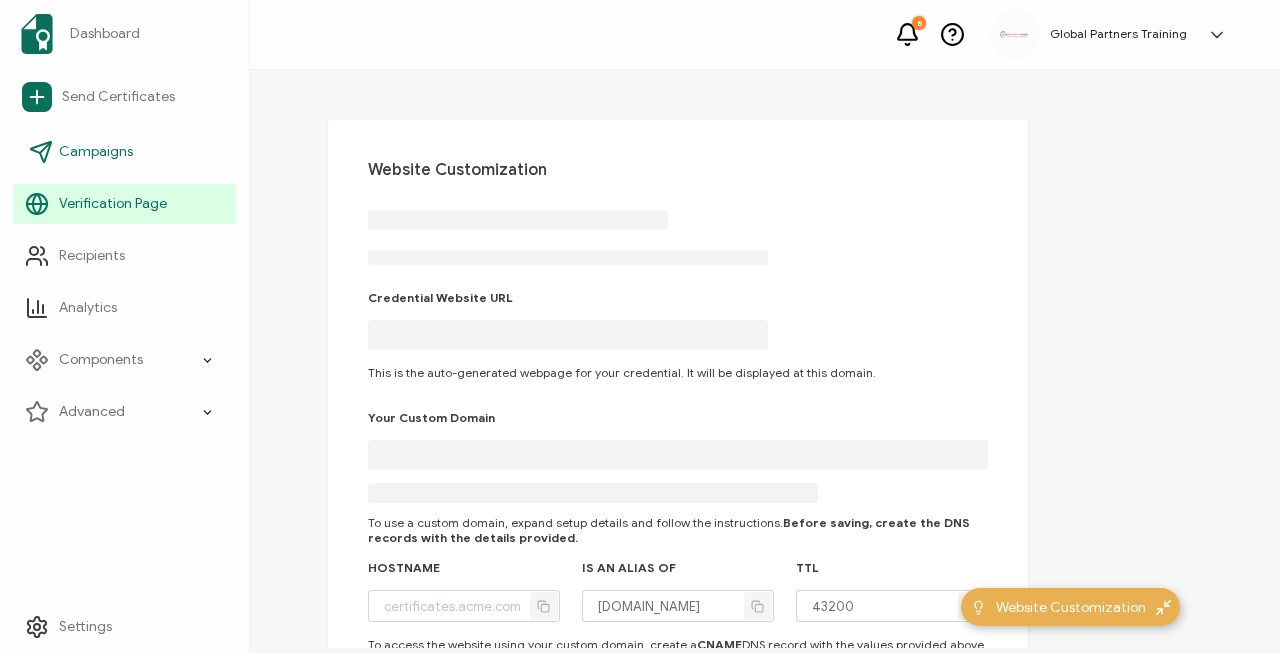 click on "Campaigns" at bounding box center (124, 152) 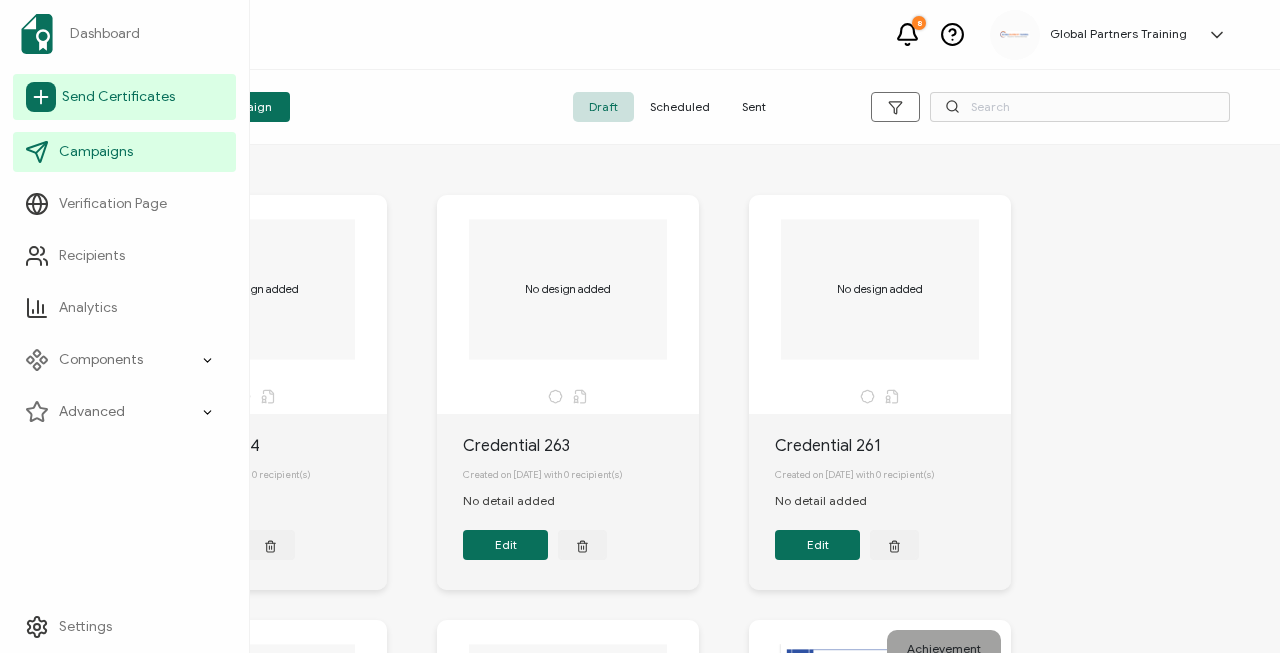 click on "Send Certificates" at bounding box center [118, 97] 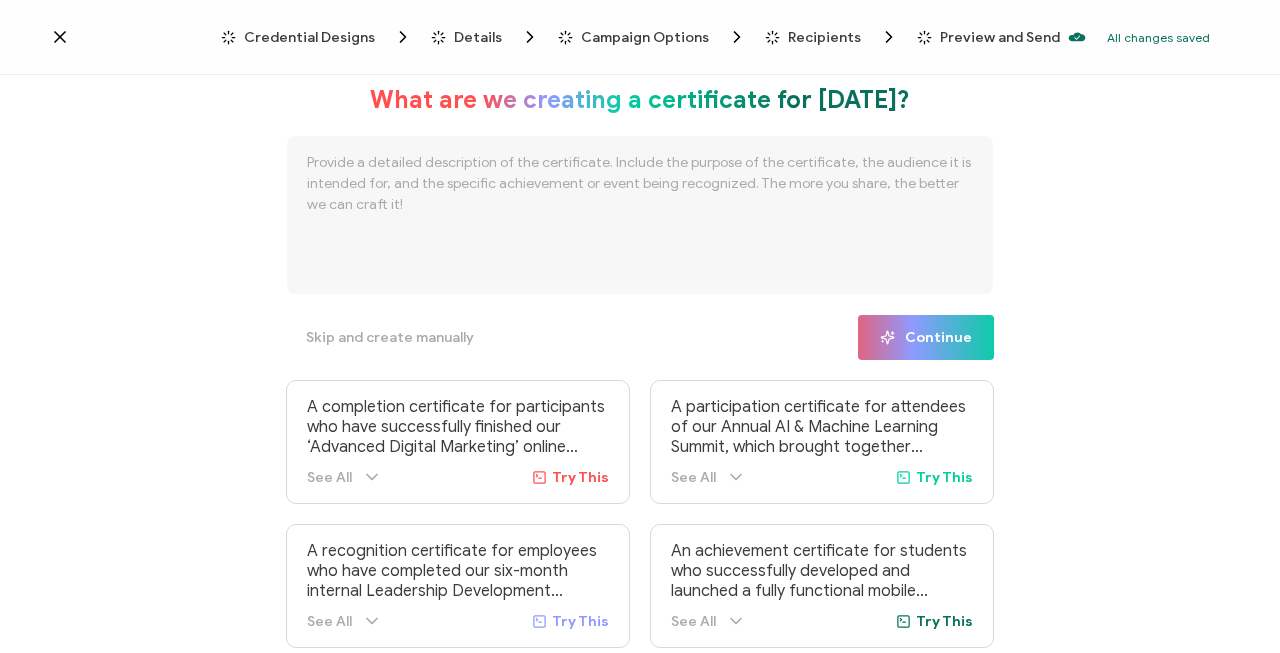 click 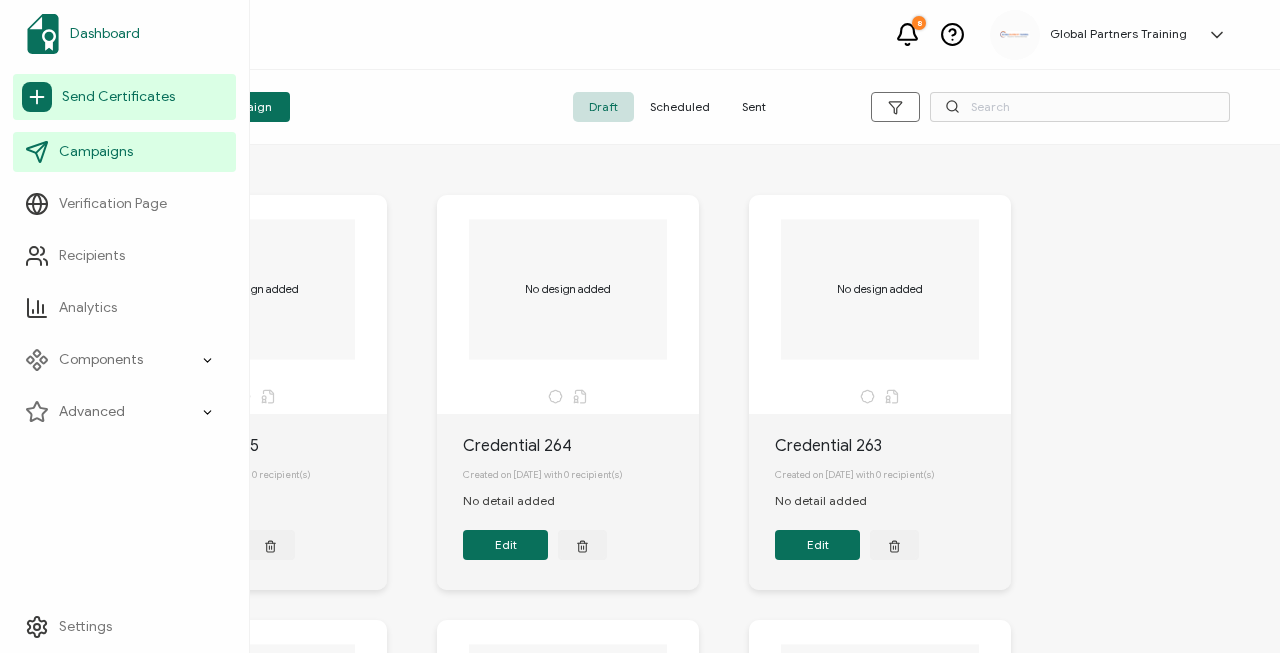 click on "Dashboard" at bounding box center (105, 34) 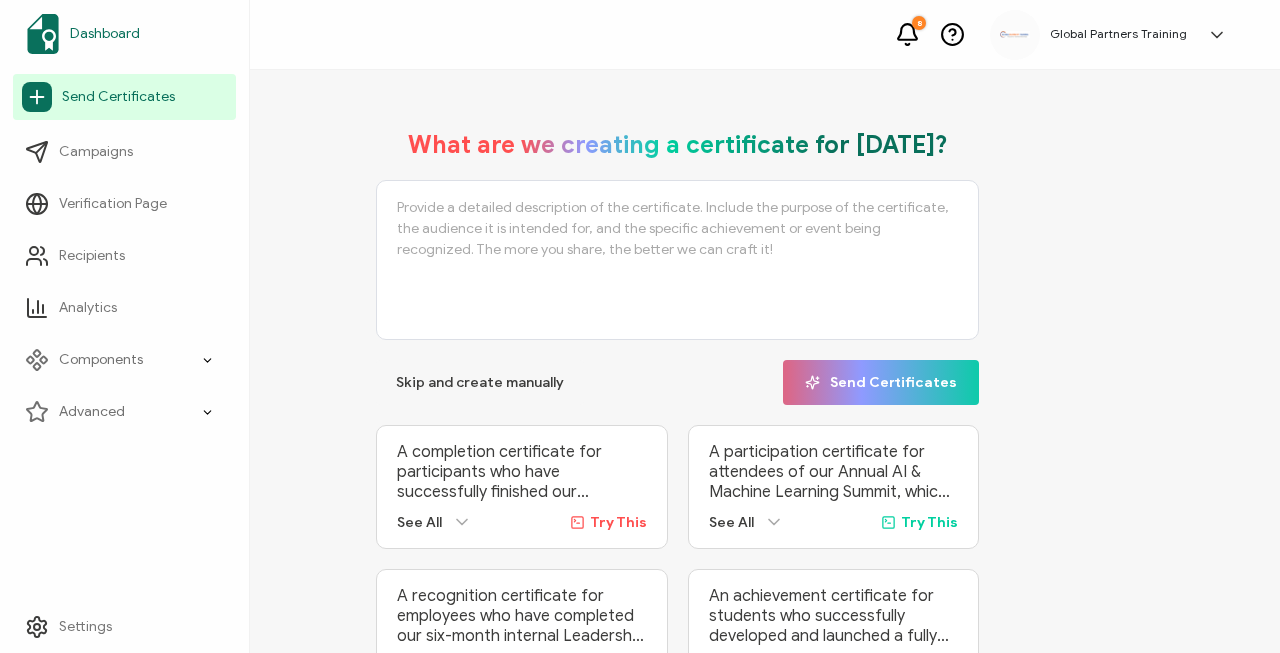 click on "Dashboard" at bounding box center [105, 34] 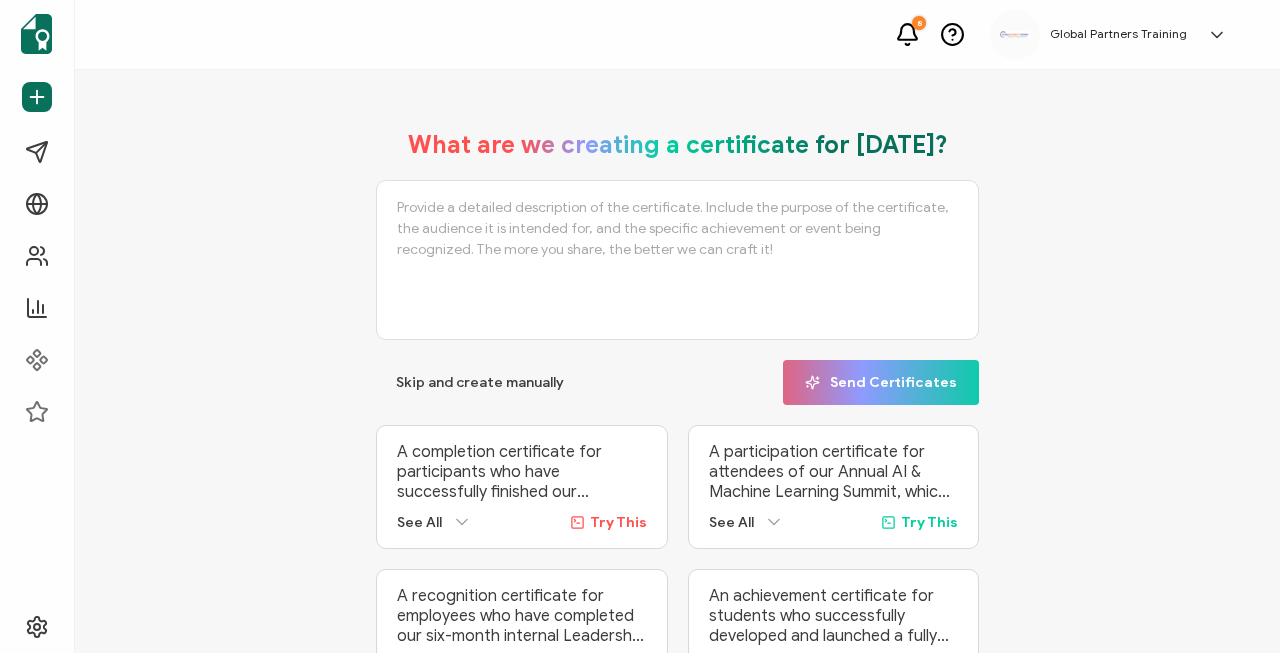 click 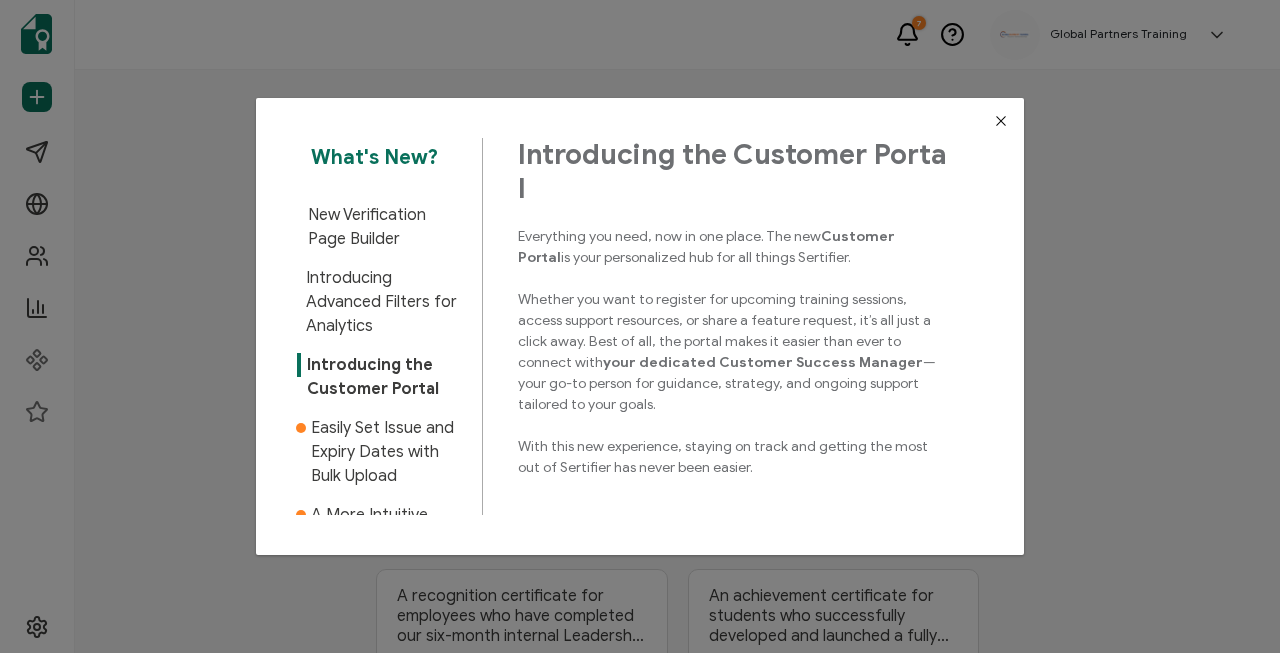 click at bounding box center [1001, 121] 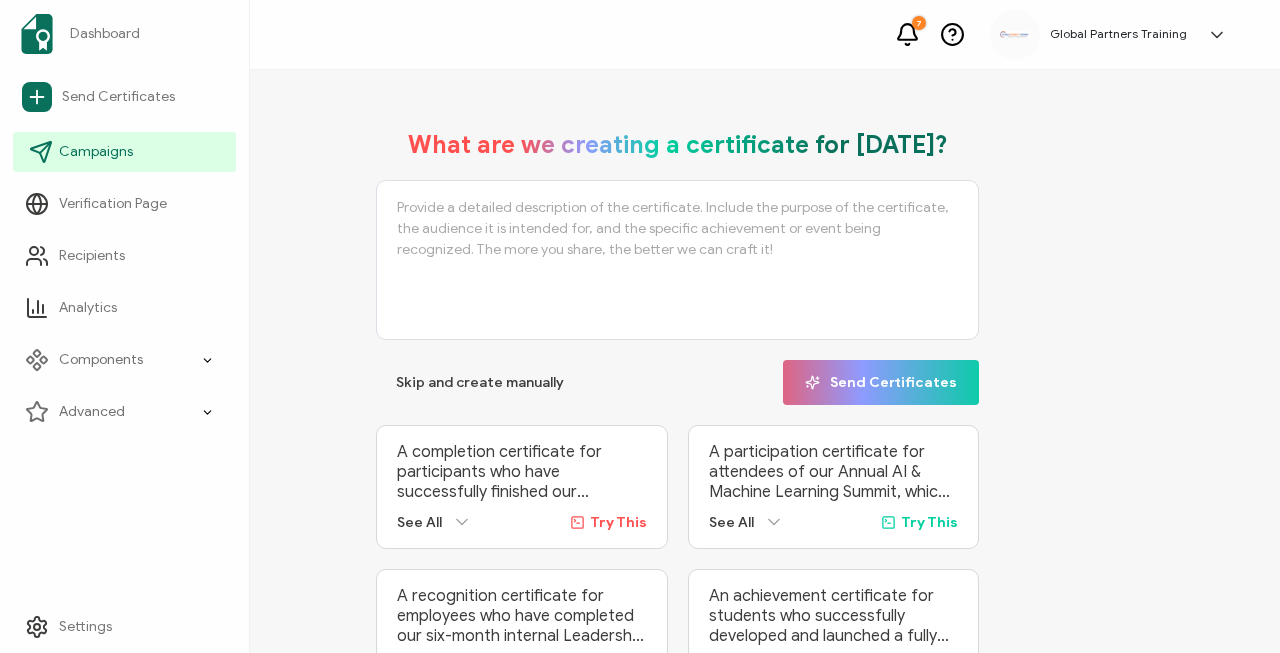click on "Campaigns" at bounding box center [96, 152] 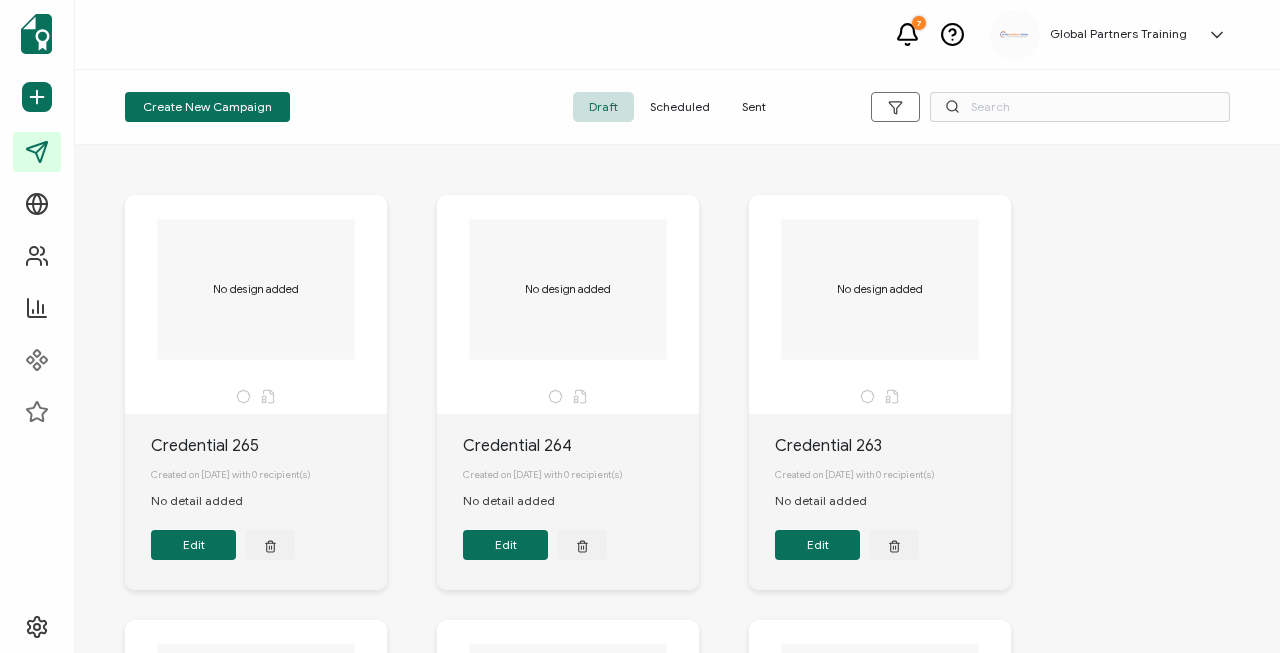 click on "Scheduled" at bounding box center [680, 107] 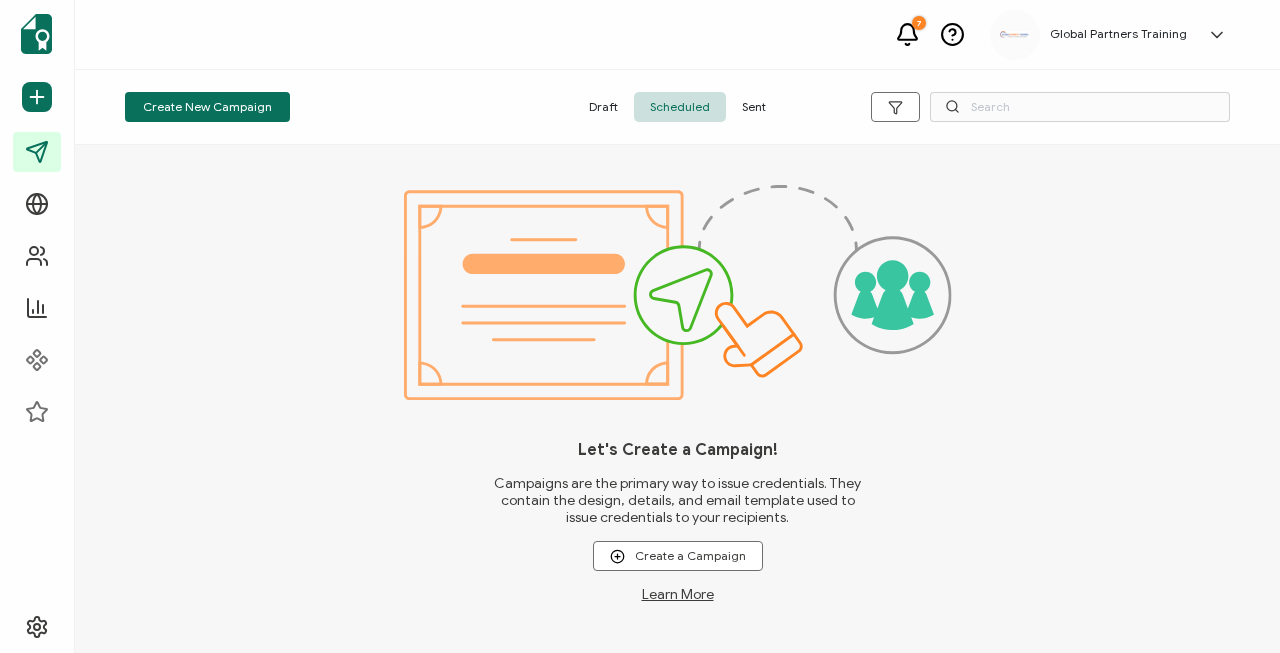 click on "Sent" at bounding box center [754, 107] 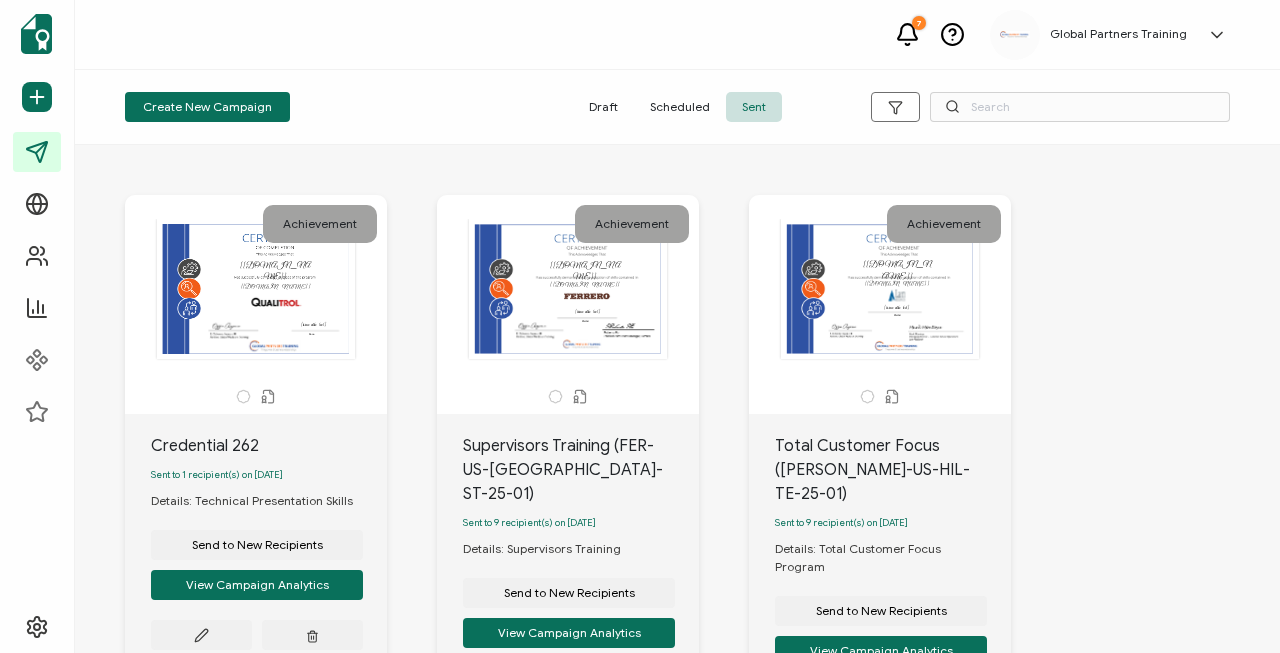 click 